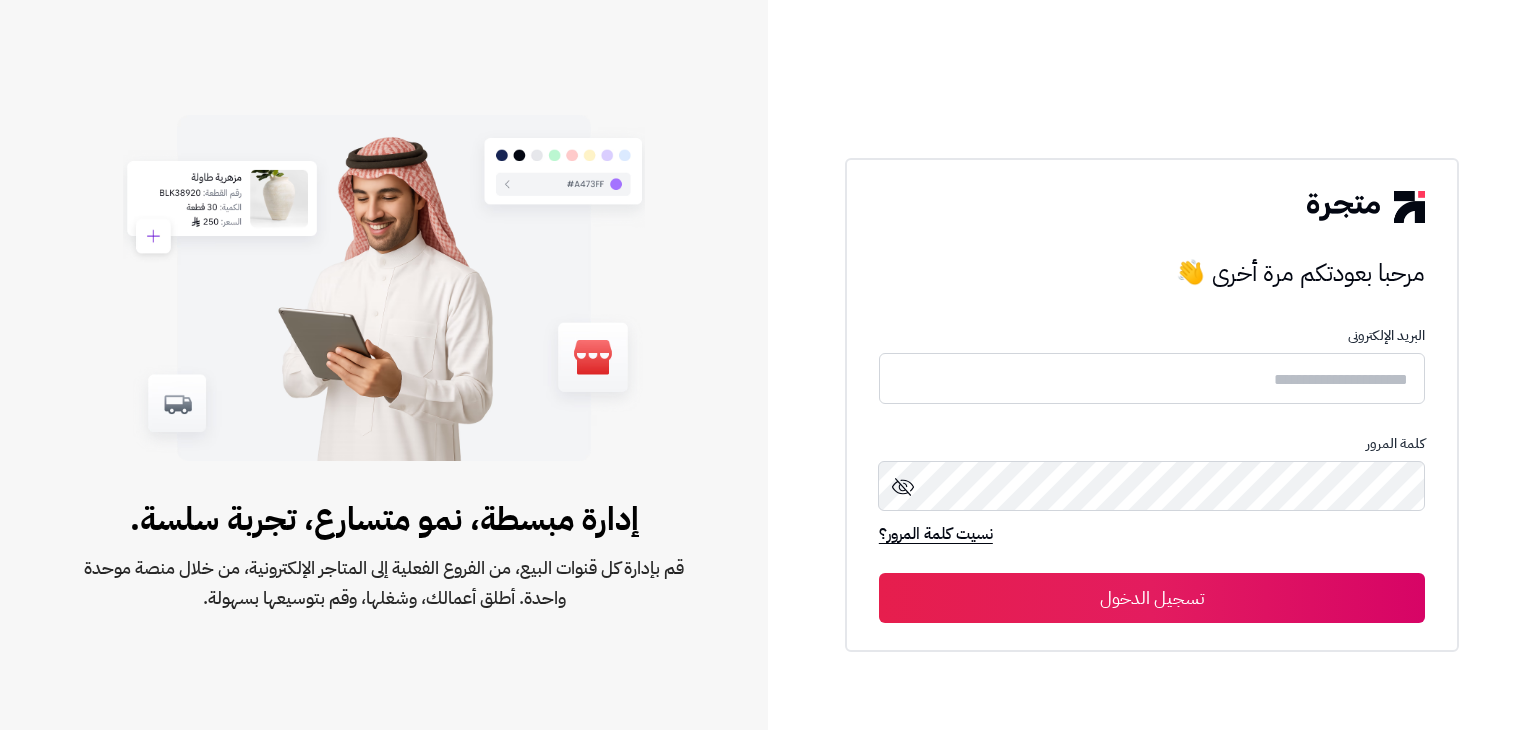 scroll, scrollTop: 0, scrollLeft: 0, axis: both 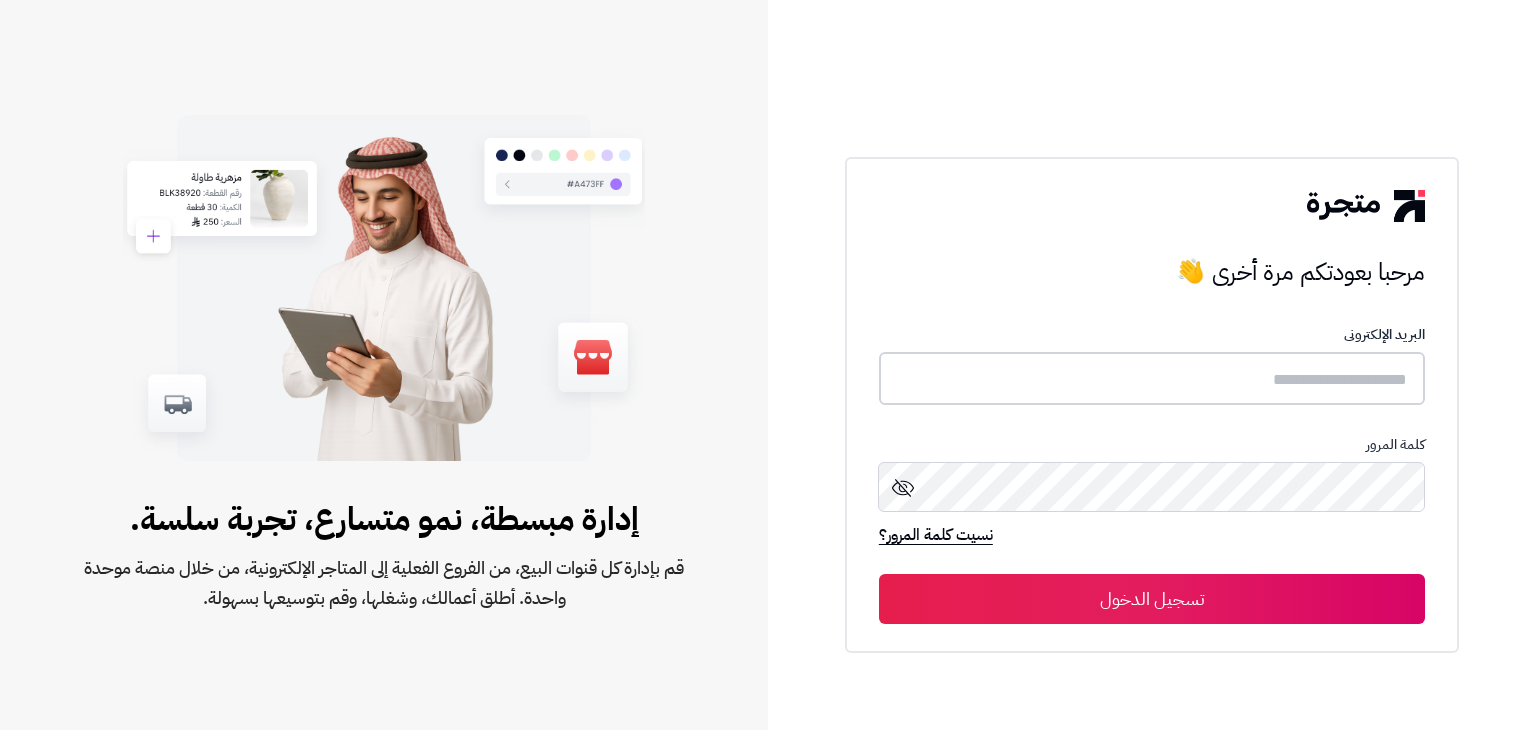 click at bounding box center [1152, 378] 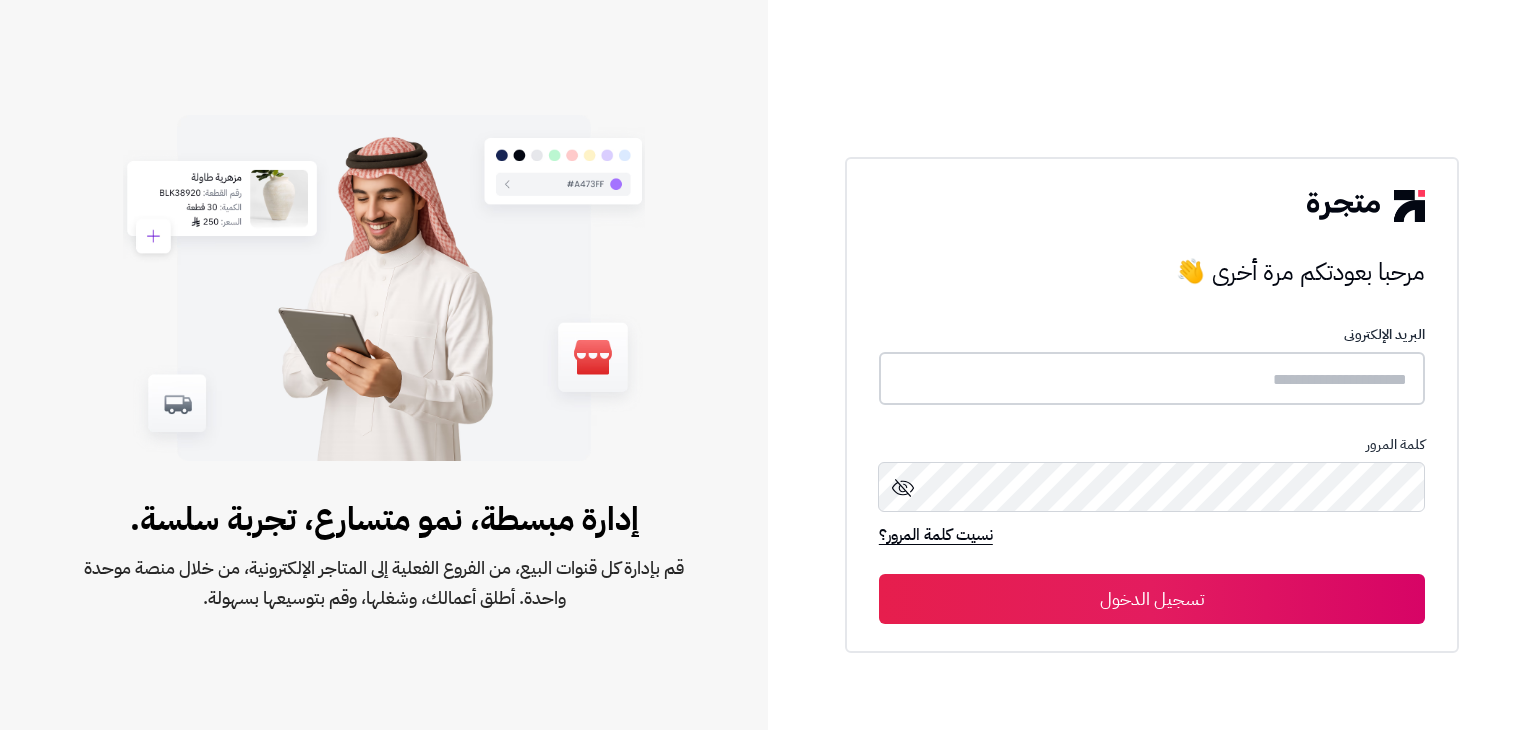 type on "**********" 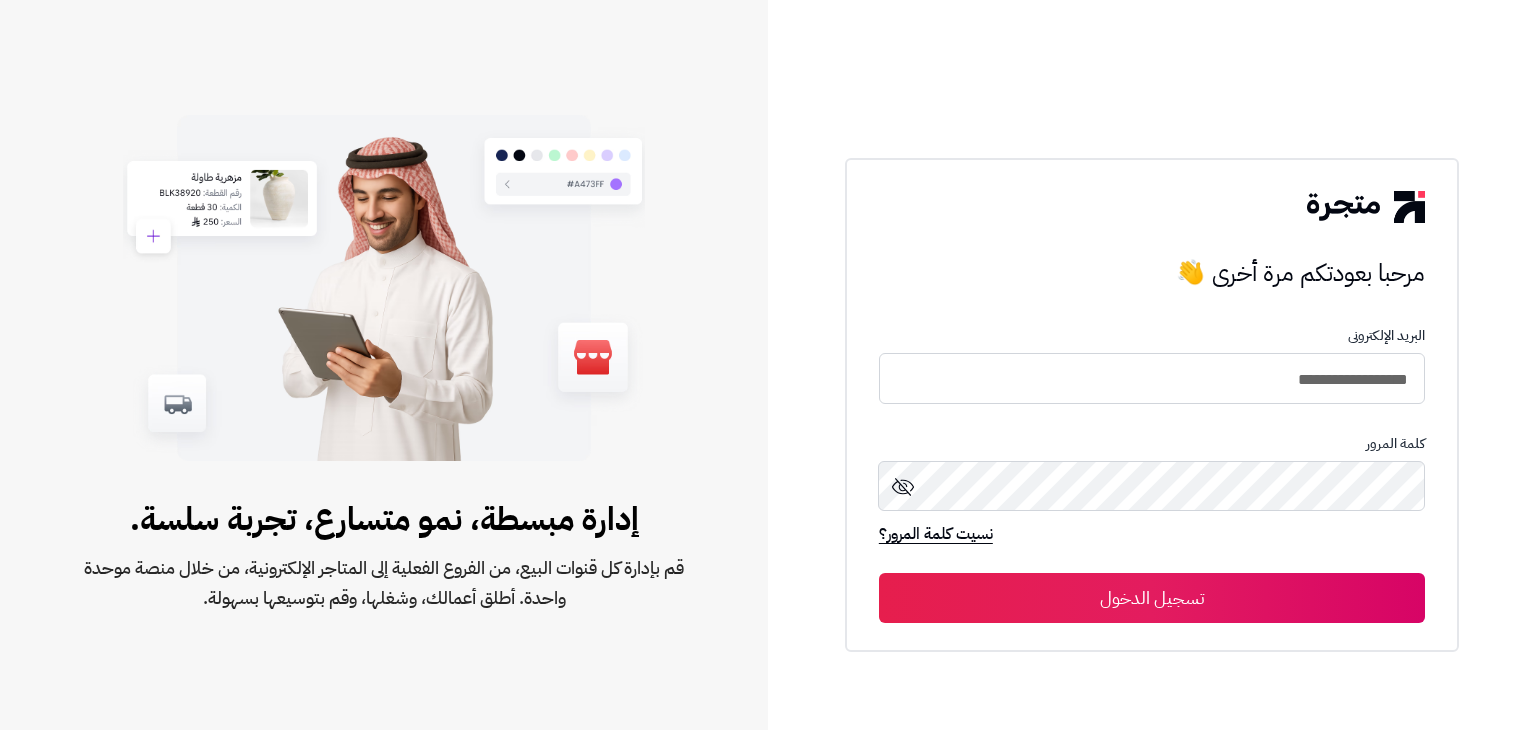 click on "تسجيل الدخول" at bounding box center (1152, 598) 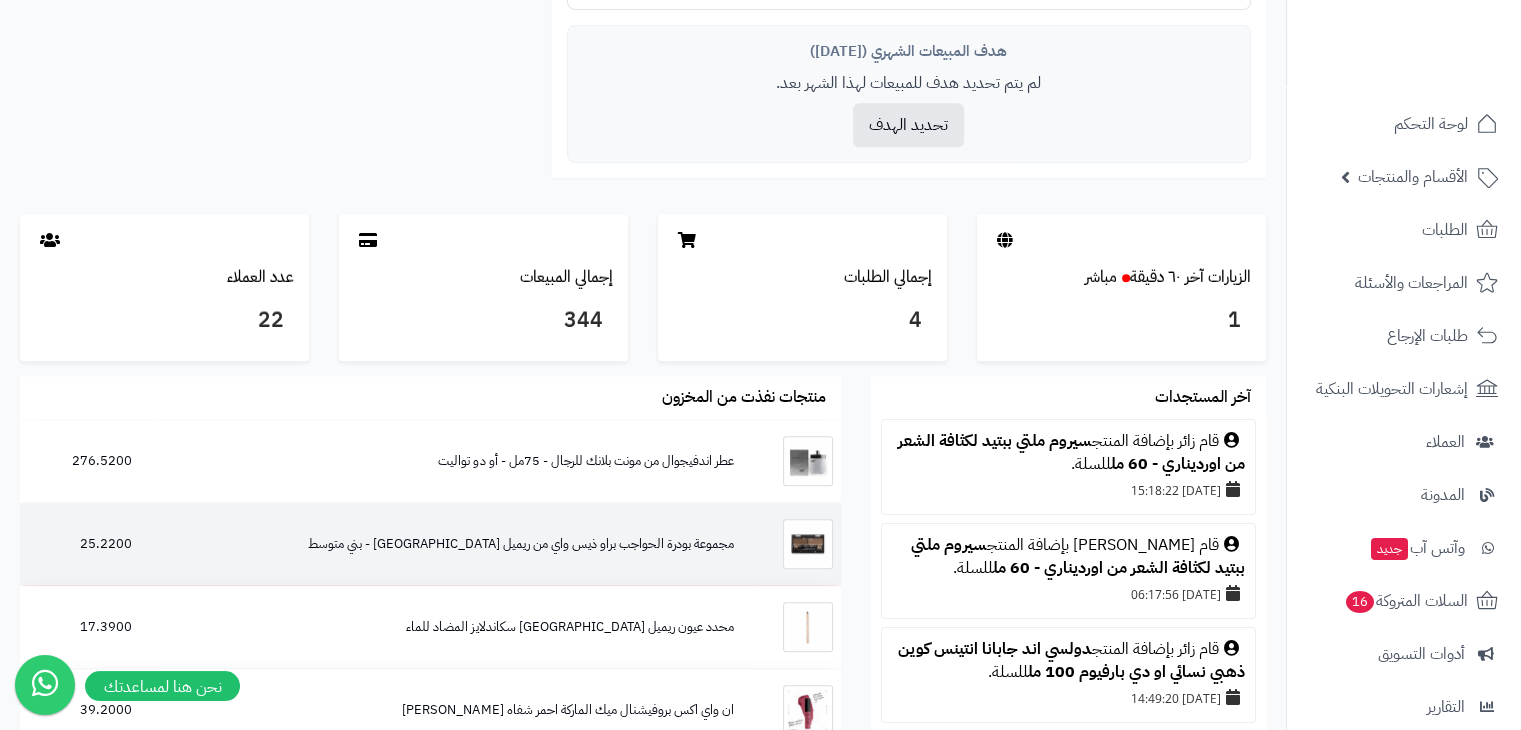 scroll, scrollTop: 900, scrollLeft: 0, axis: vertical 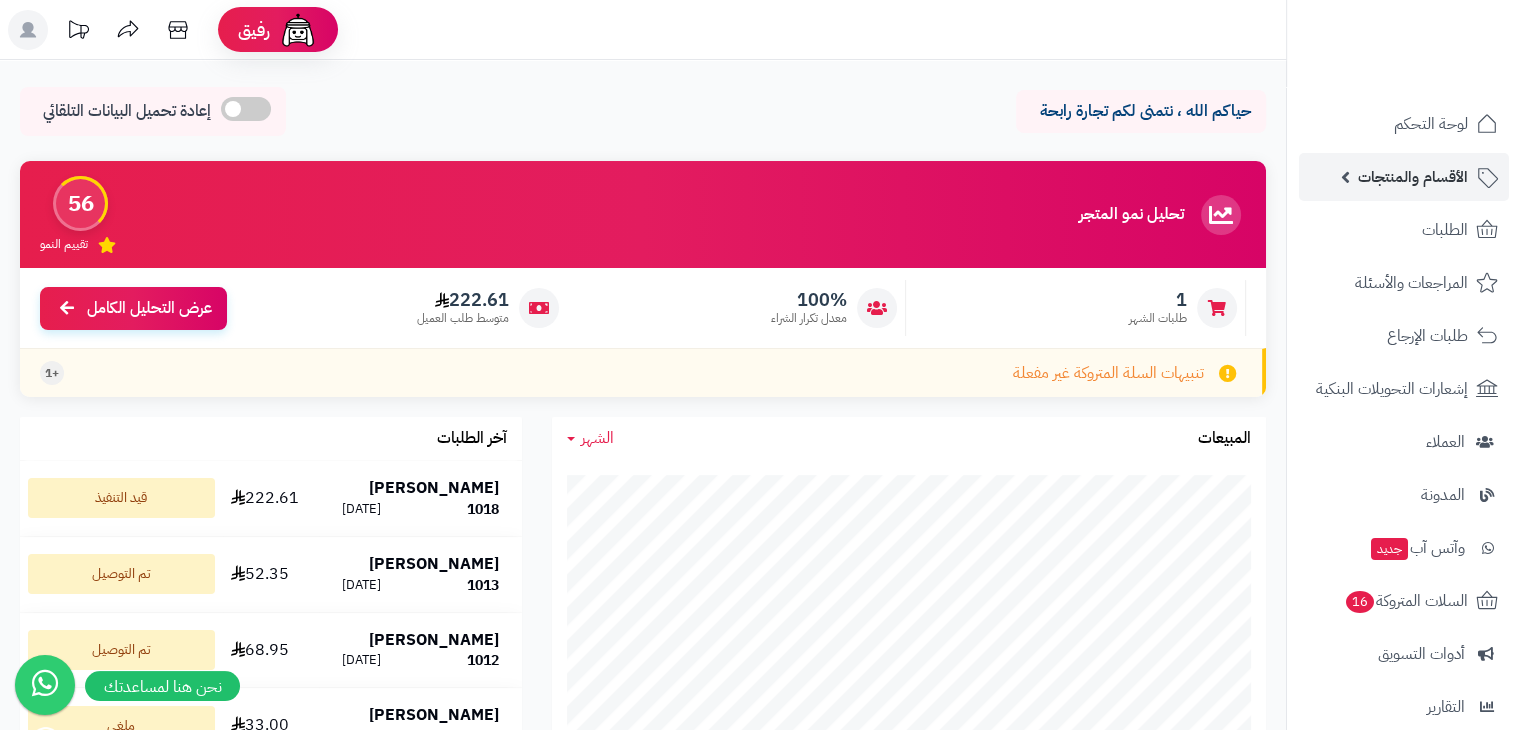 click on "الأقسام والمنتجات" at bounding box center [1413, 177] 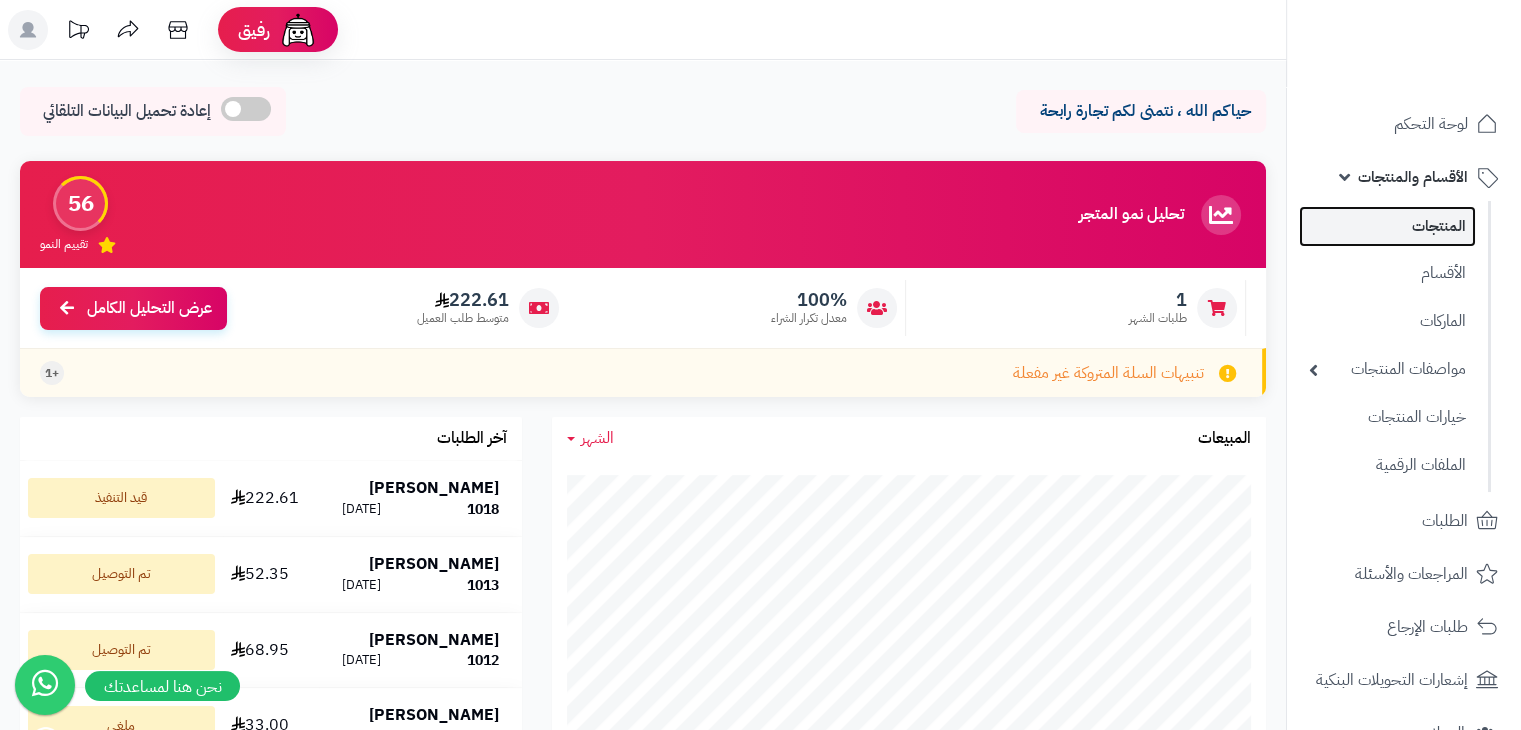 click on "المنتجات" at bounding box center [1387, 226] 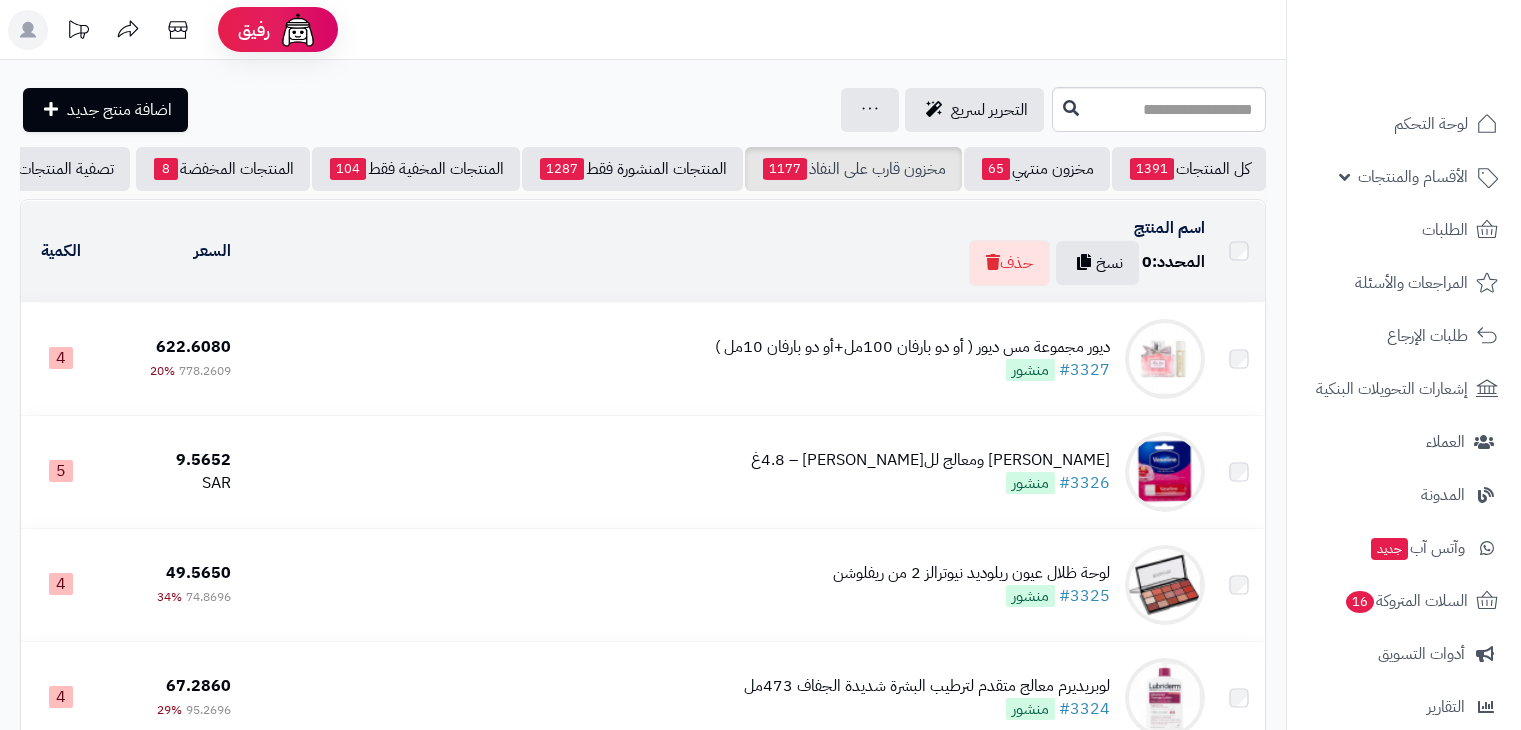 scroll, scrollTop: 0, scrollLeft: 0, axis: both 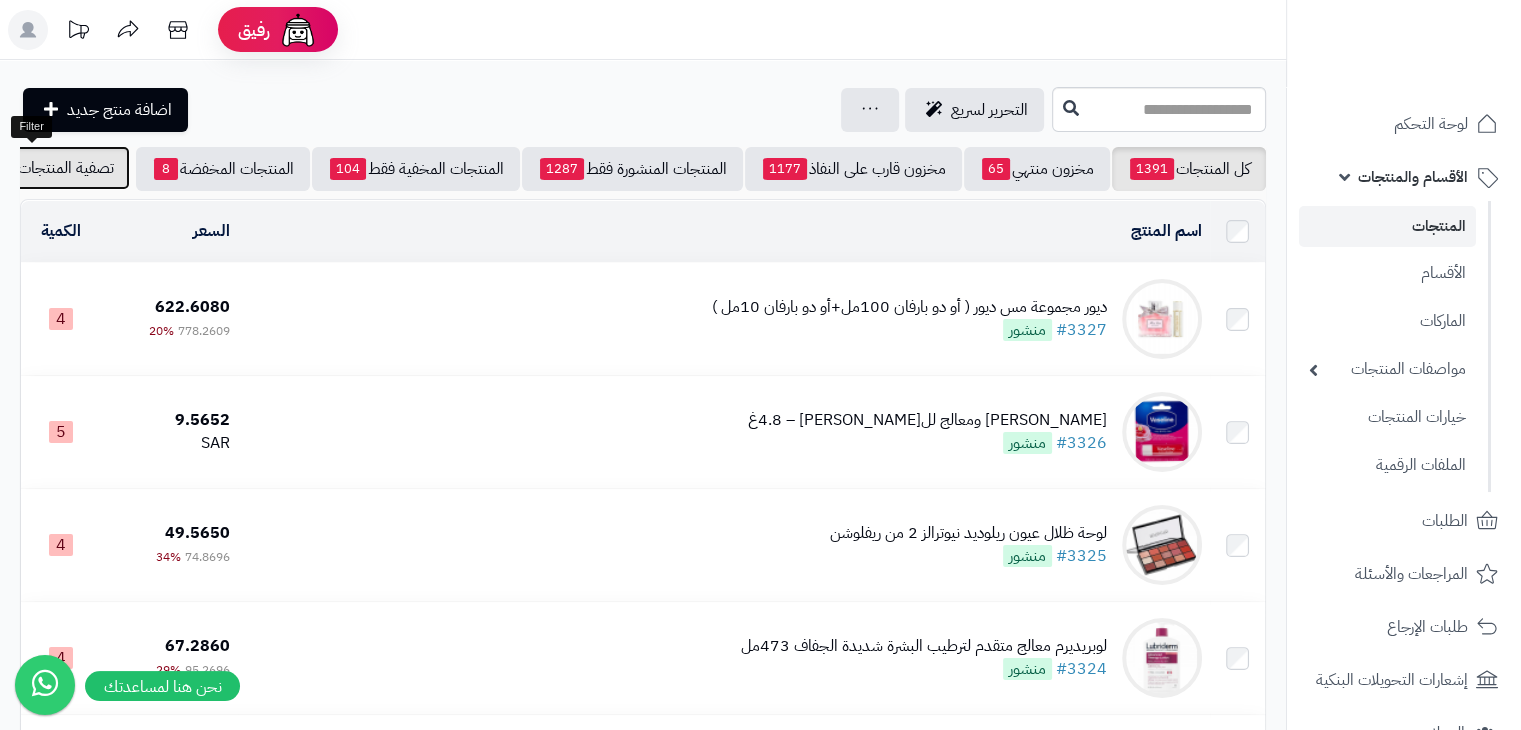 click on "تصفية المنتجات" at bounding box center [66, 168] 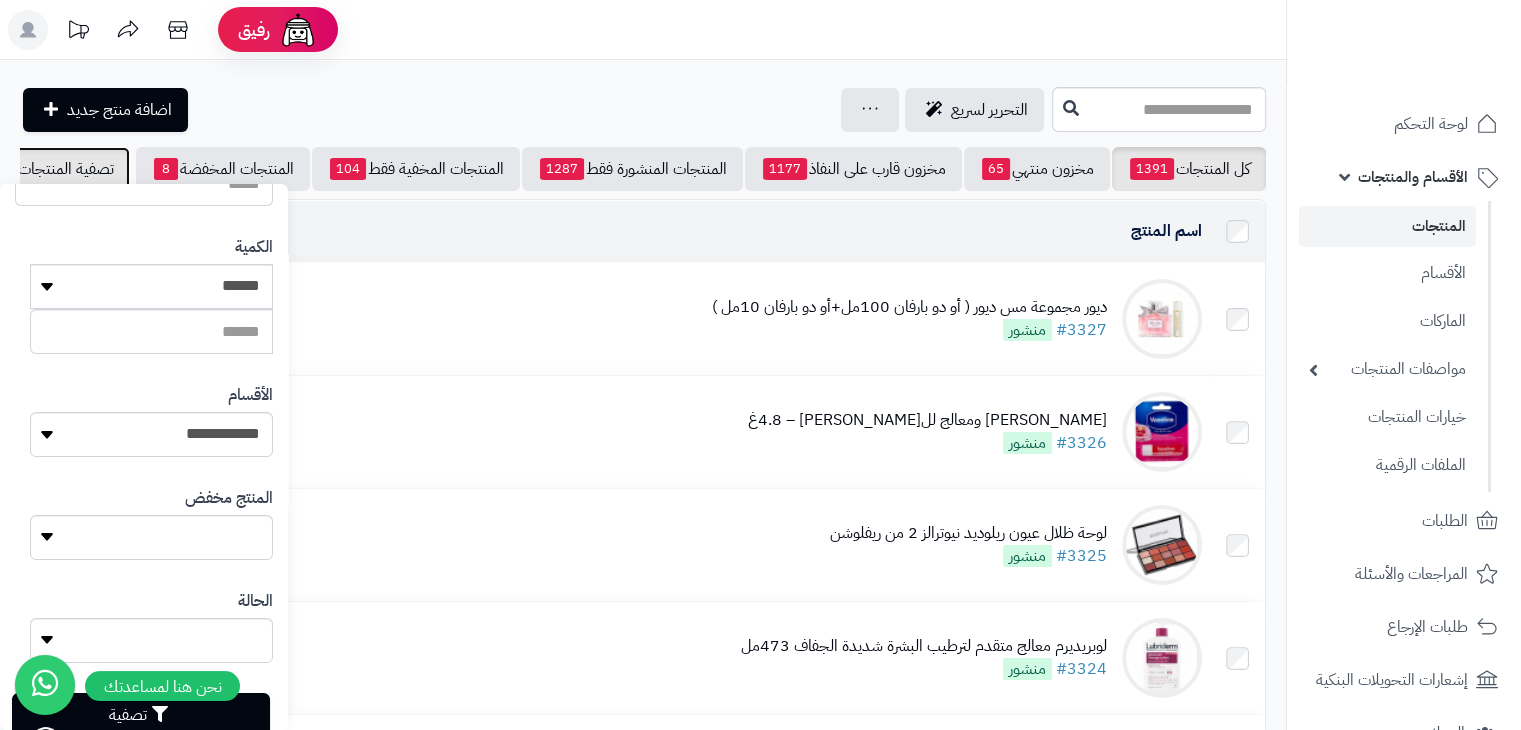 scroll, scrollTop: 493, scrollLeft: 0, axis: vertical 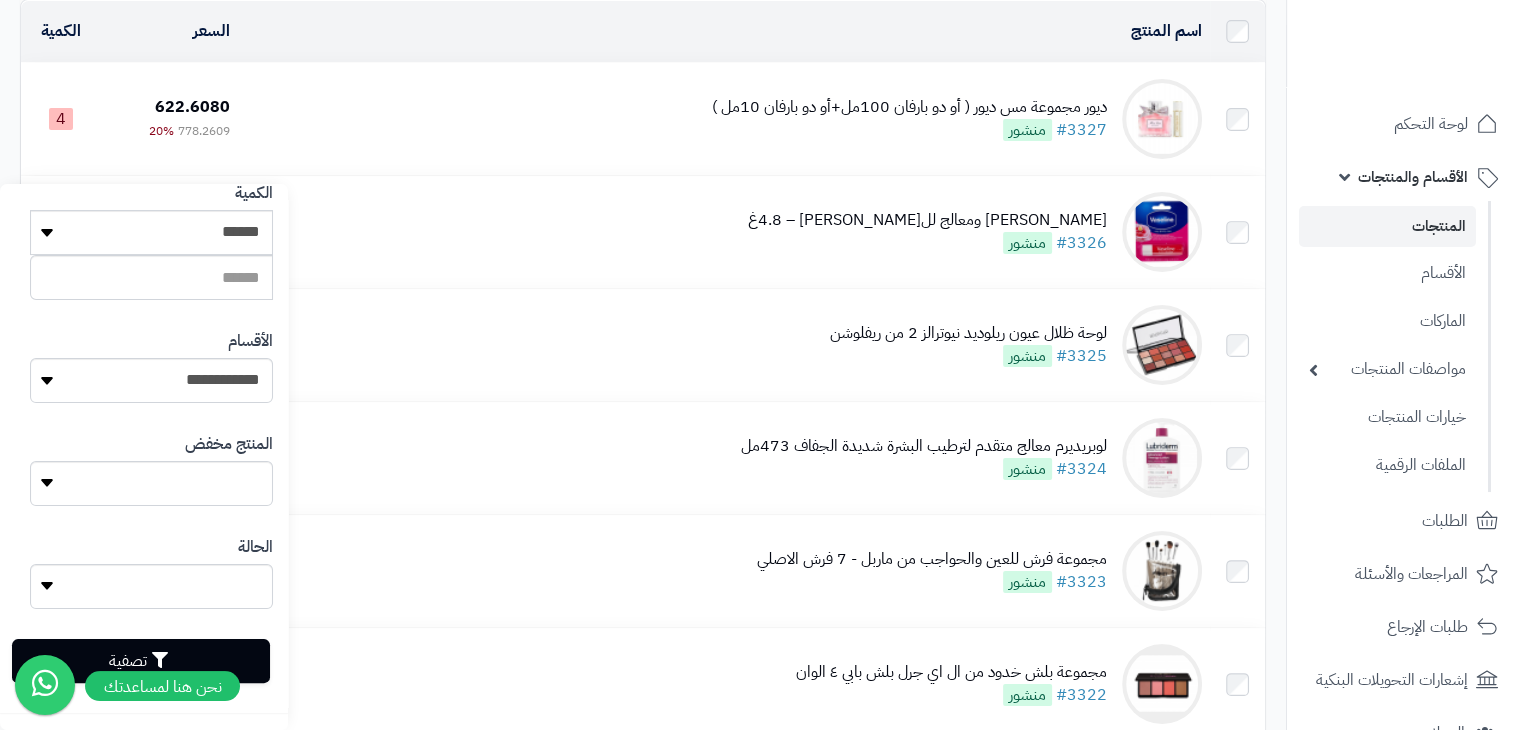 click on "اسم المنتج" at bounding box center (724, 31) 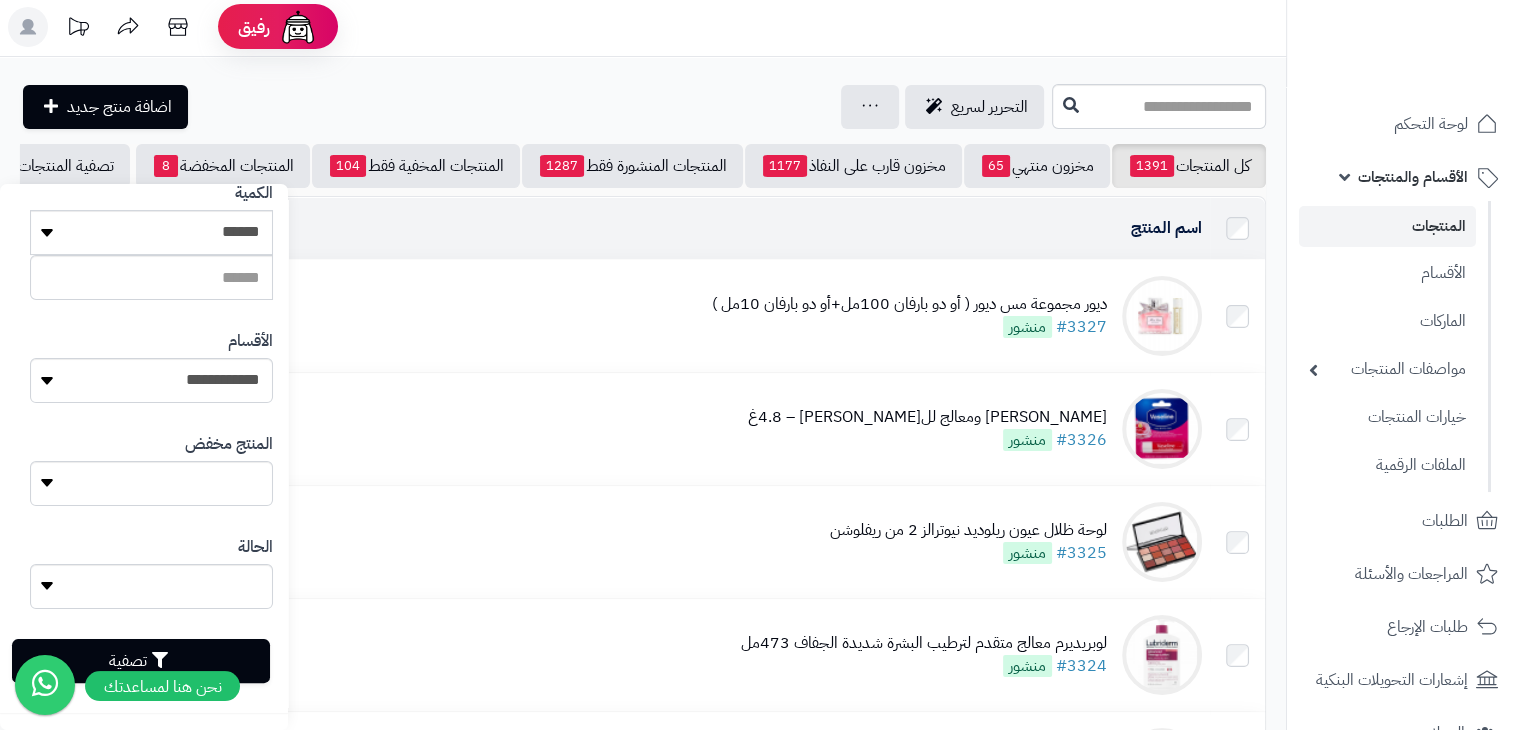 scroll, scrollTop: 0, scrollLeft: 0, axis: both 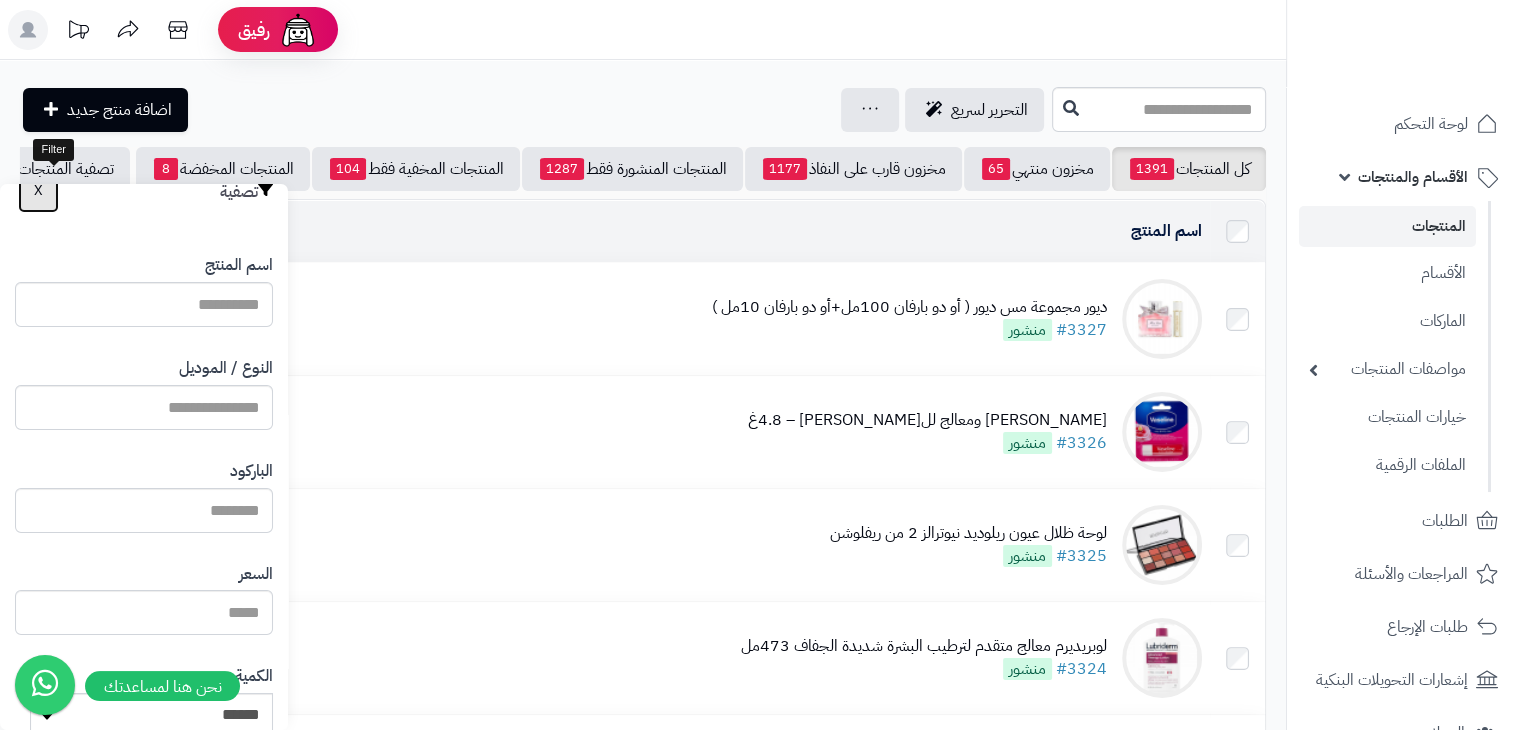 click on "X" at bounding box center [38, 191] 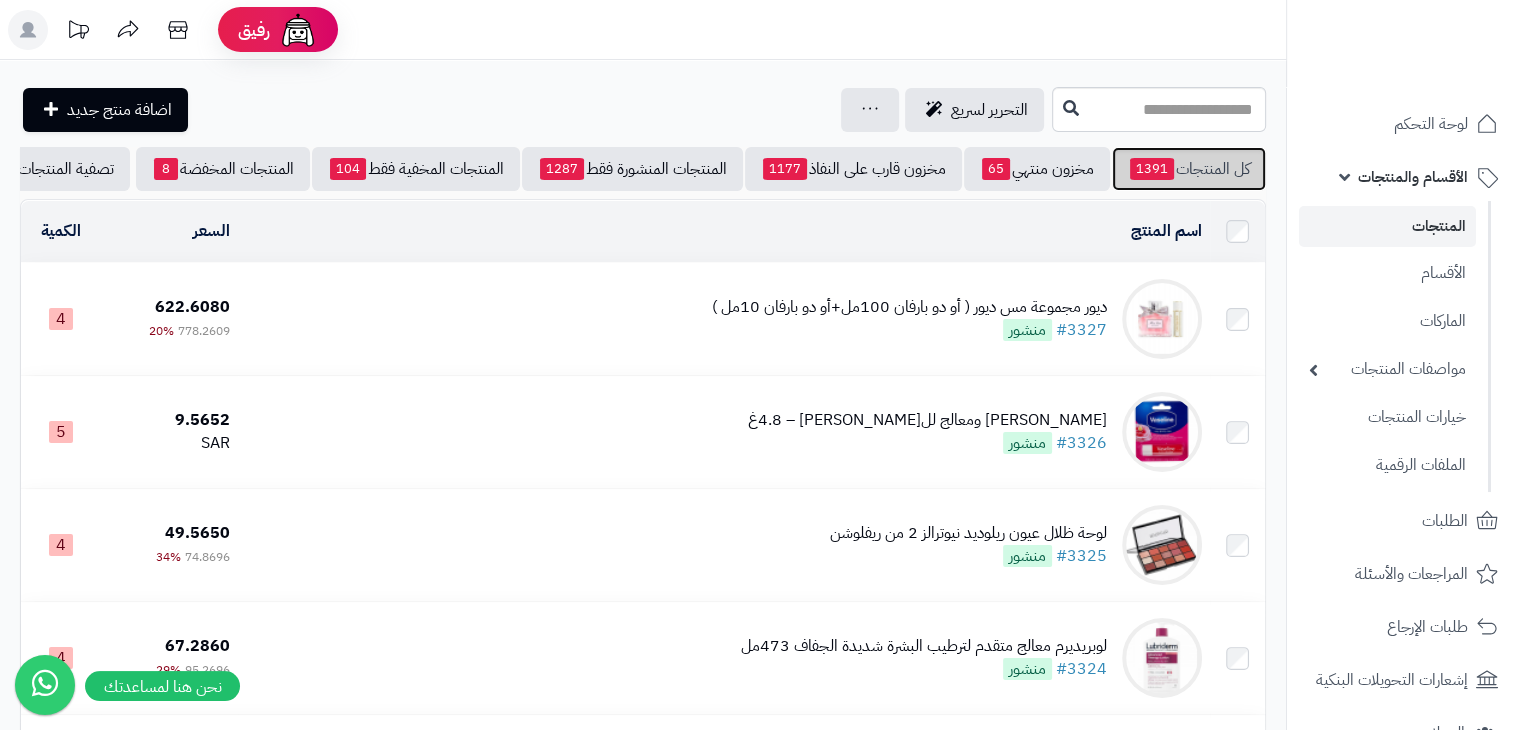 click on "كل المنتجات
1391" at bounding box center (1189, 169) 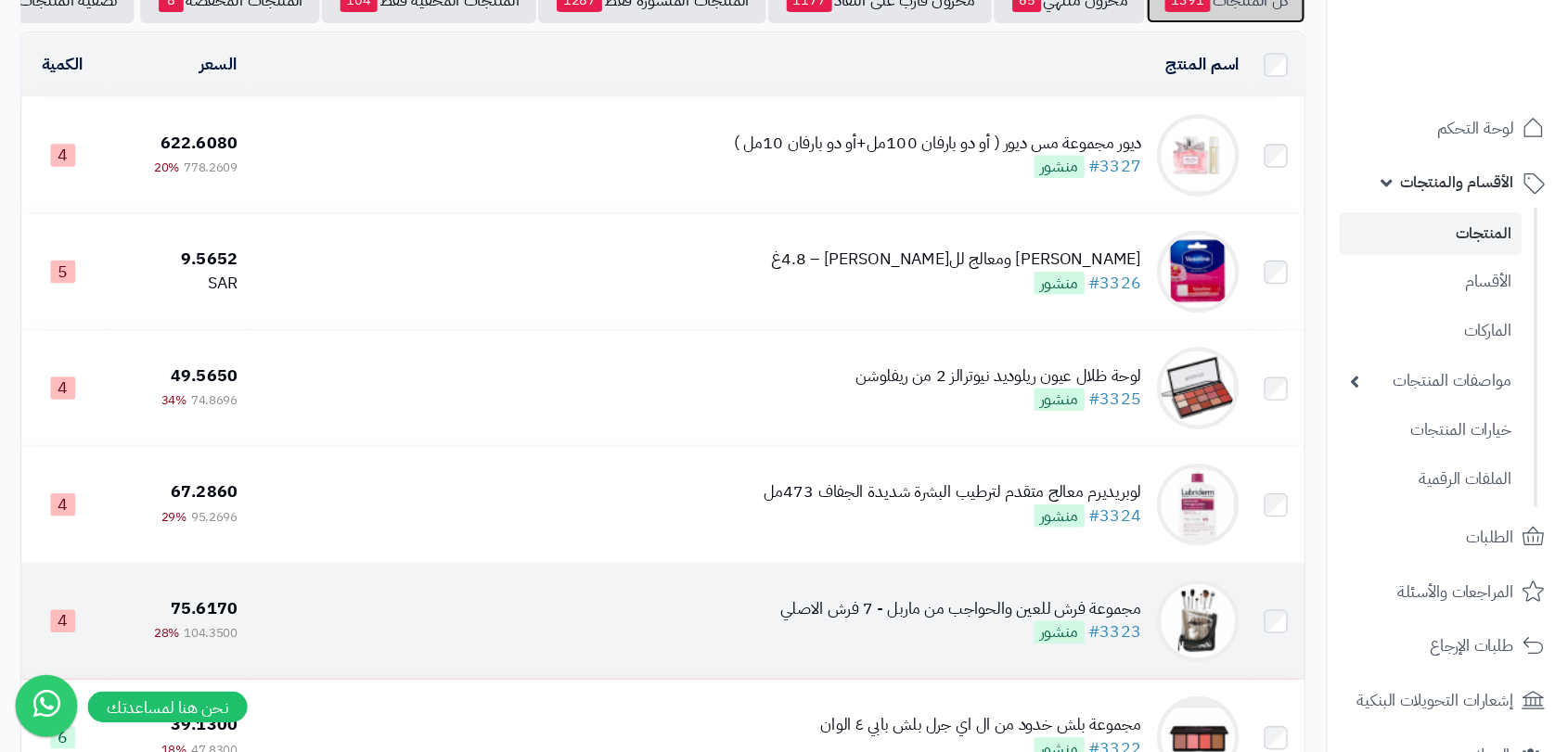 scroll, scrollTop: 0, scrollLeft: 0, axis: both 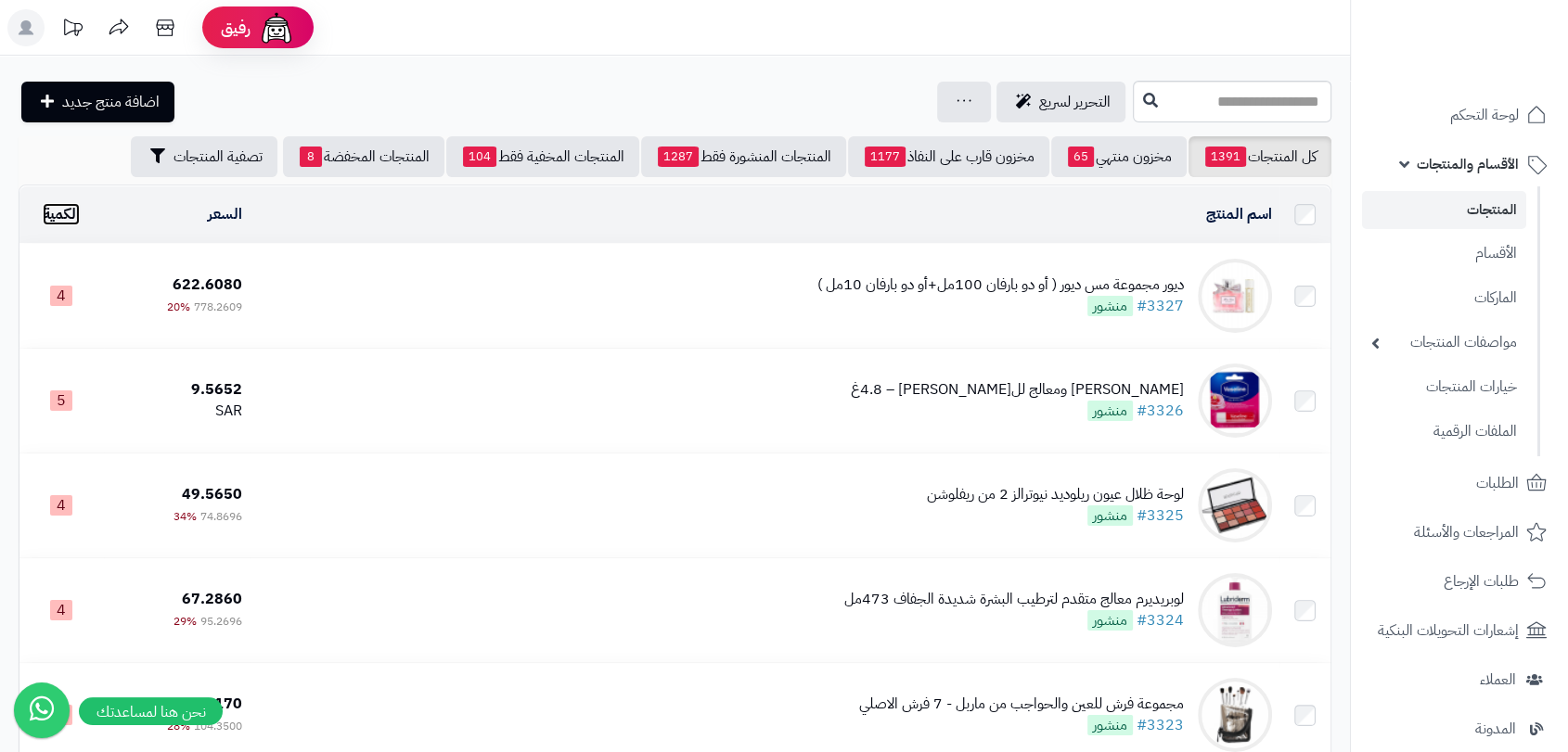 click on "الكمية" at bounding box center (61, 214) 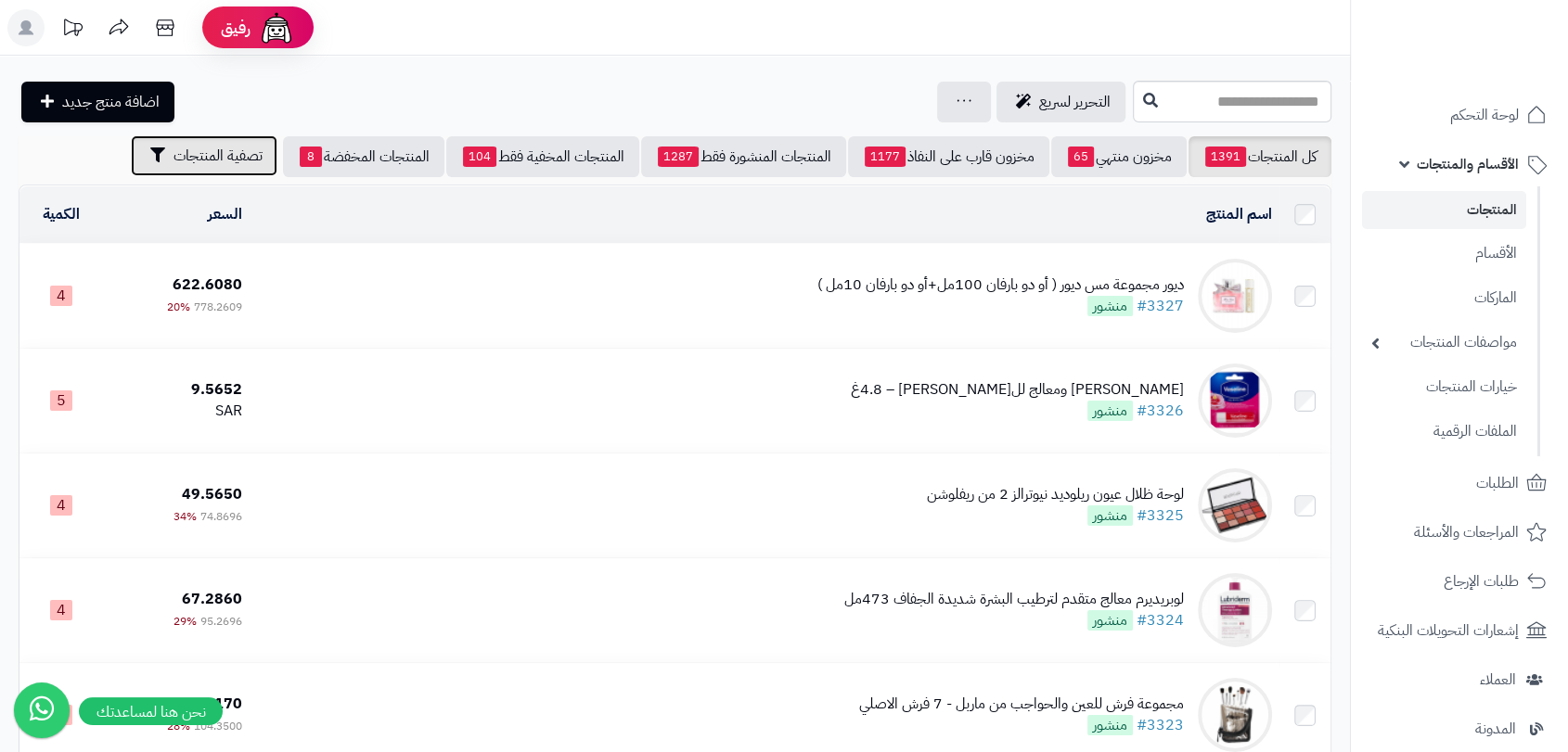 click on "تصفية المنتجات" at bounding box center (218, 156) 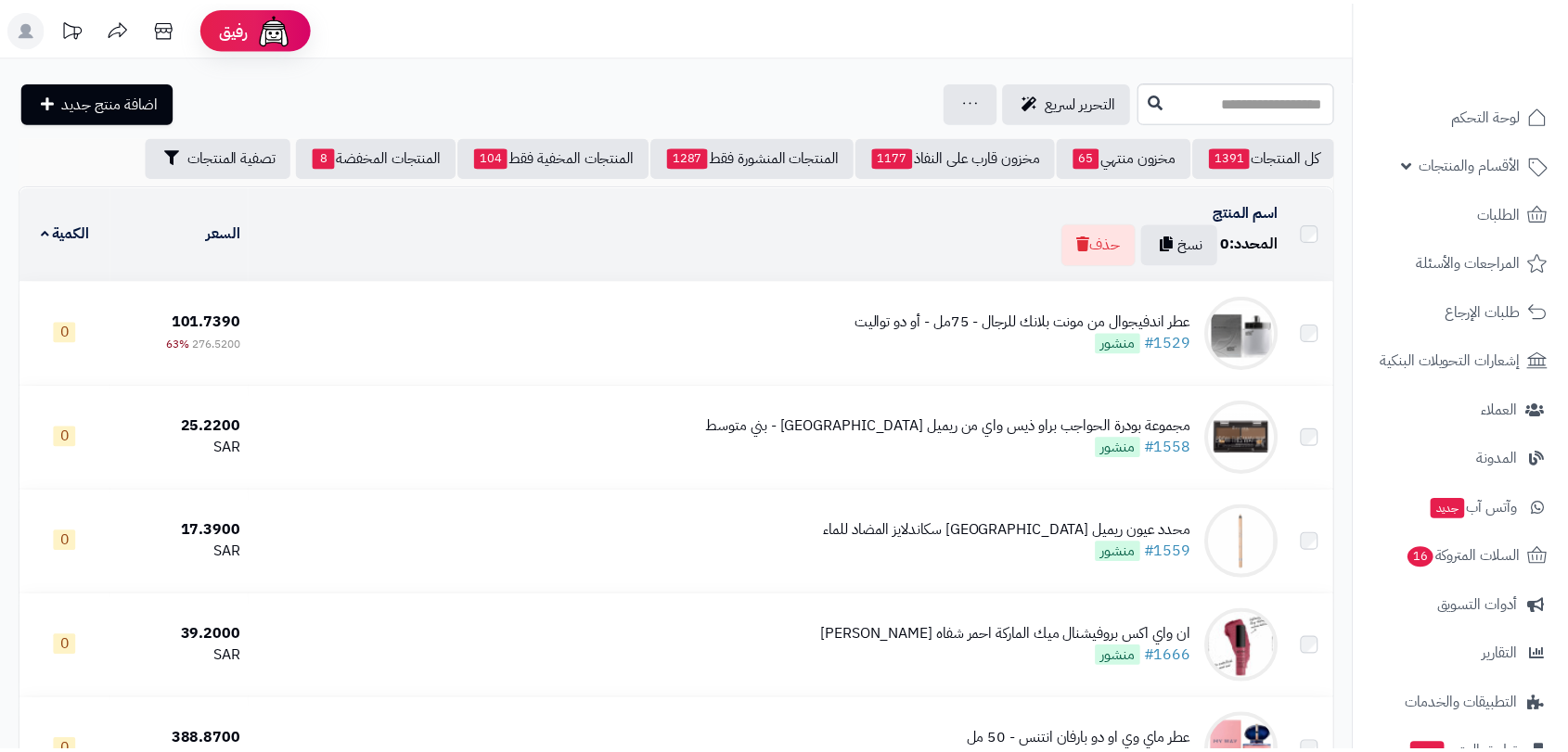 scroll, scrollTop: 0, scrollLeft: 0, axis: both 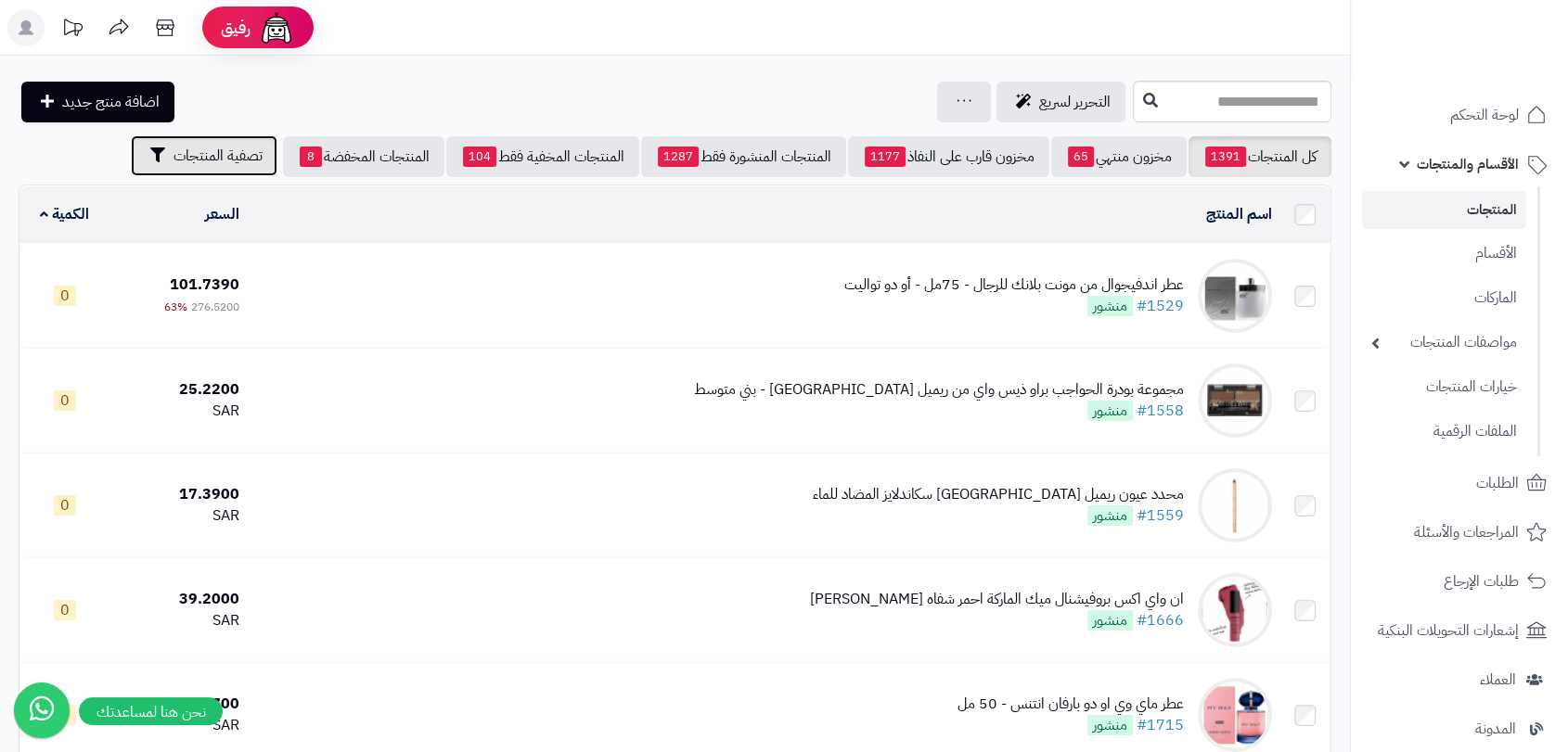 click on "تصفية المنتجات" at bounding box center [218, 156] 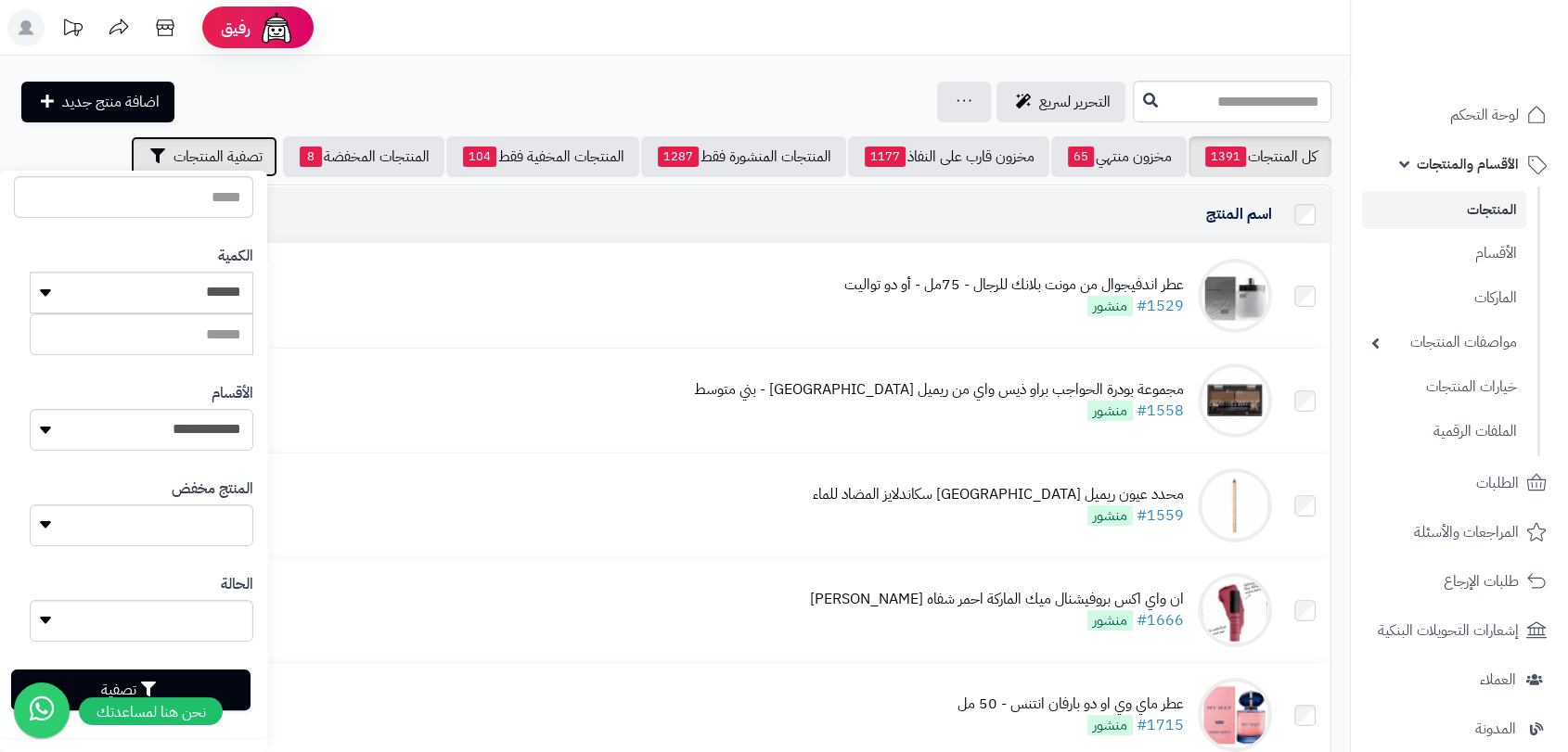 scroll, scrollTop: 382, scrollLeft: 0, axis: vertical 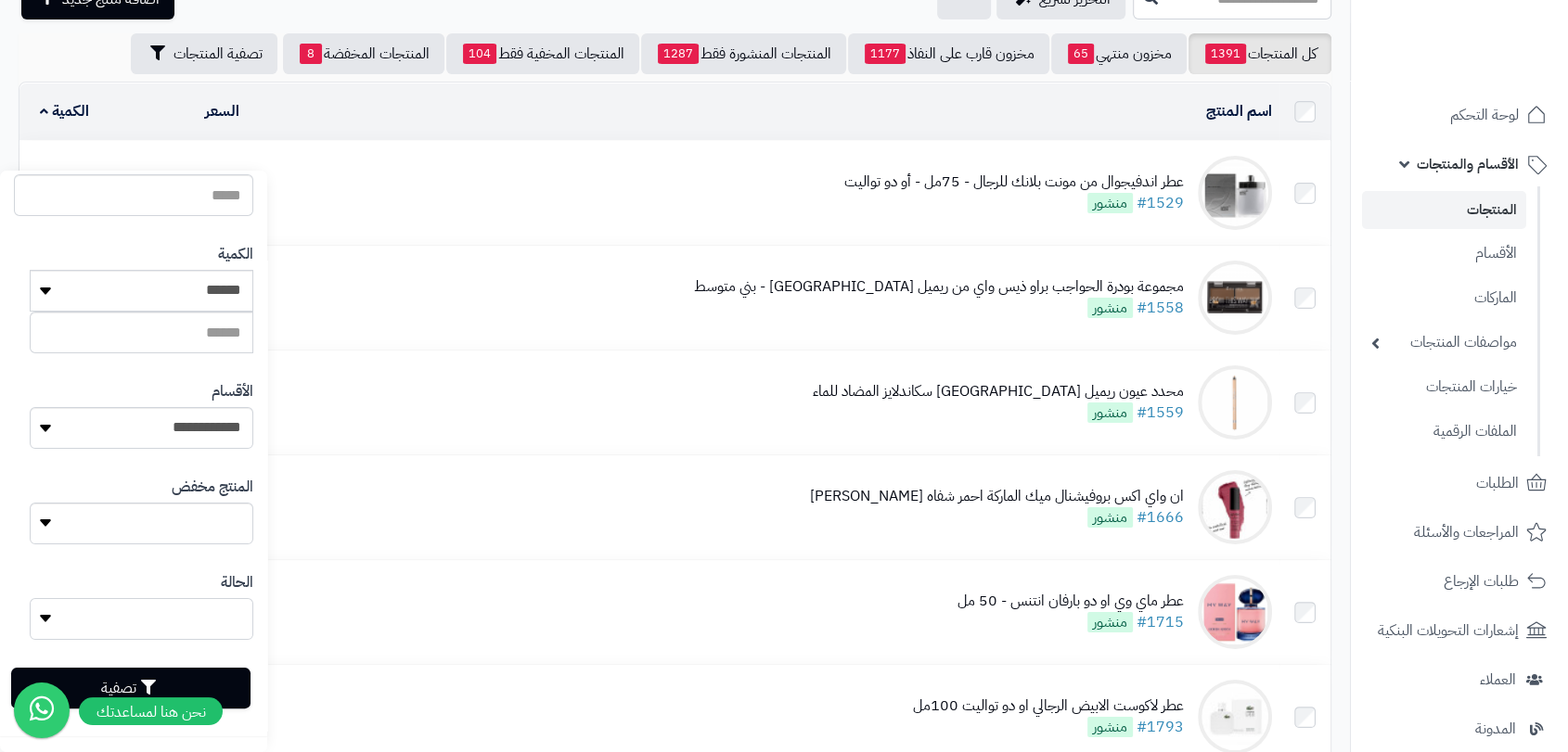 click on "**** ****" at bounding box center (141, 618) 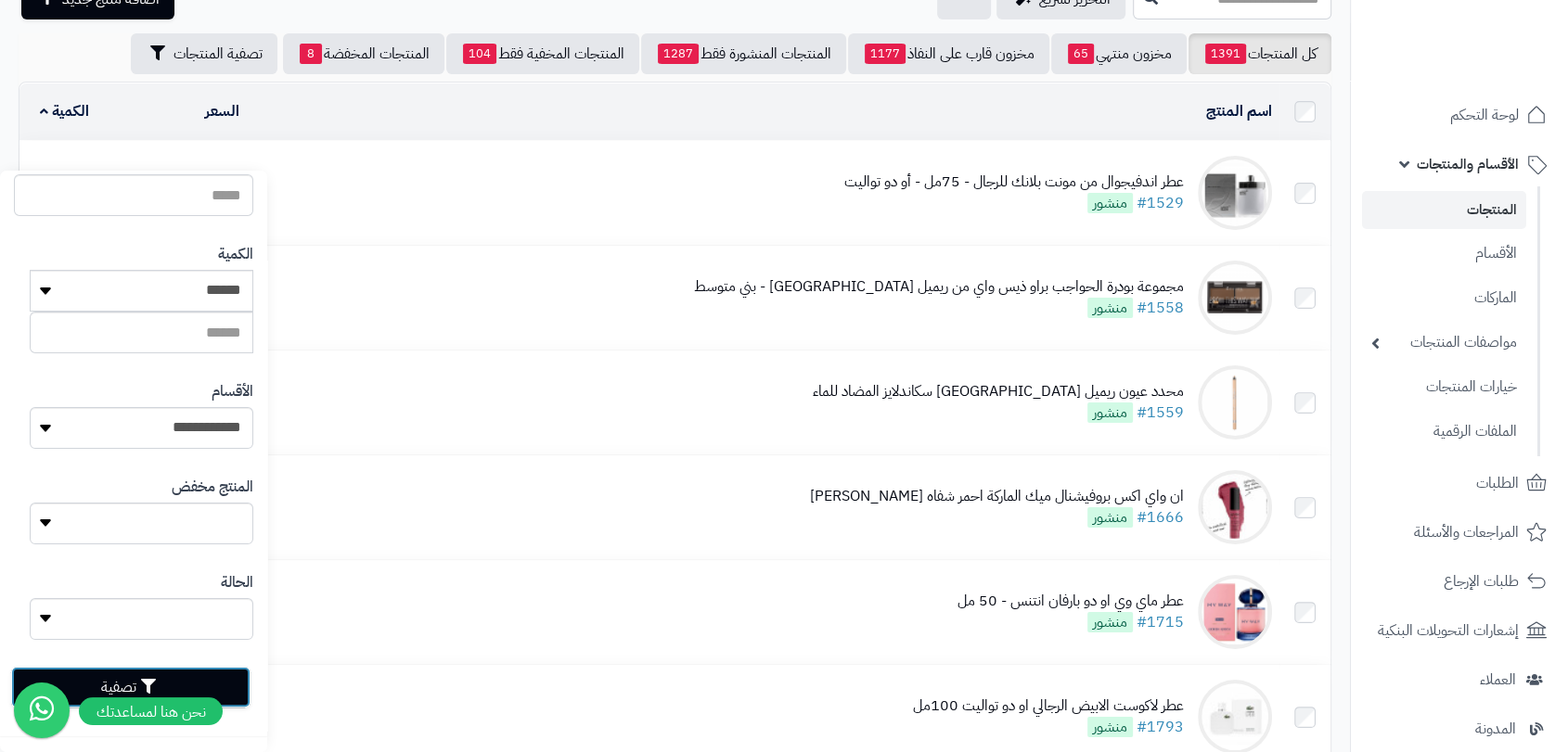 click on "تصفية" at bounding box center [131, 687] 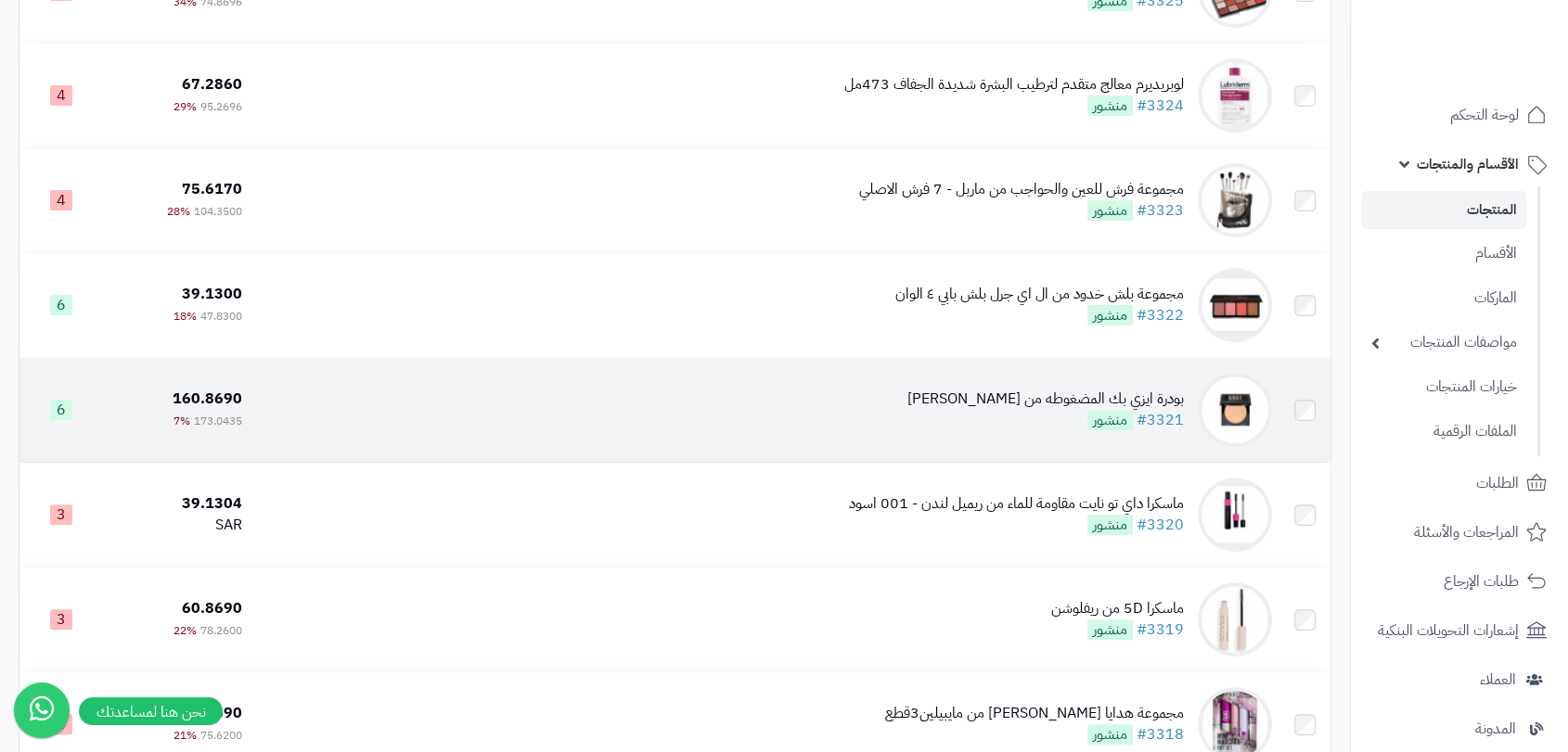 scroll, scrollTop: 0, scrollLeft: 0, axis: both 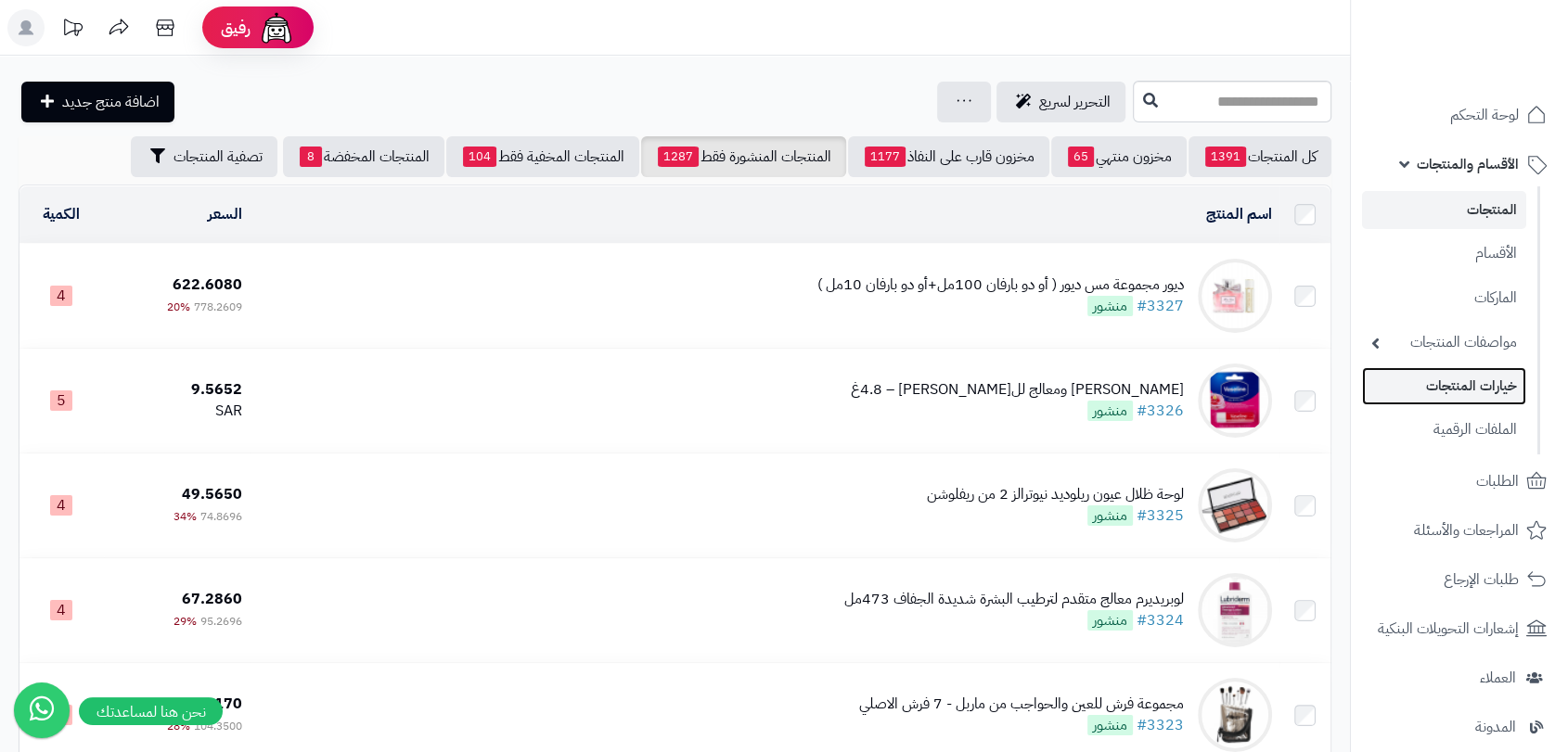 click on "خيارات المنتجات" at bounding box center (1444, 386) 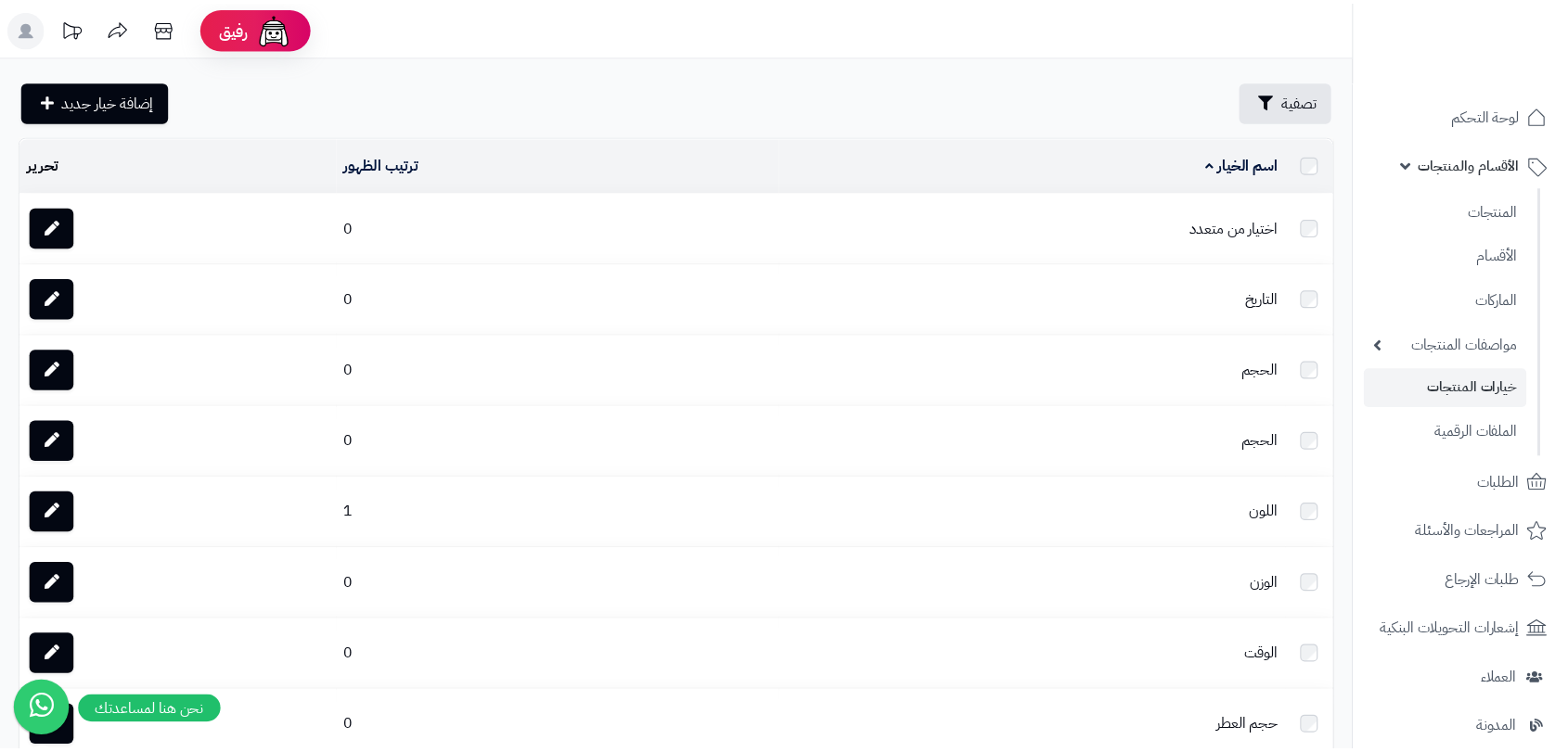scroll, scrollTop: 0, scrollLeft: 0, axis: both 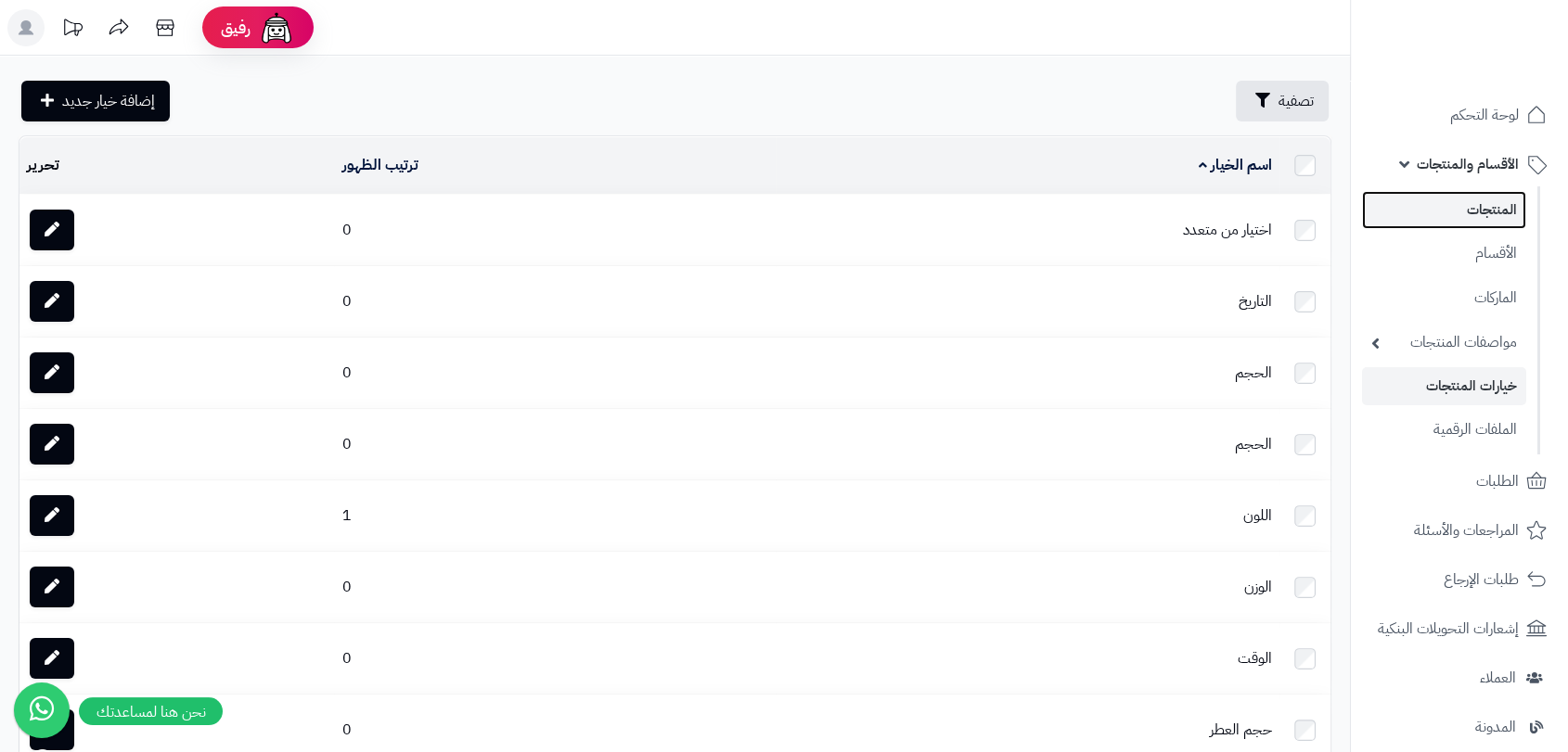 click on "المنتجات" at bounding box center (1444, 210) 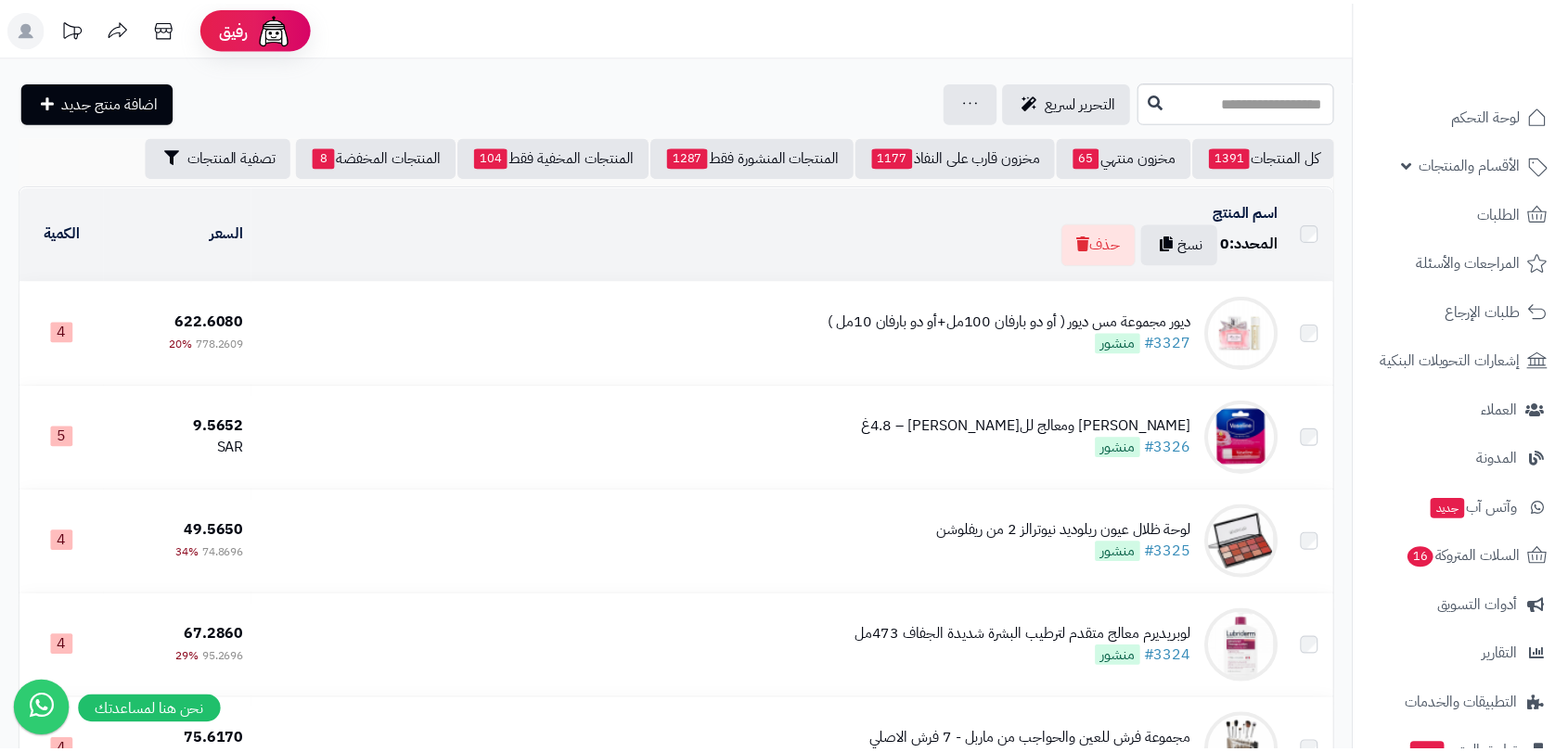 scroll, scrollTop: 0, scrollLeft: 0, axis: both 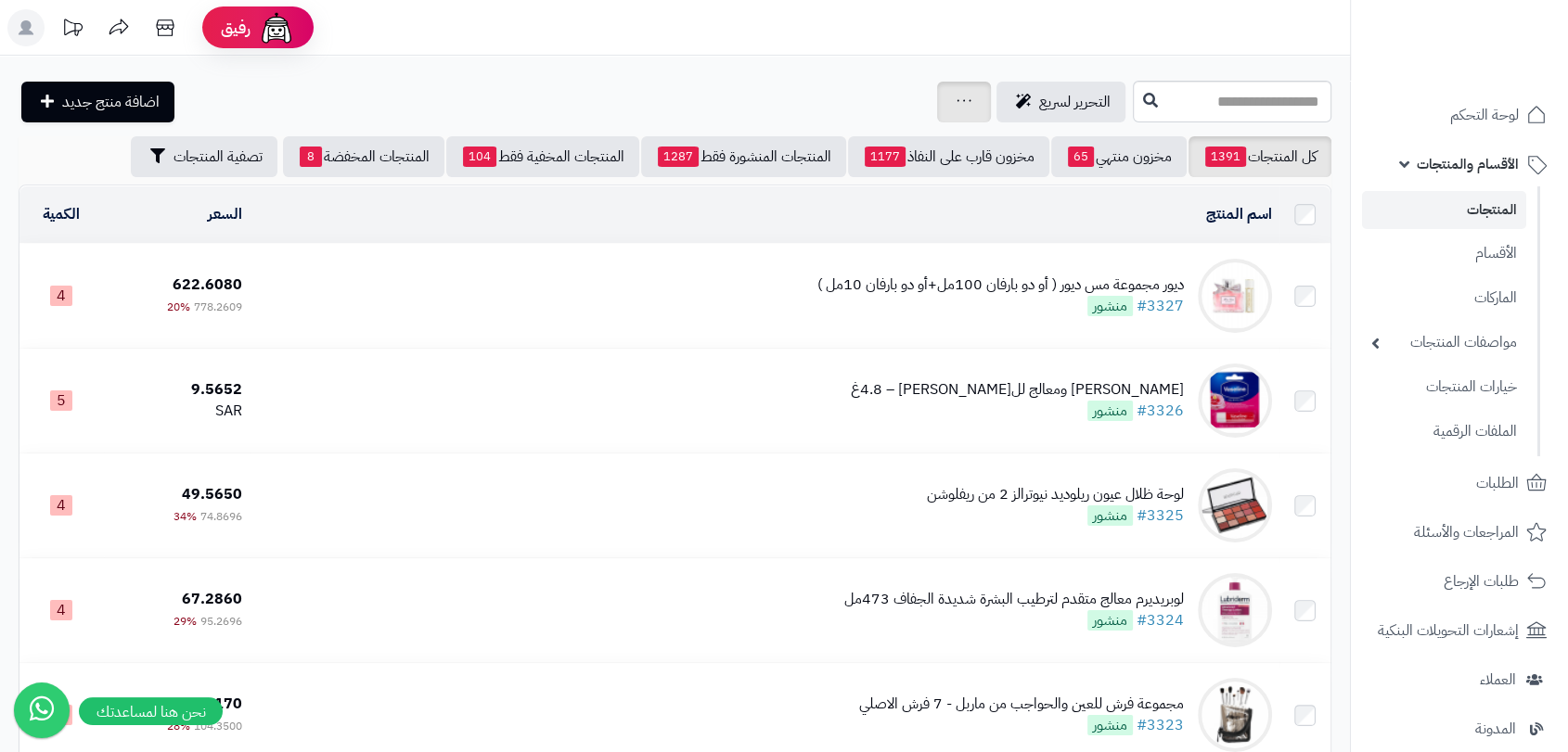 click on "جرد مخزون المنتجات    جرد مخزون الخيارات فقط   تعديل أسعار المنتجات   الملصقات   تصدير المنتجات   استيراد/تحديث المنتجات   اكسل تحديث الكميات   سجل المخزون
المنتجات المحذوفة" at bounding box center [964, 102] 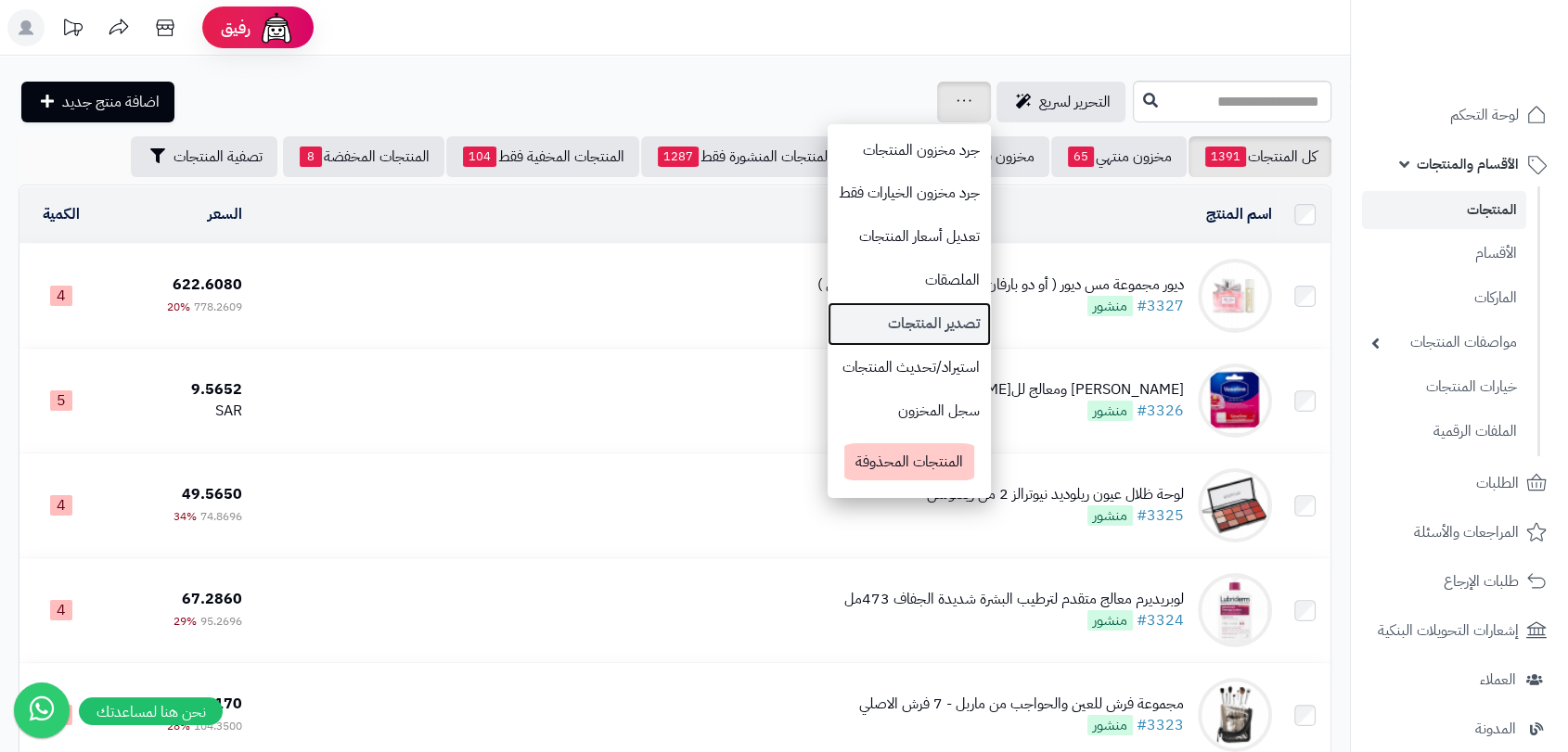 click on "تصدير المنتجات" at bounding box center (909, 324) 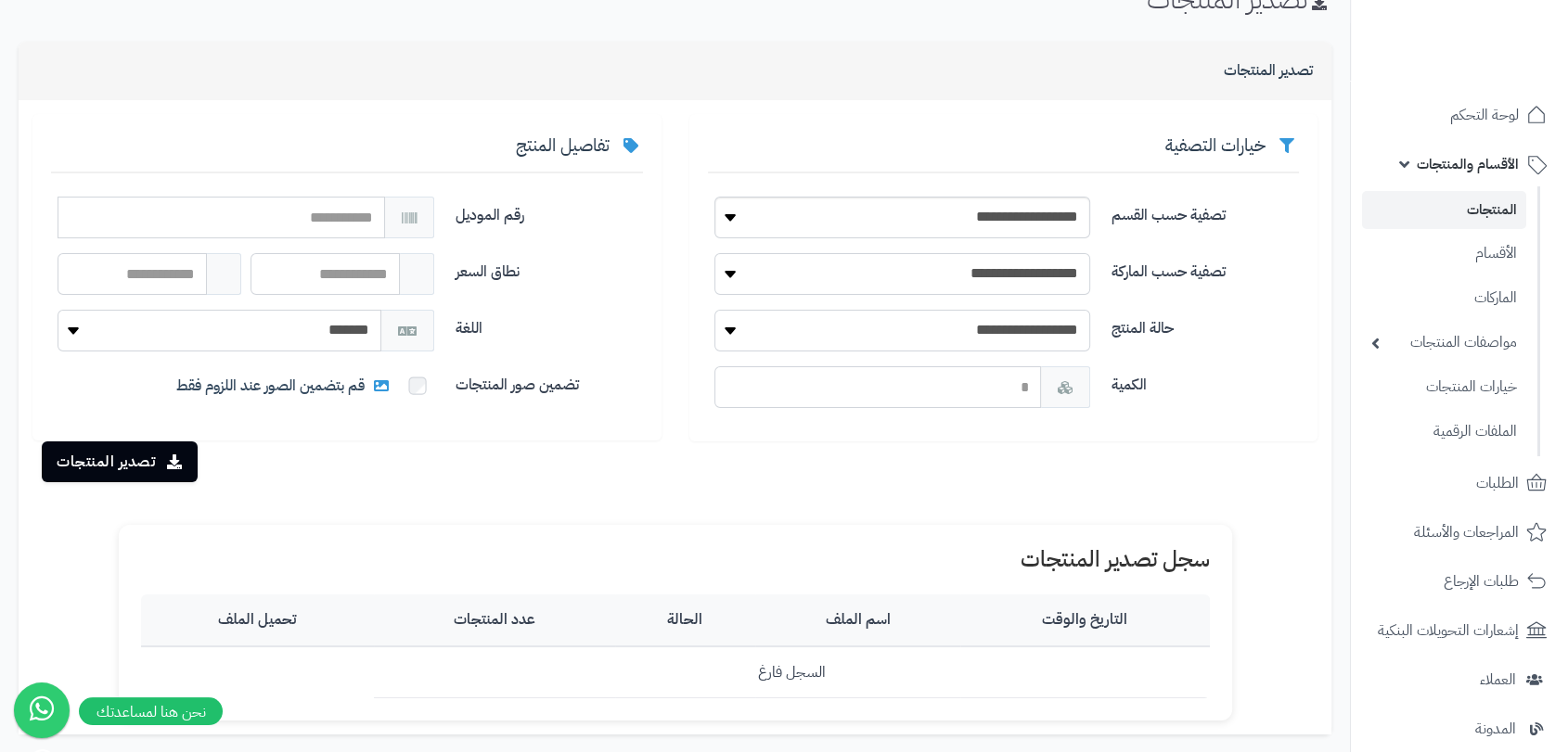 scroll, scrollTop: 103, scrollLeft: 0, axis: vertical 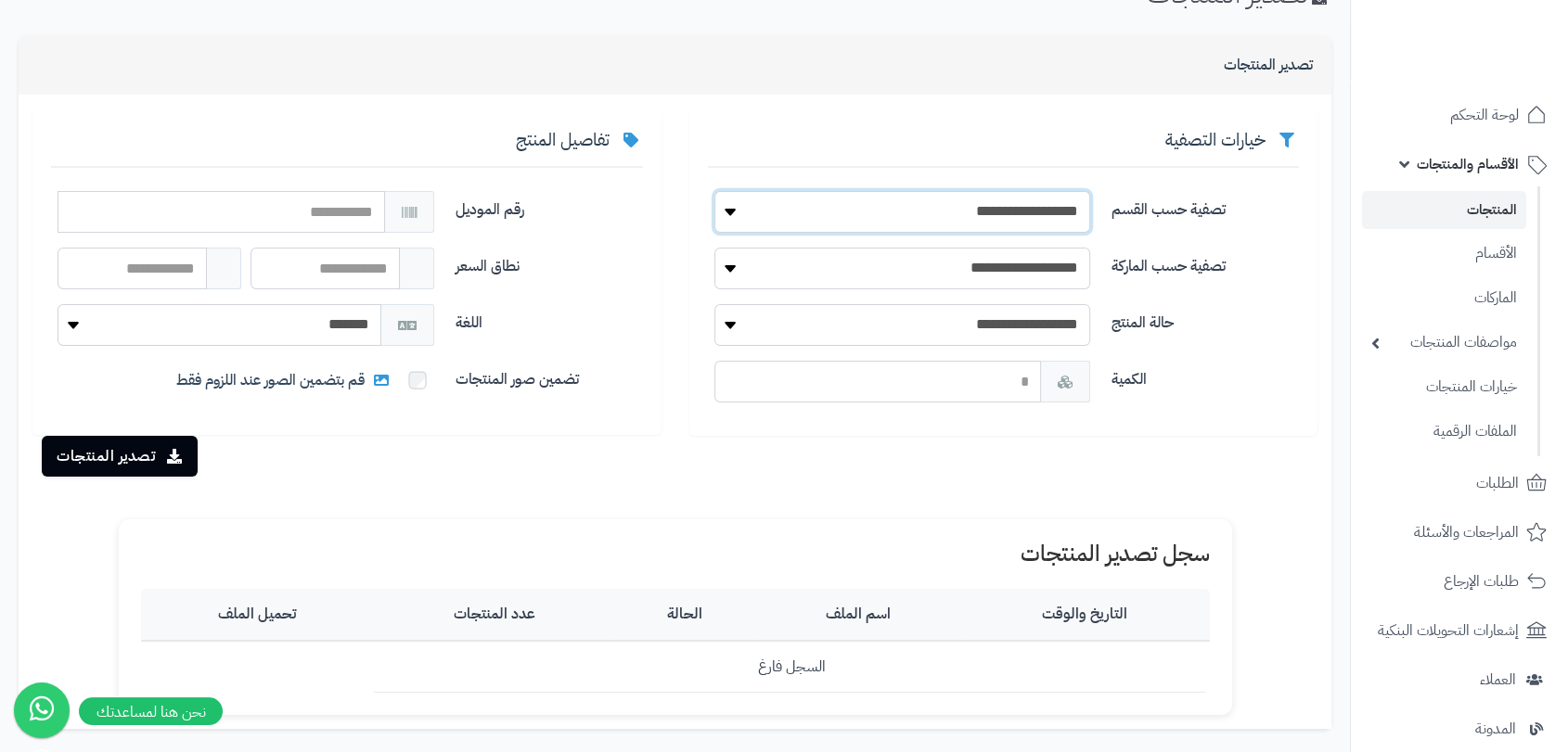 click on "**********" at bounding box center [903, 211] 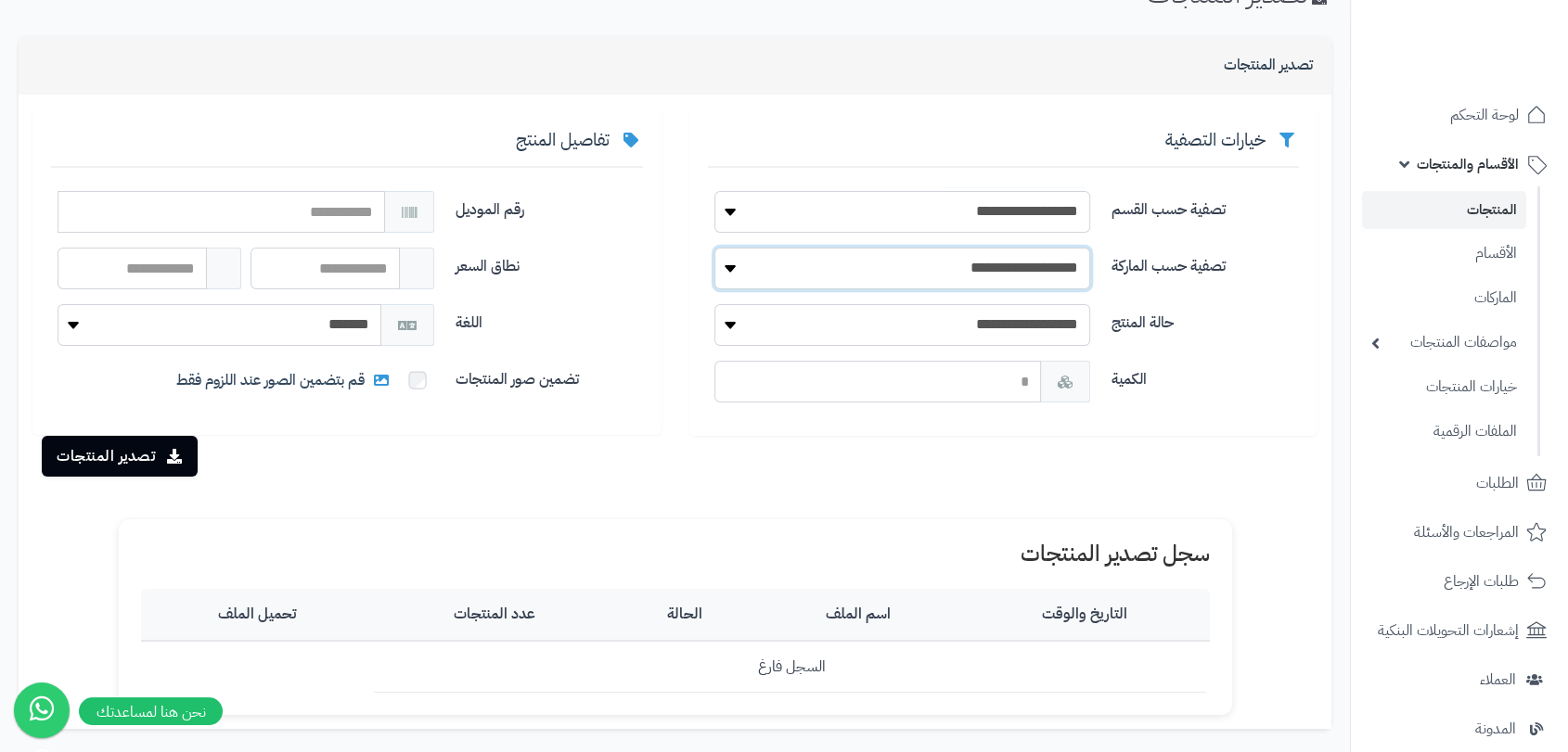 click on "**********" at bounding box center (903, 268) 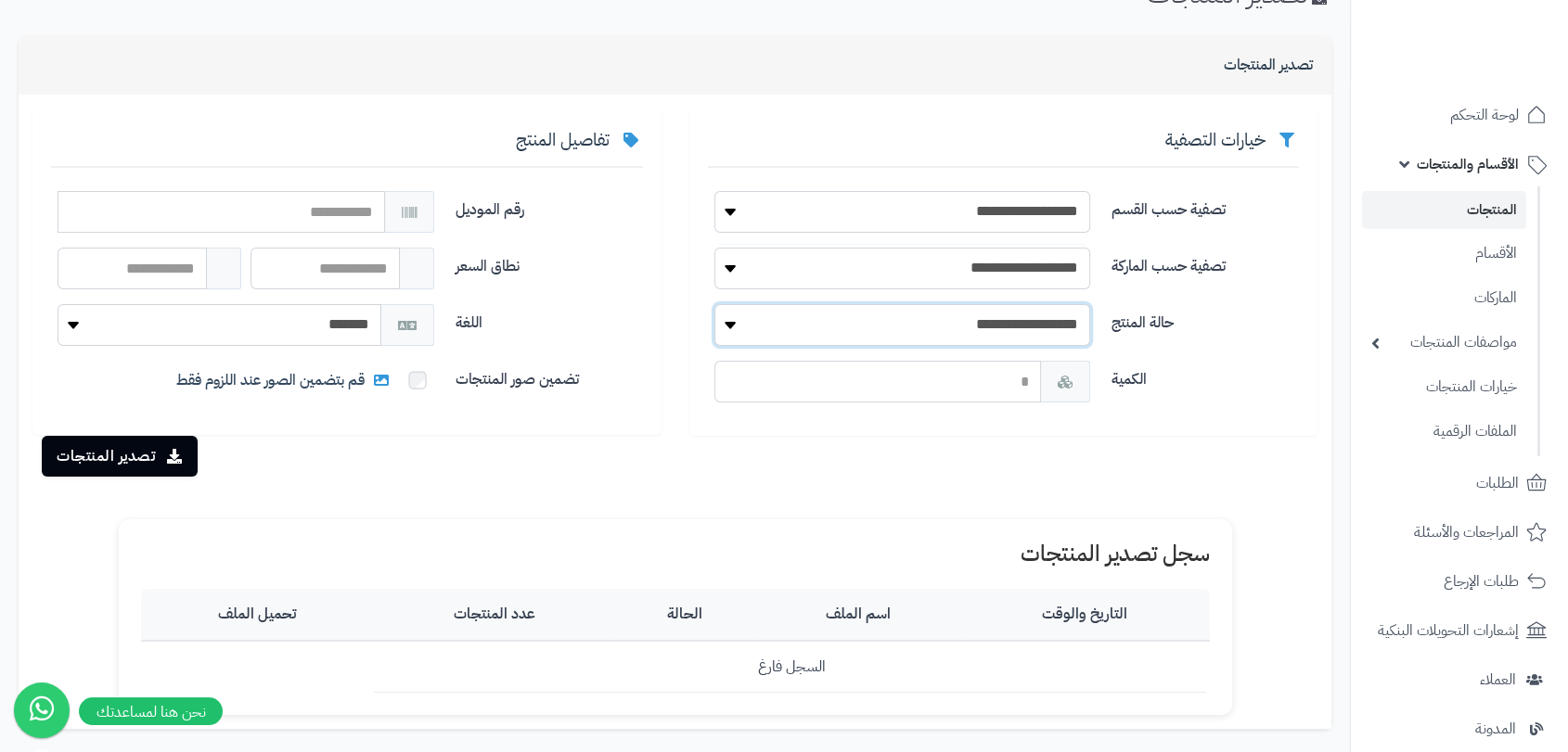 click on "**********" at bounding box center [903, 325] 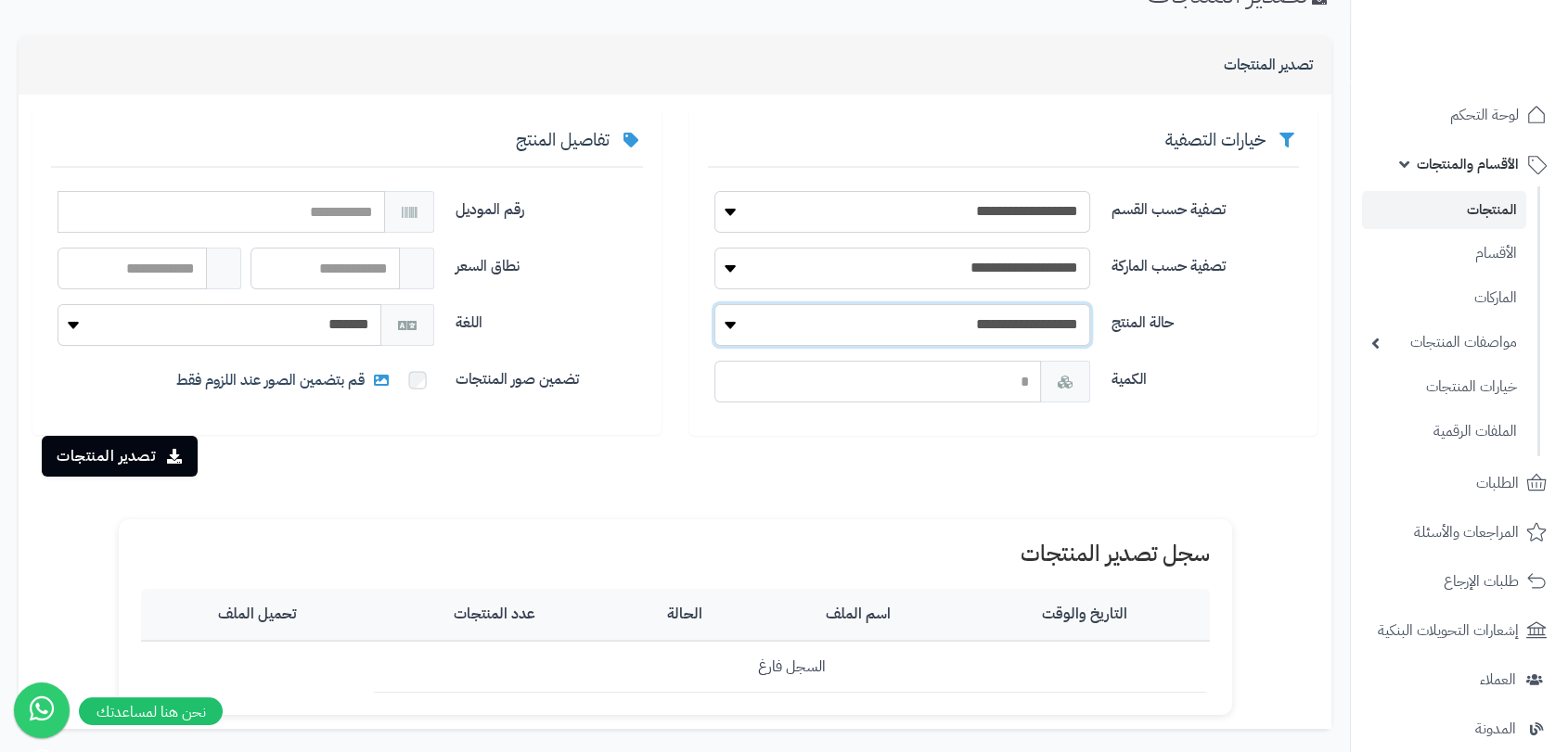 select on "*" 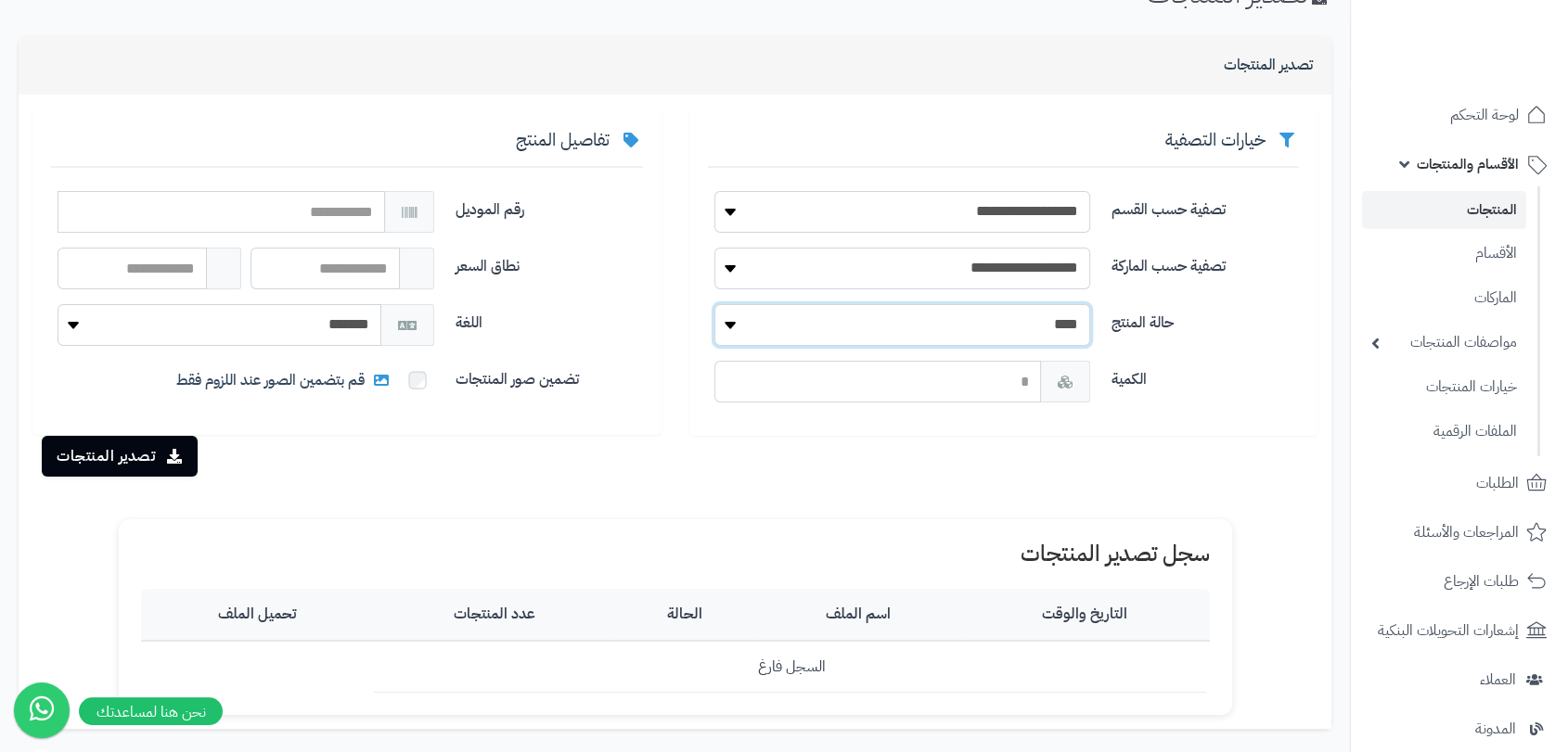 click on "**********" at bounding box center [903, 325] 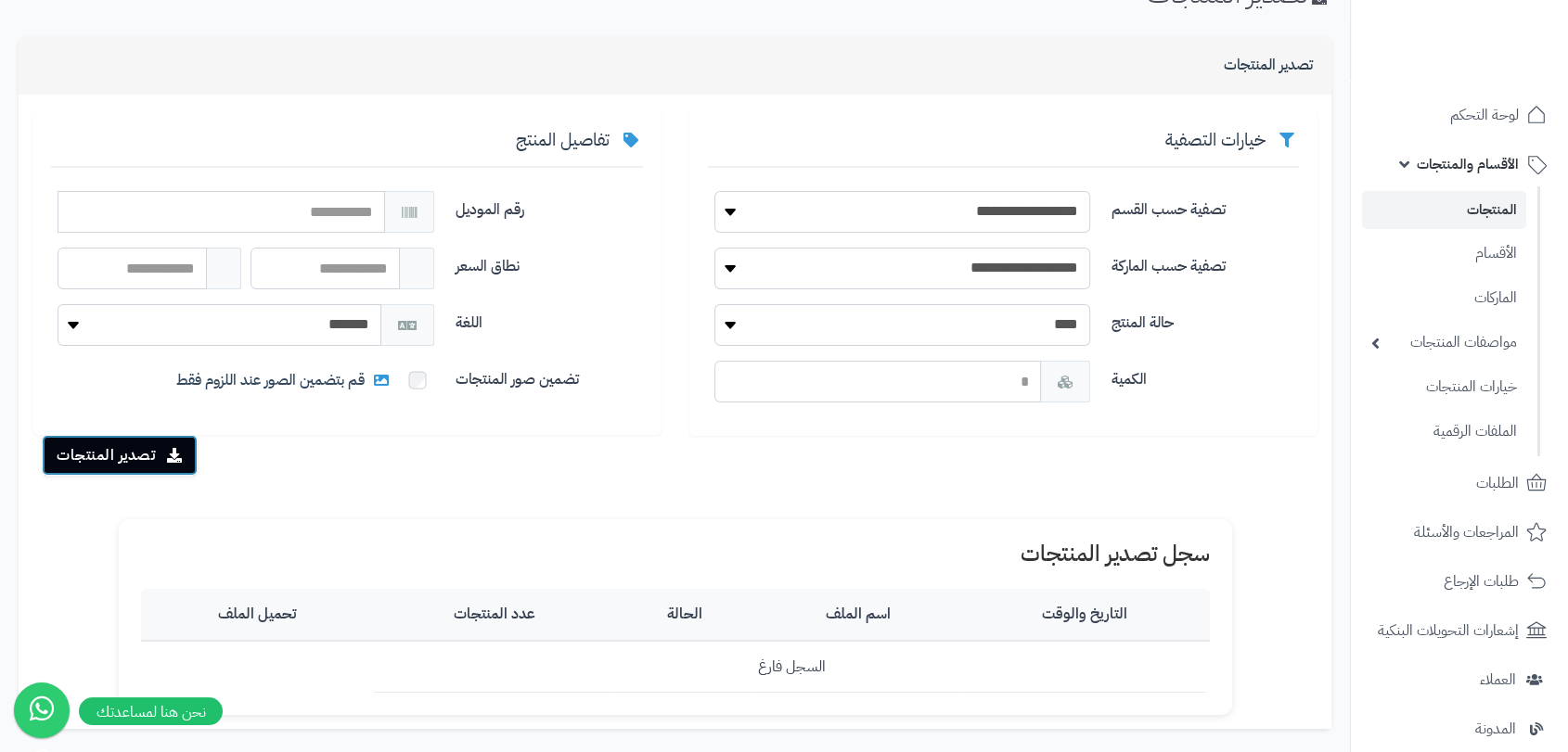 click on "تصدير المنتجات" at bounding box center [120, 455] 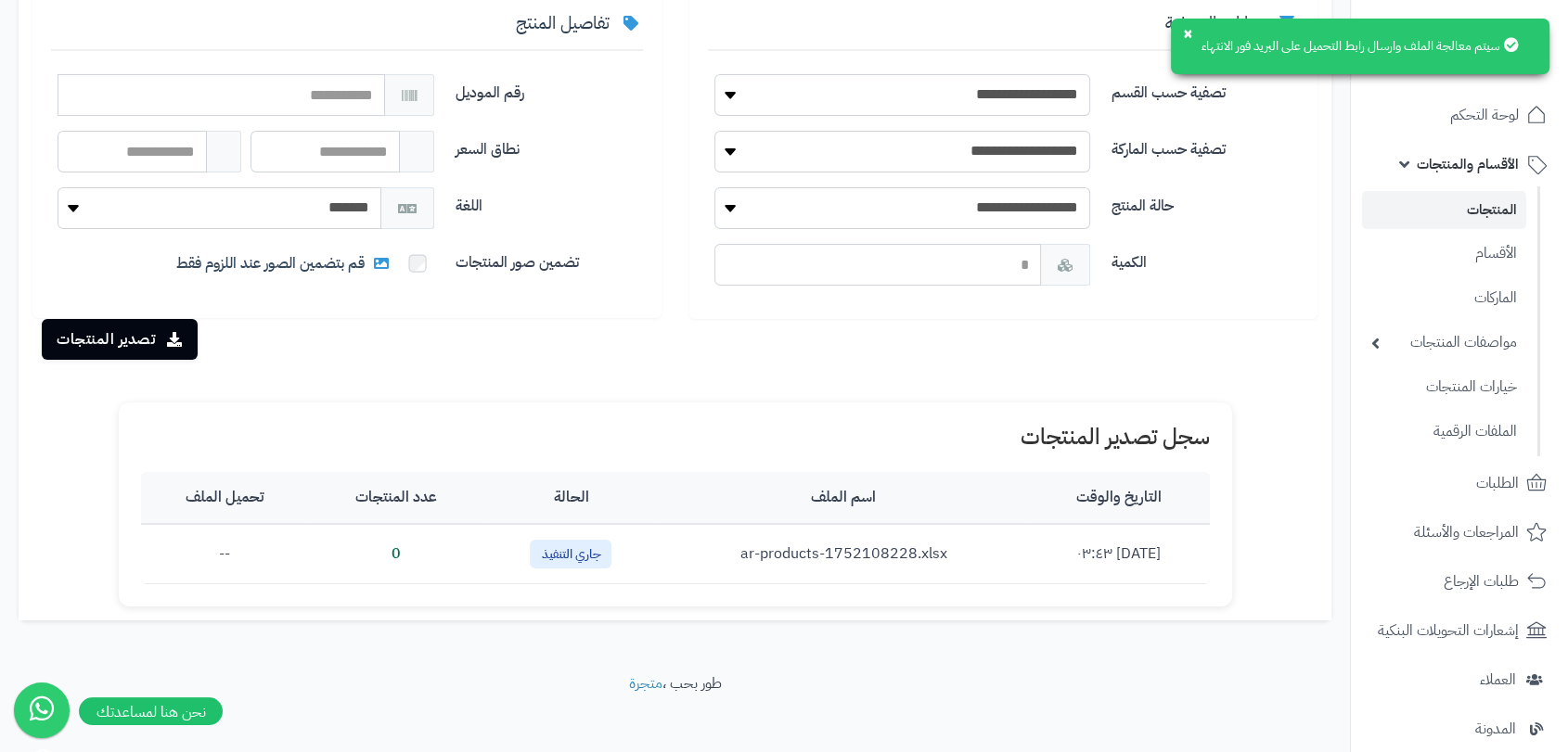 scroll, scrollTop: 234, scrollLeft: 0, axis: vertical 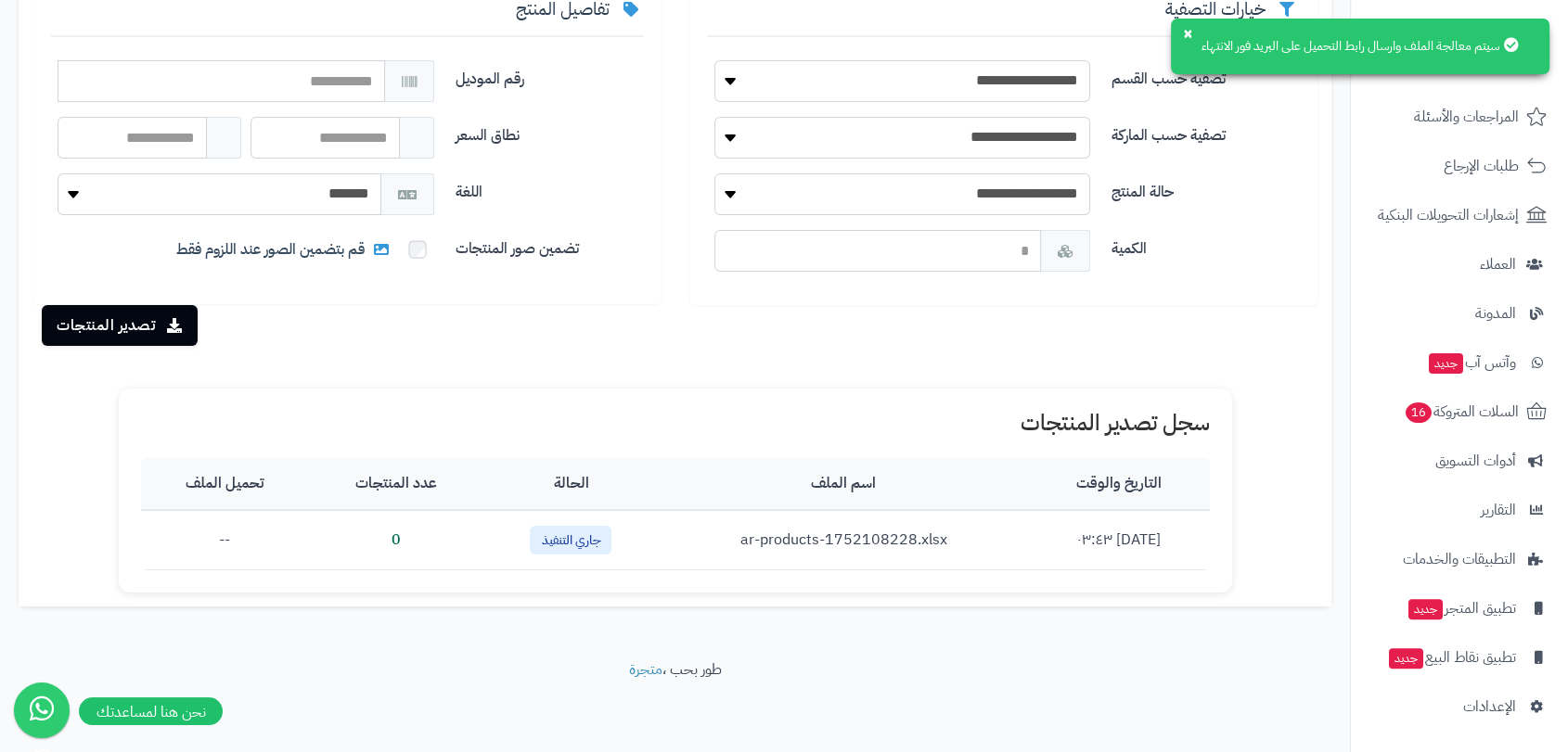 click on "سيتم معالجة الملف وارسال رابط التحميل على البريد فور الانتهاء             ×" at bounding box center [1360, 46] 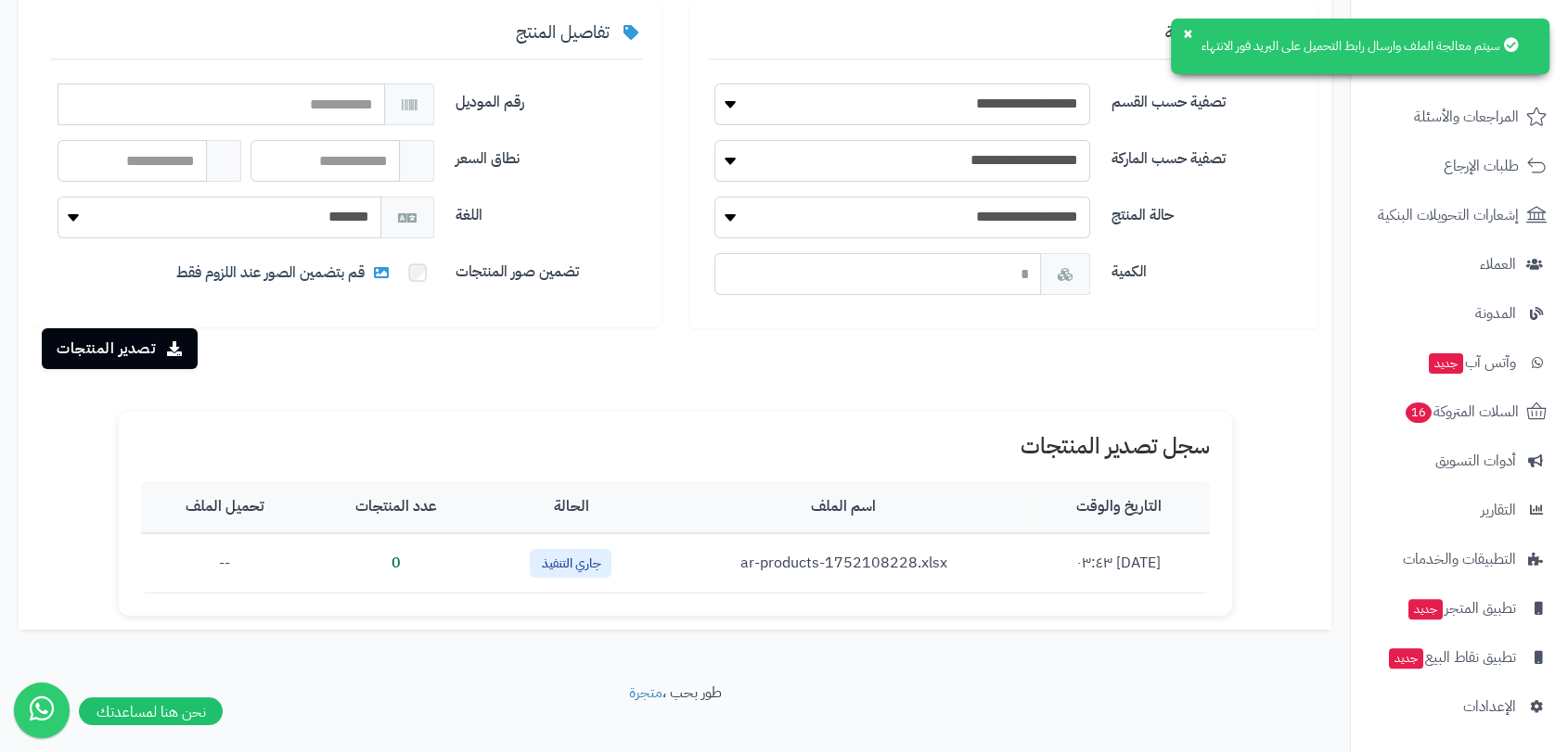 scroll, scrollTop: 234, scrollLeft: 0, axis: vertical 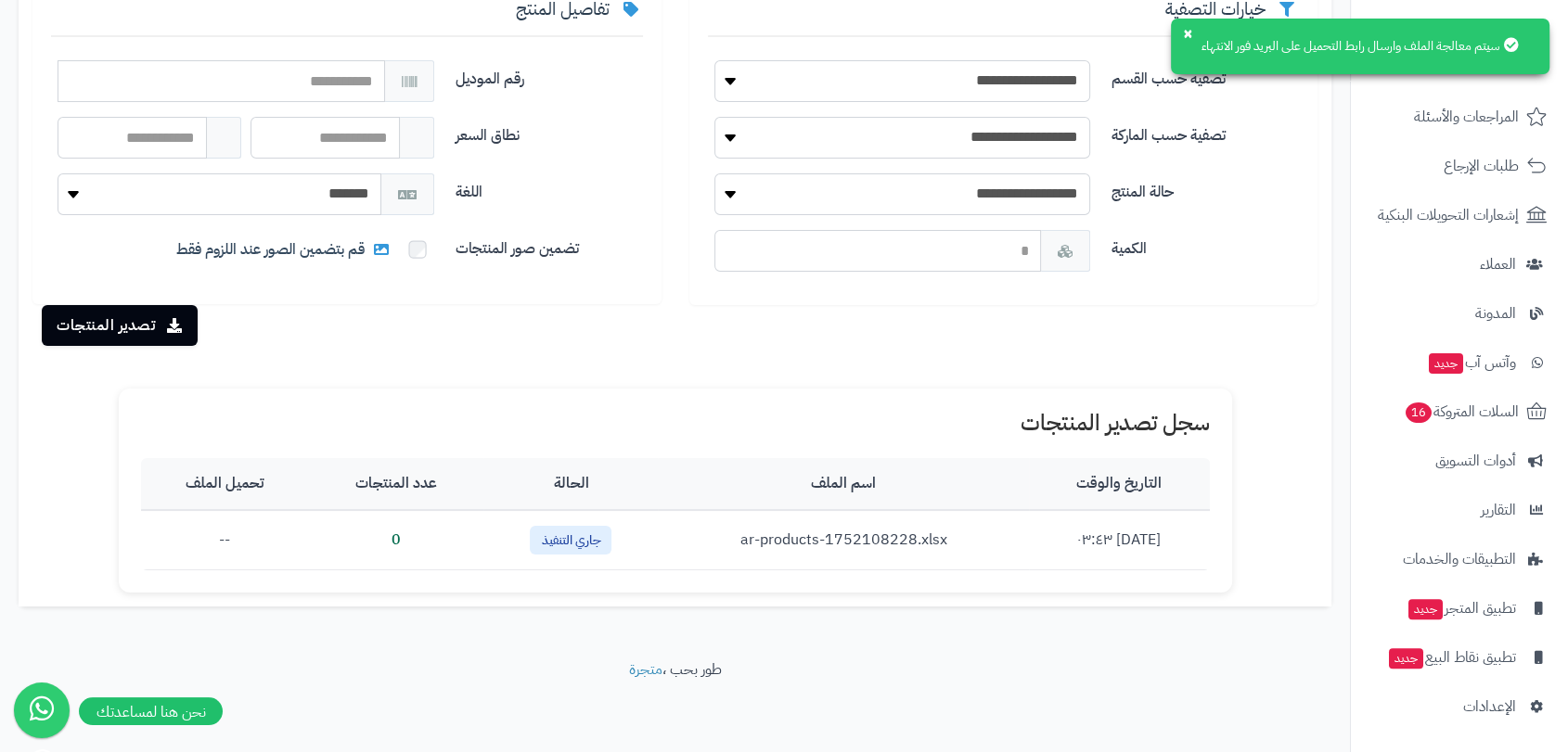 click on "سيتم معالجة الملف وارسال رابط التحميل على البريد فور الانتهاء             ×" at bounding box center (1360, 46) 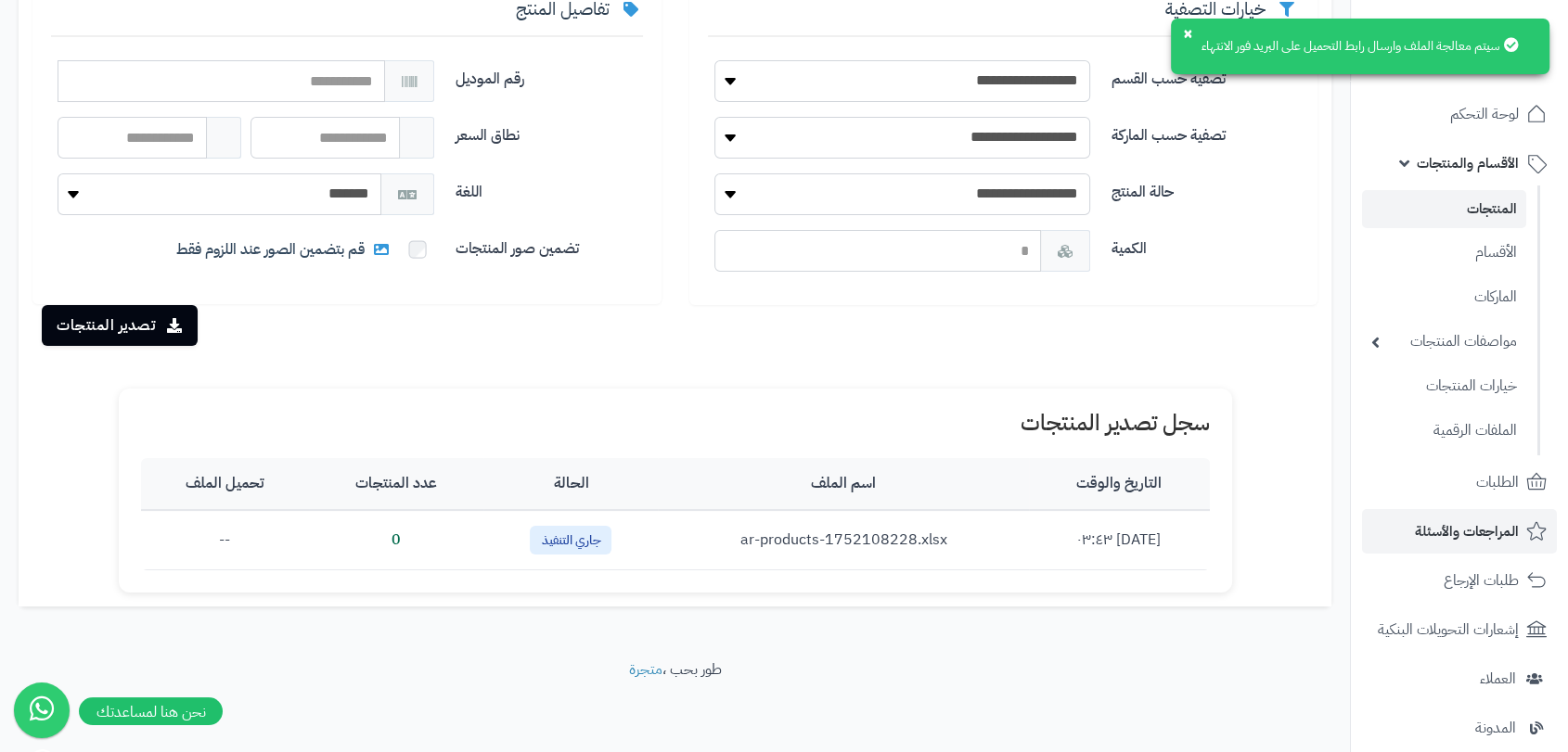 scroll, scrollTop: 0, scrollLeft: 0, axis: both 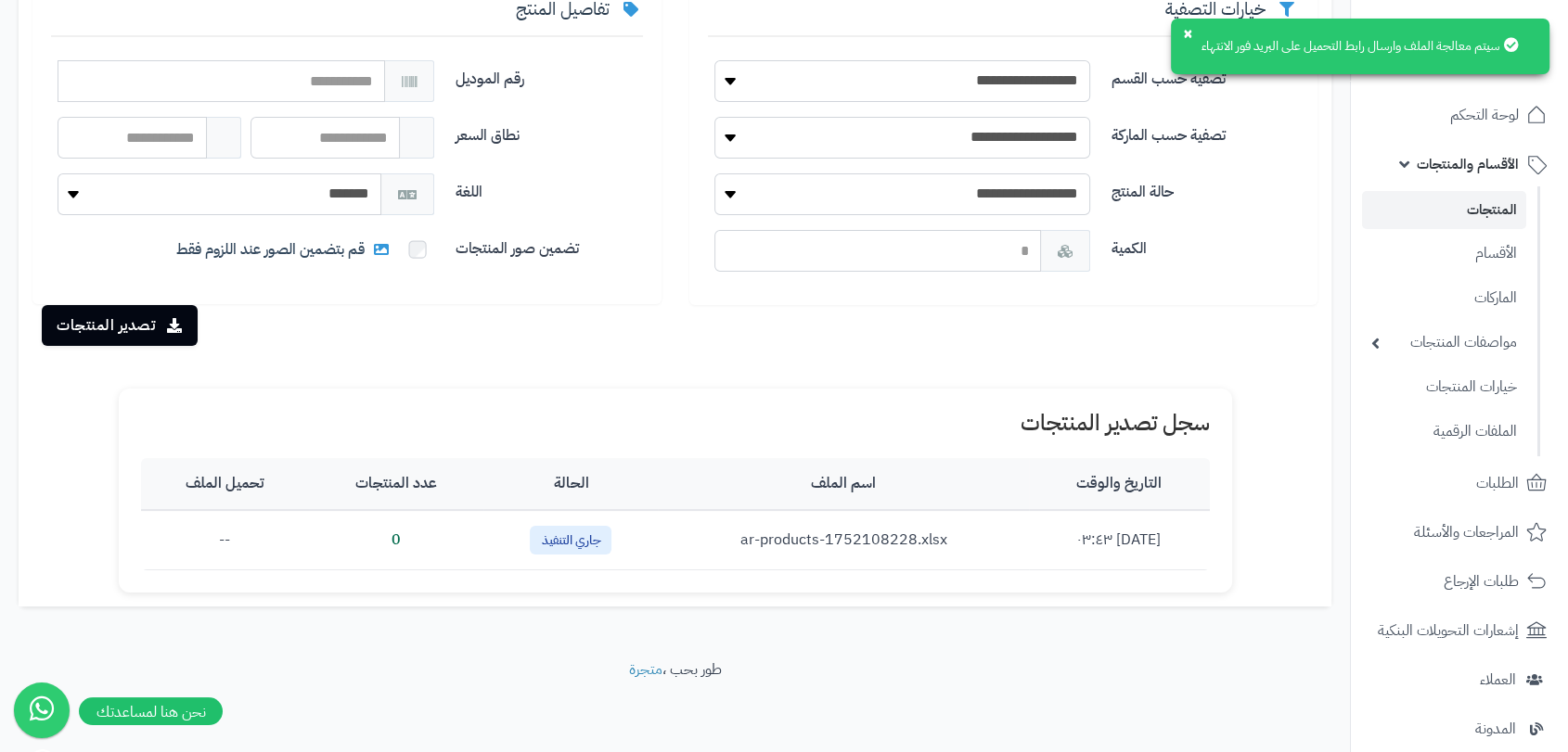click on "المنتجات" at bounding box center (1444, 210) 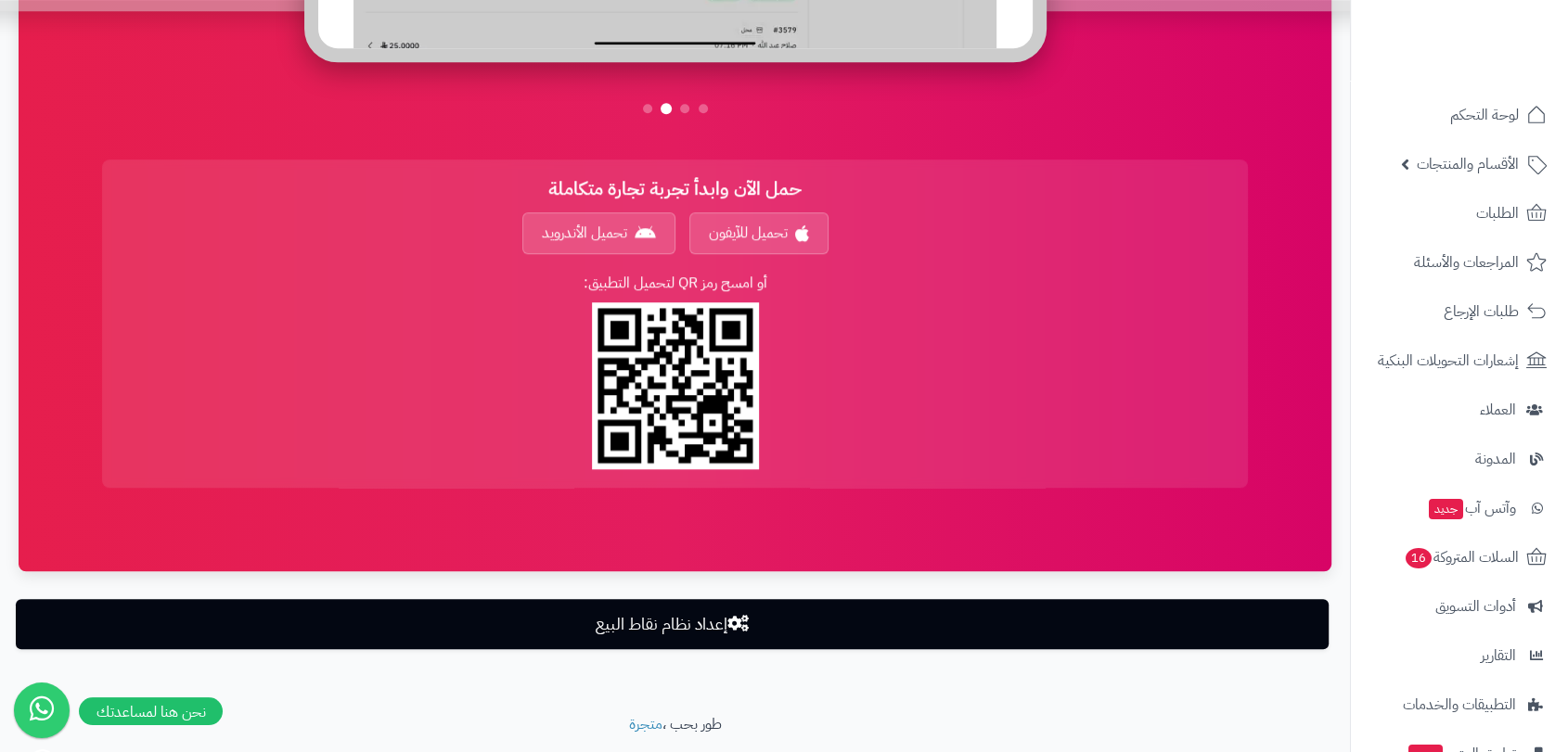 scroll, scrollTop: 1319, scrollLeft: 0, axis: vertical 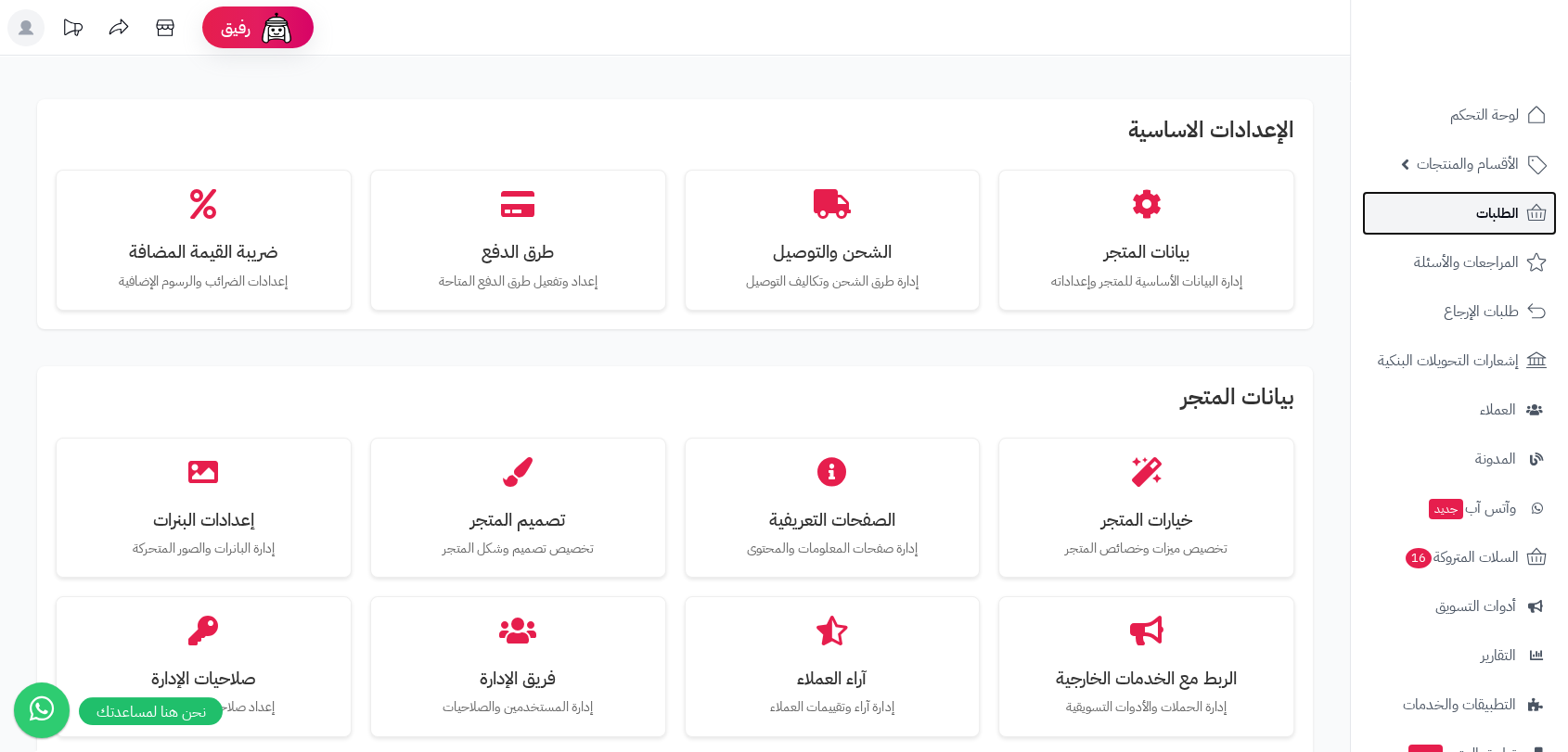 click on "الطلبات" at bounding box center [1497, 213] 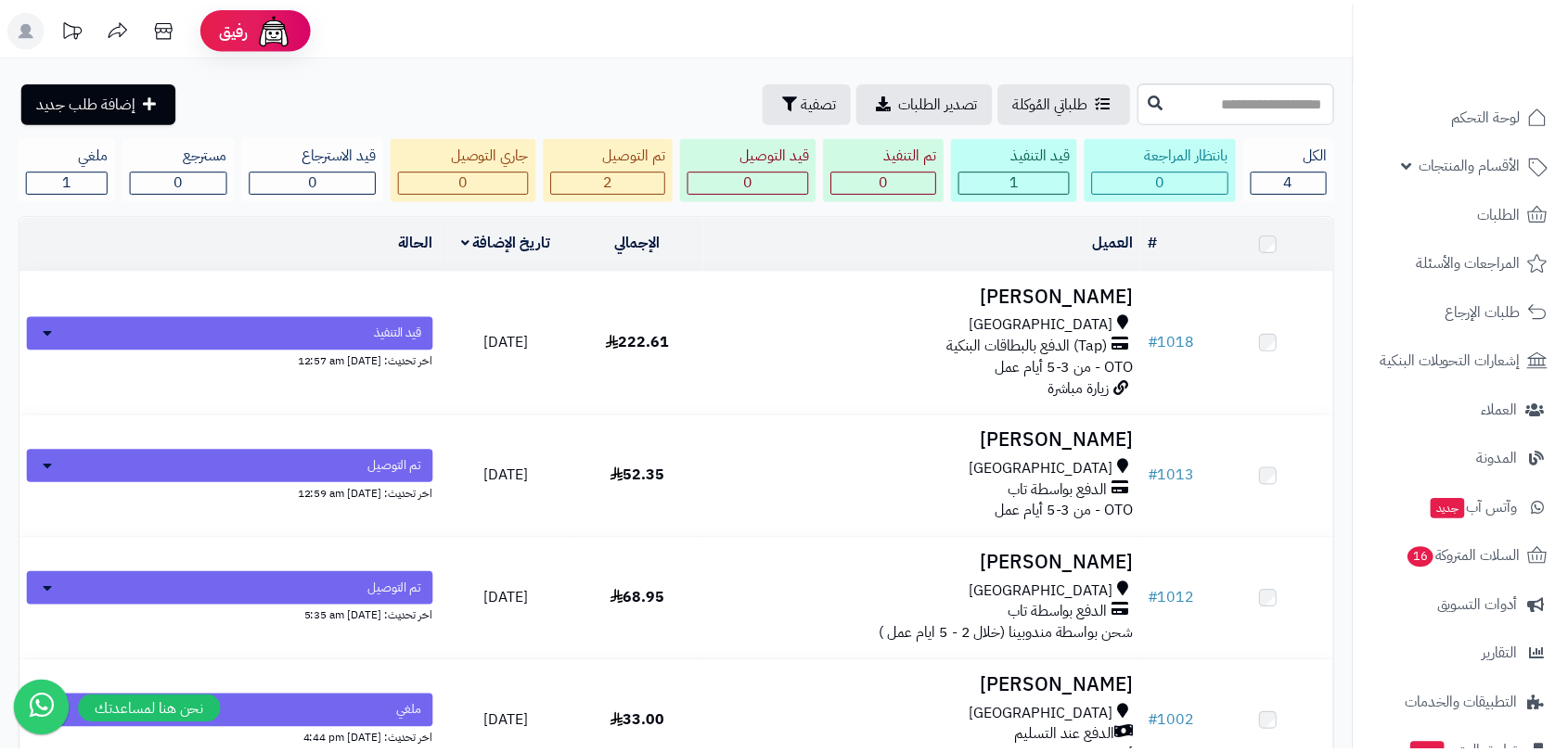 scroll, scrollTop: 0, scrollLeft: 0, axis: both 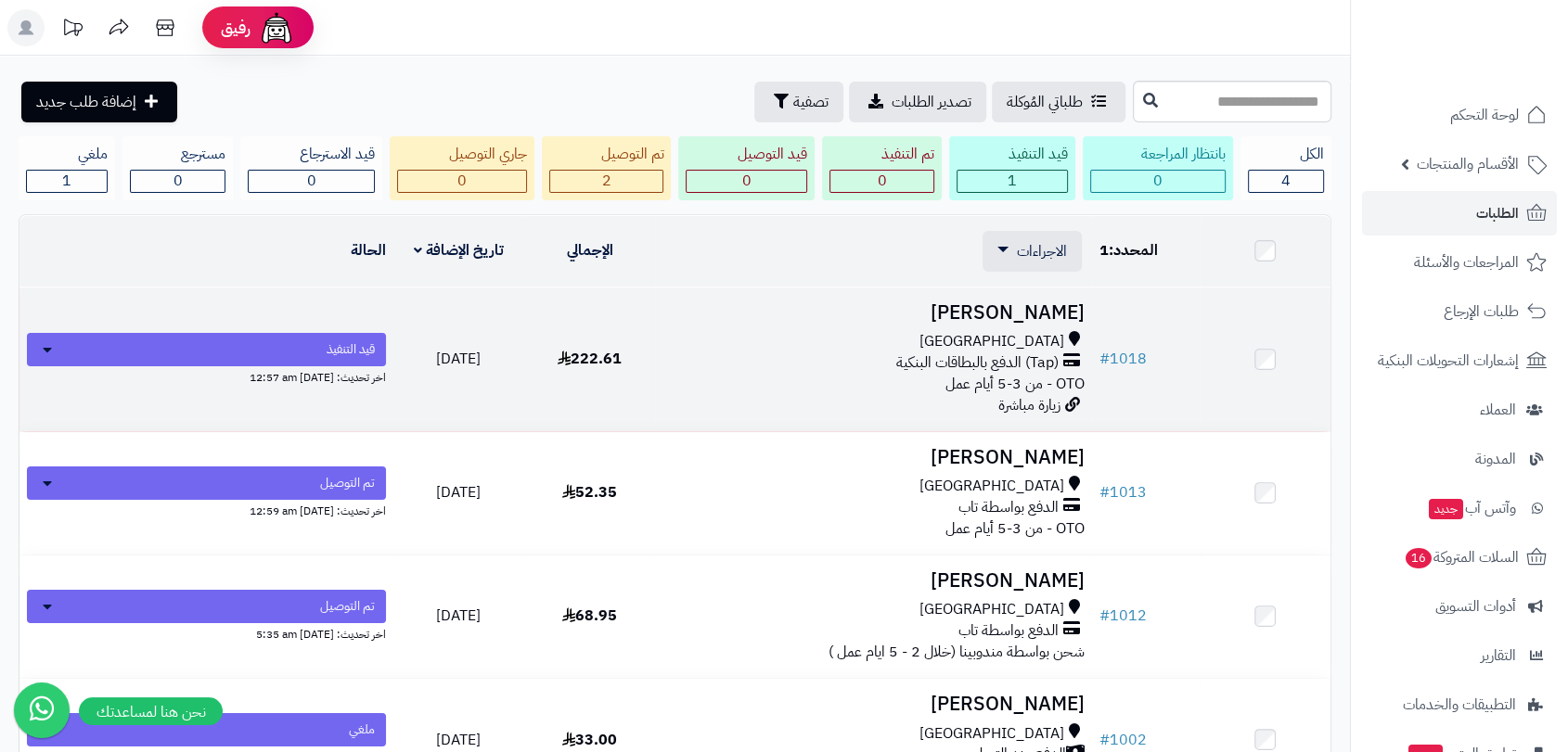 click on "[PERSON_NAME]" at bounding box center [873, 312] 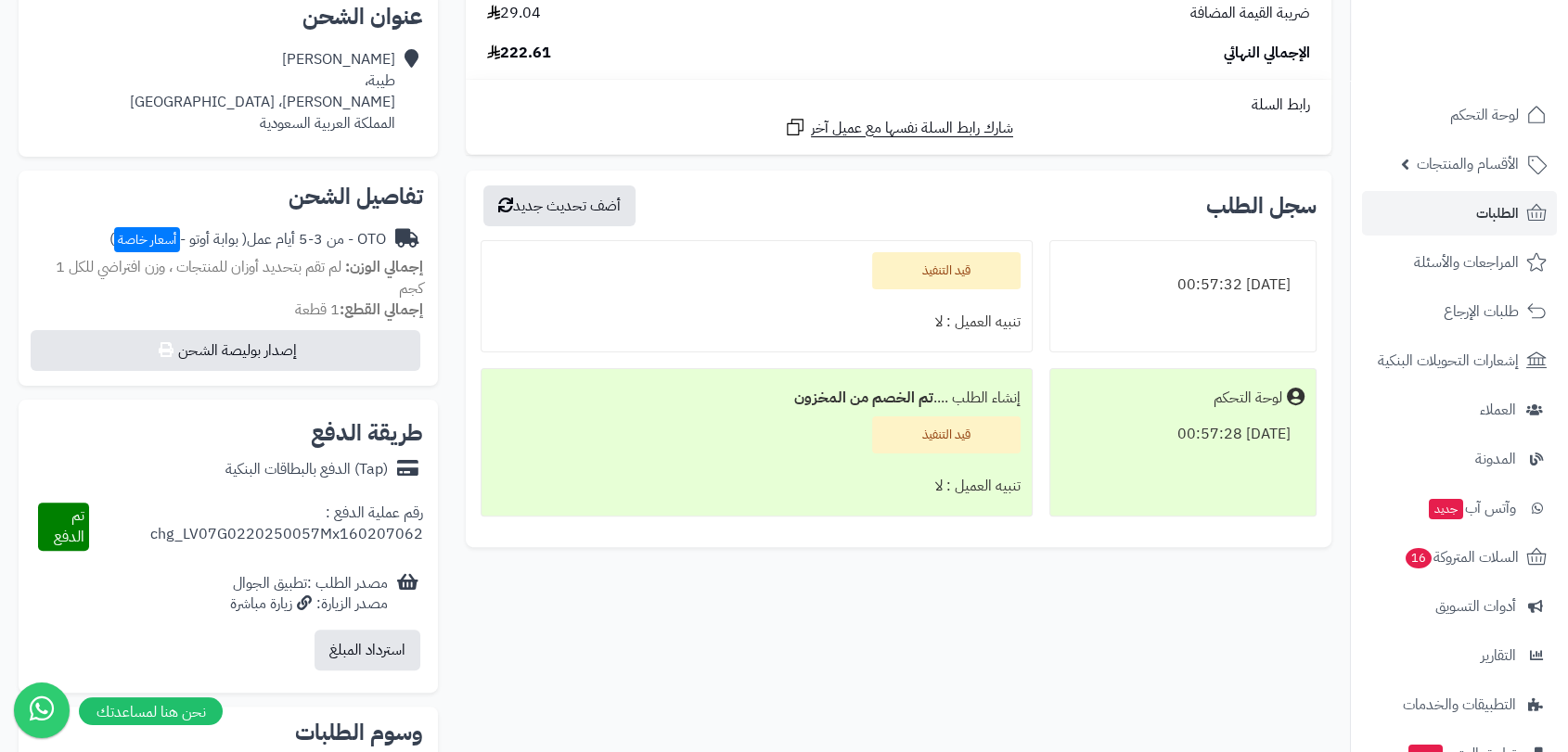 scroll, scrollTop: 185, scrollLeft: 0, axis: vertical 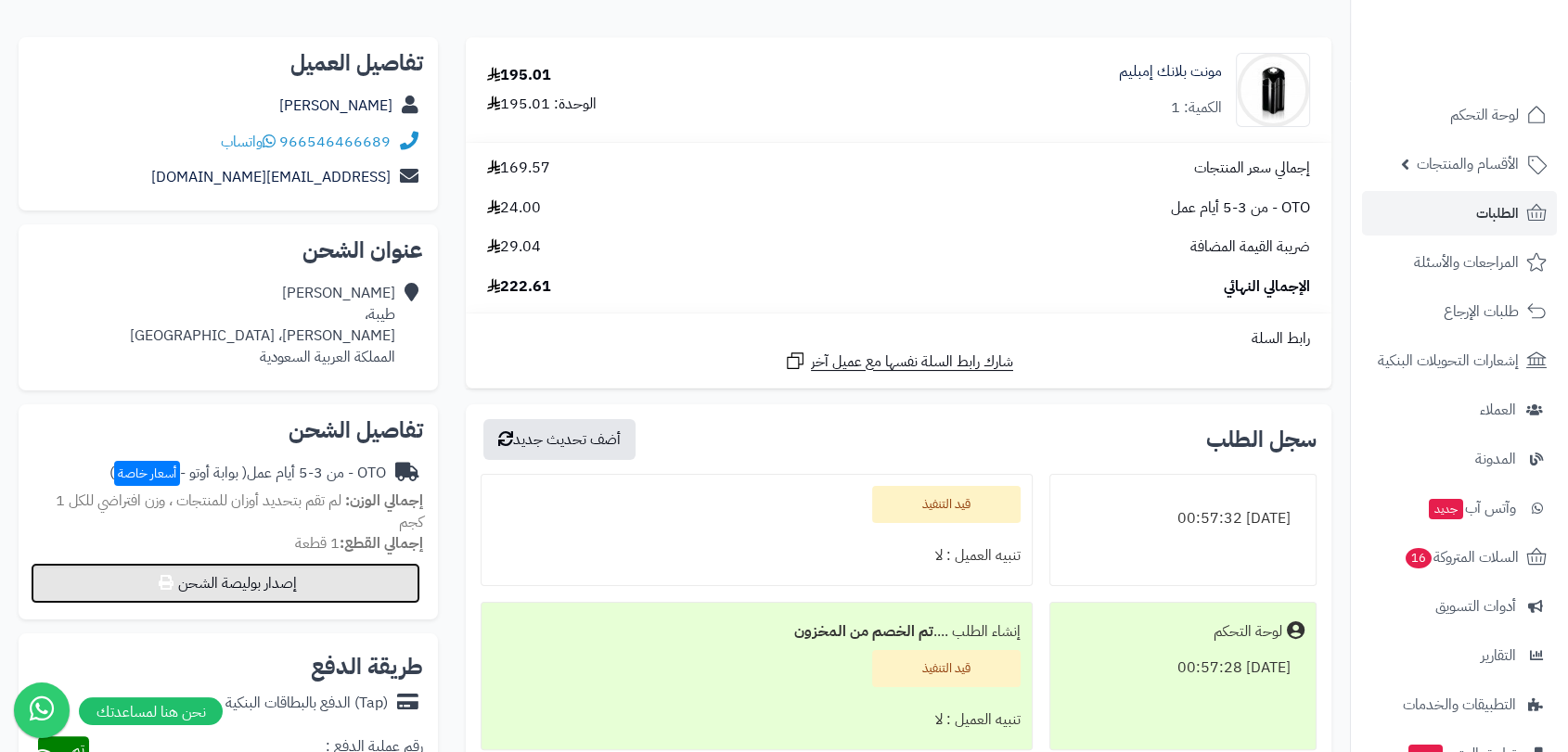 click on "إصدار بوليصة الشحن" at bounding box center (225, 583) 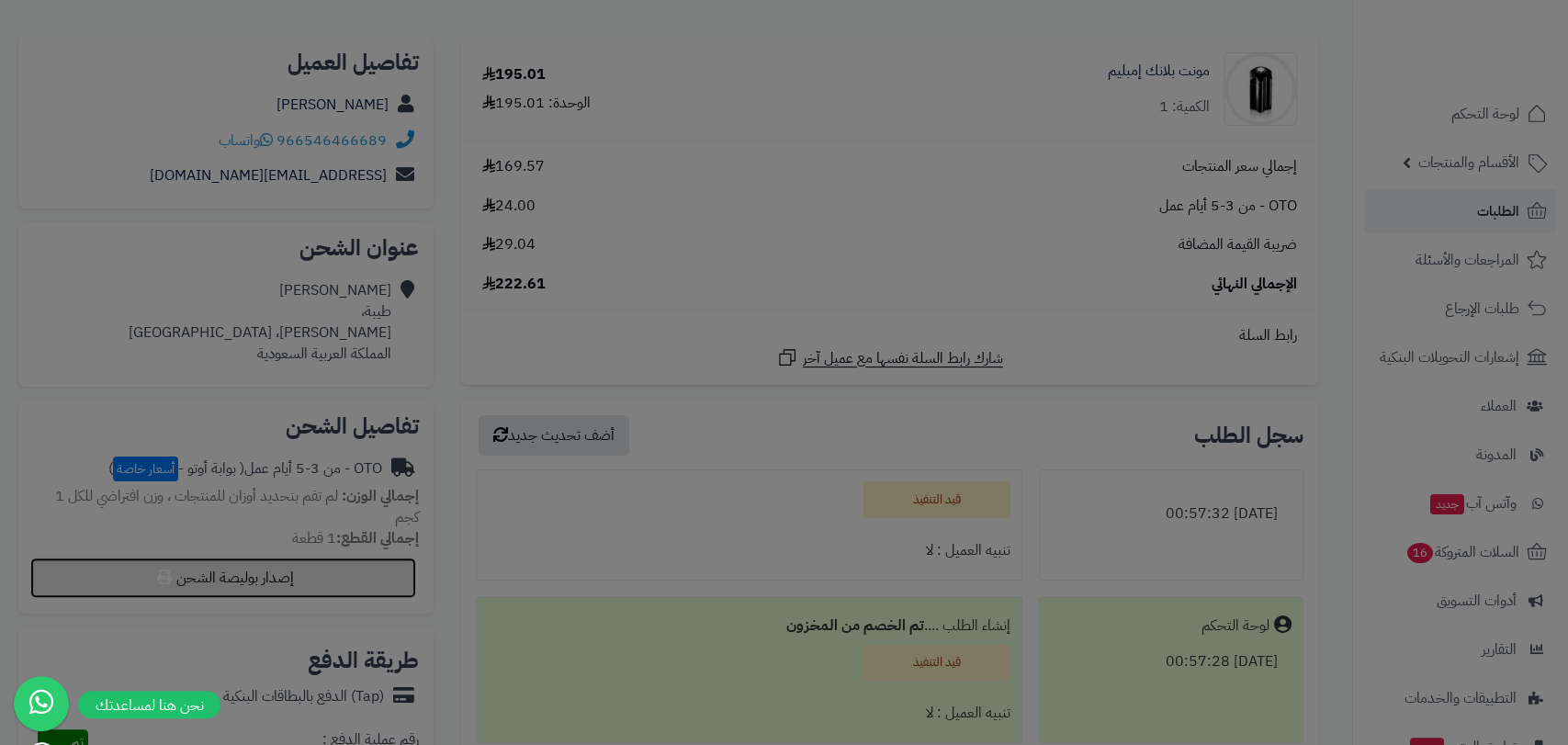 select on "***" 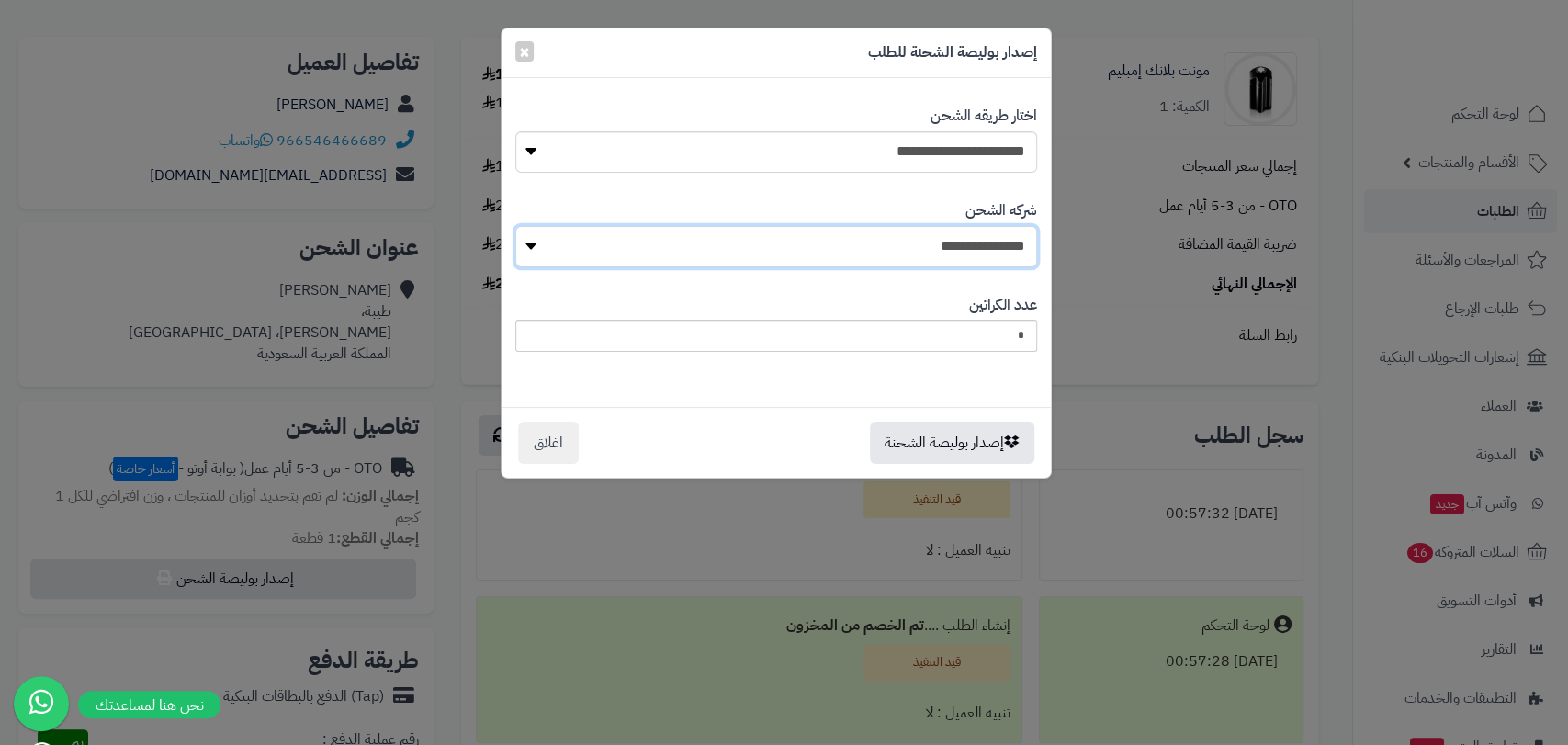 click on "**********" at bounding box center (776, 246) 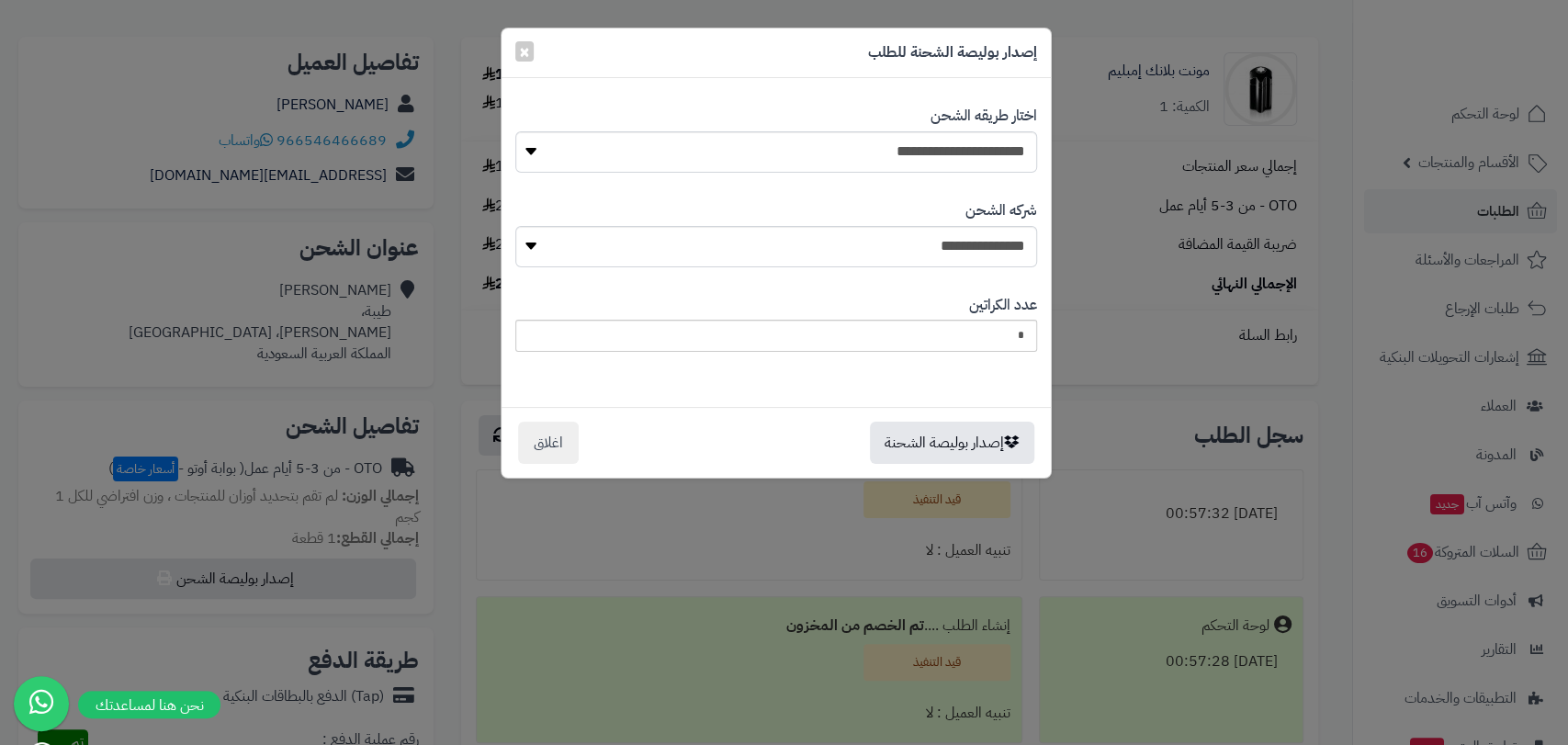 click on "**********" at bounding box center (784, 372) 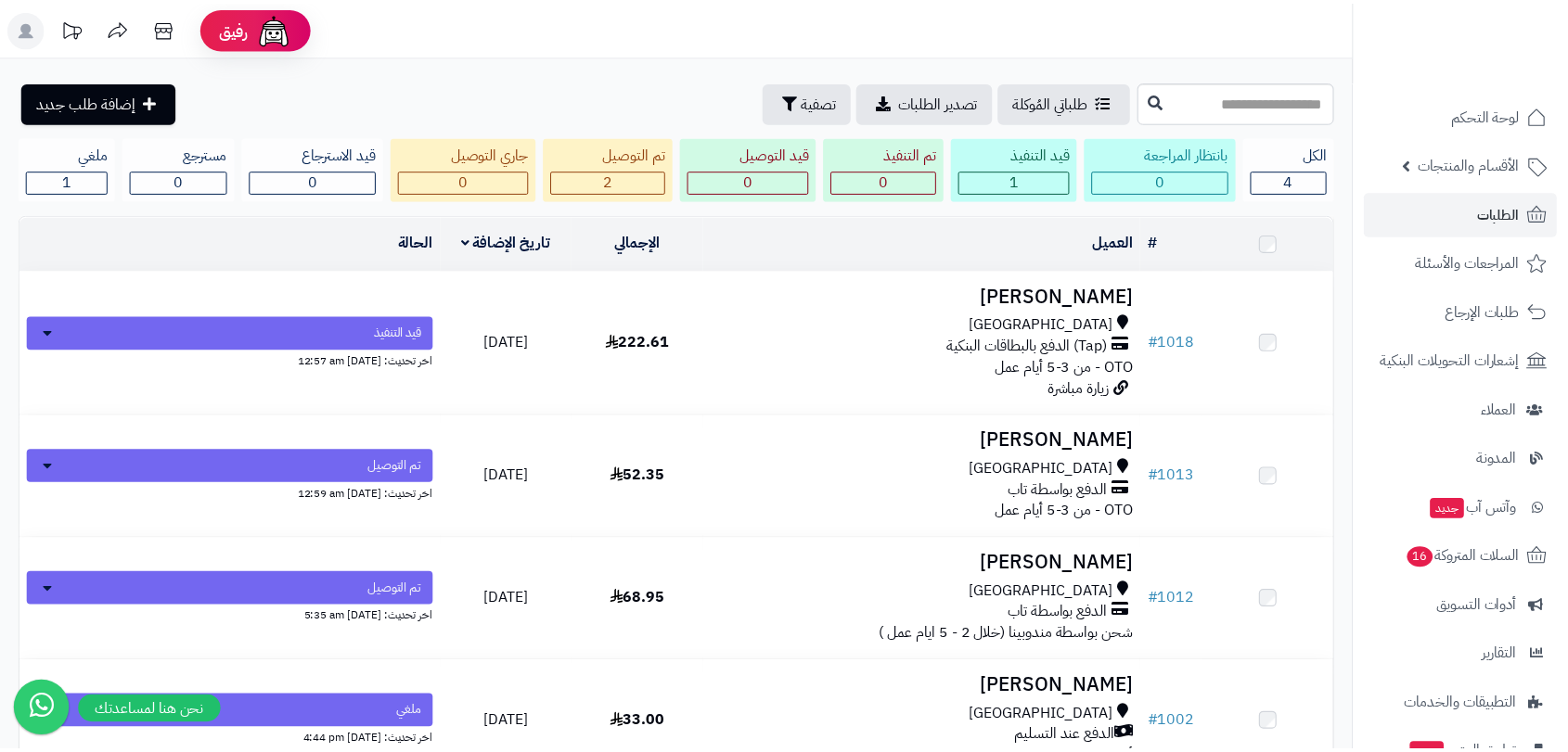scroll, scrollTop: 0, scrollLeft: 0, axis: both 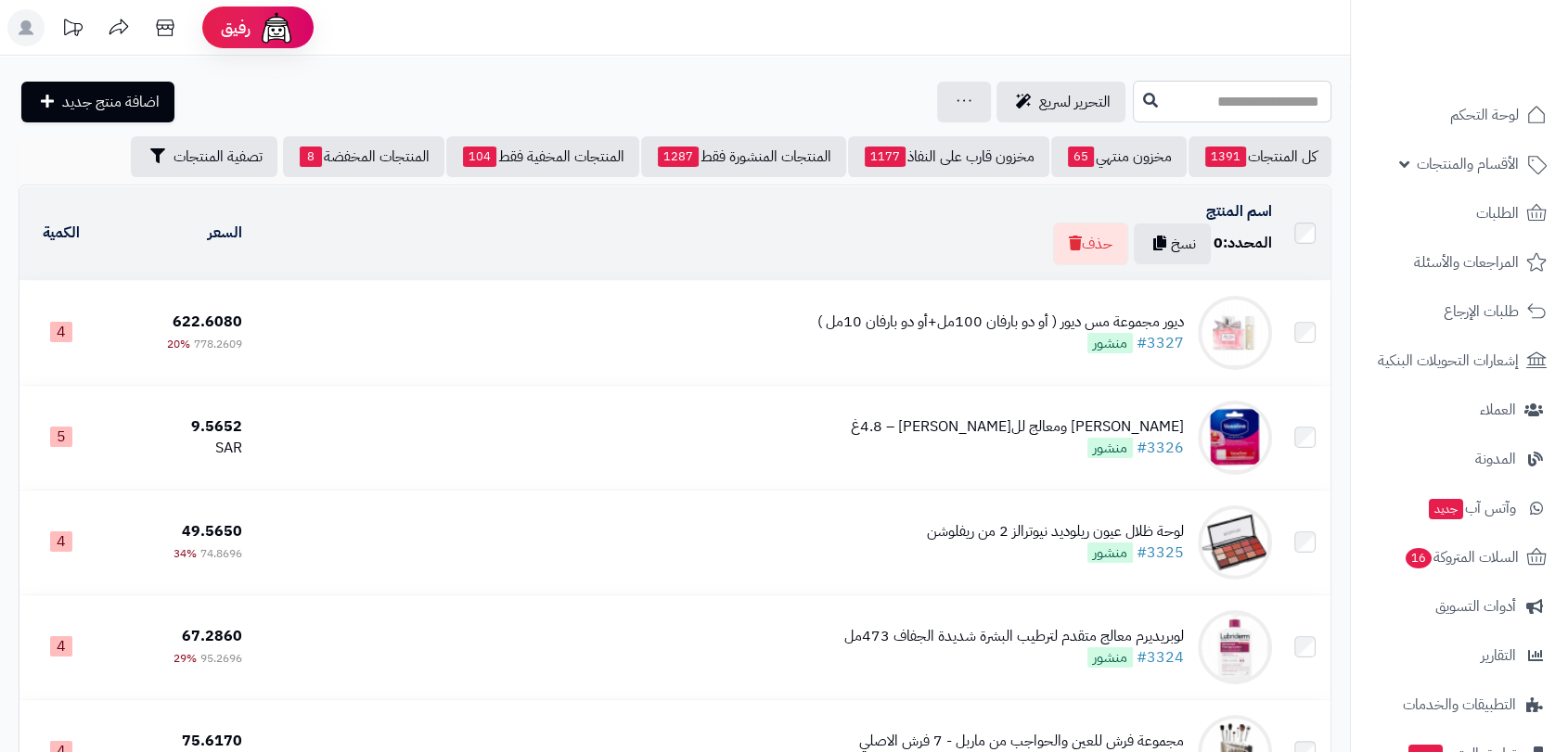 paste on "**********" 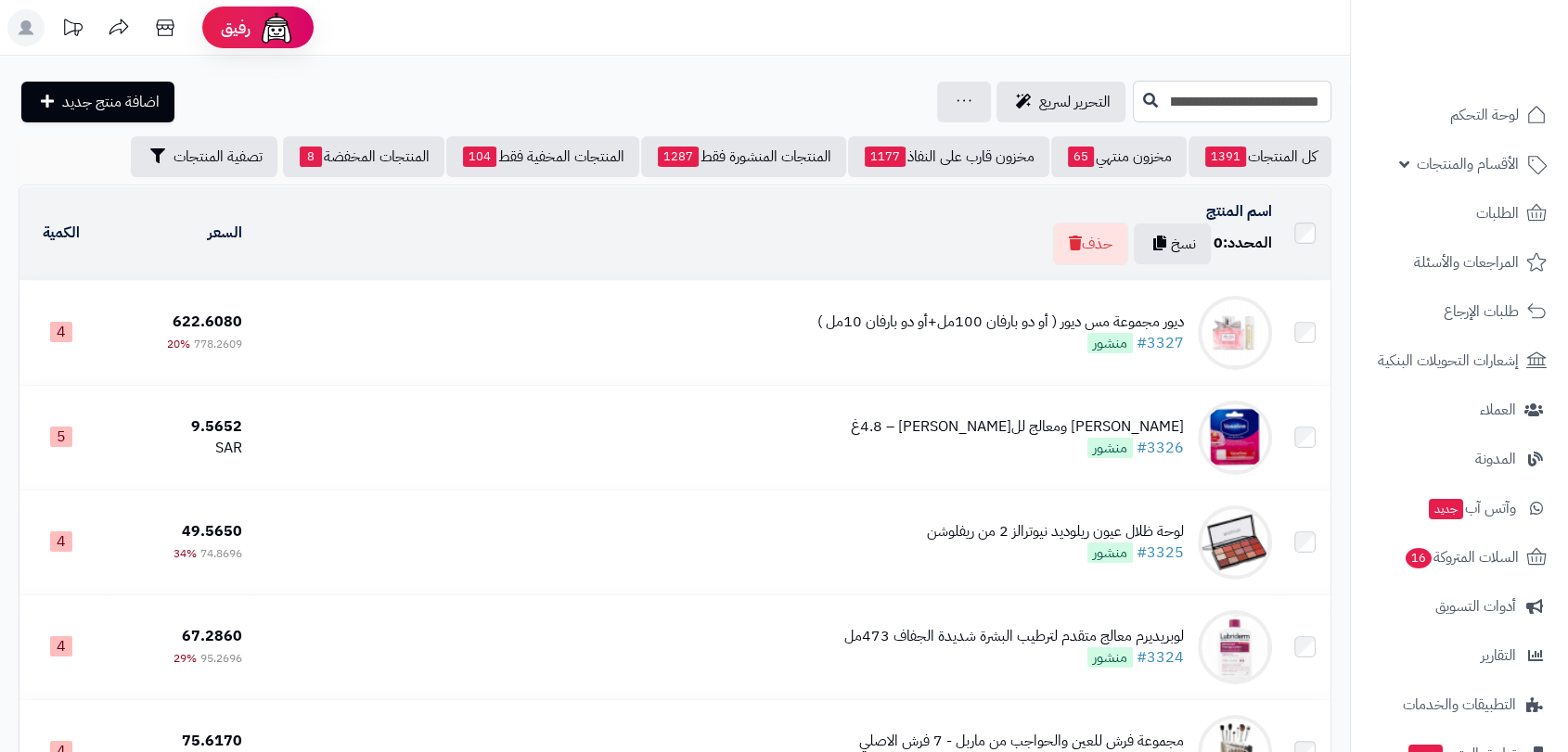 scroll, scrollTop: 0, scrollLeft: -47, axis: horizontal 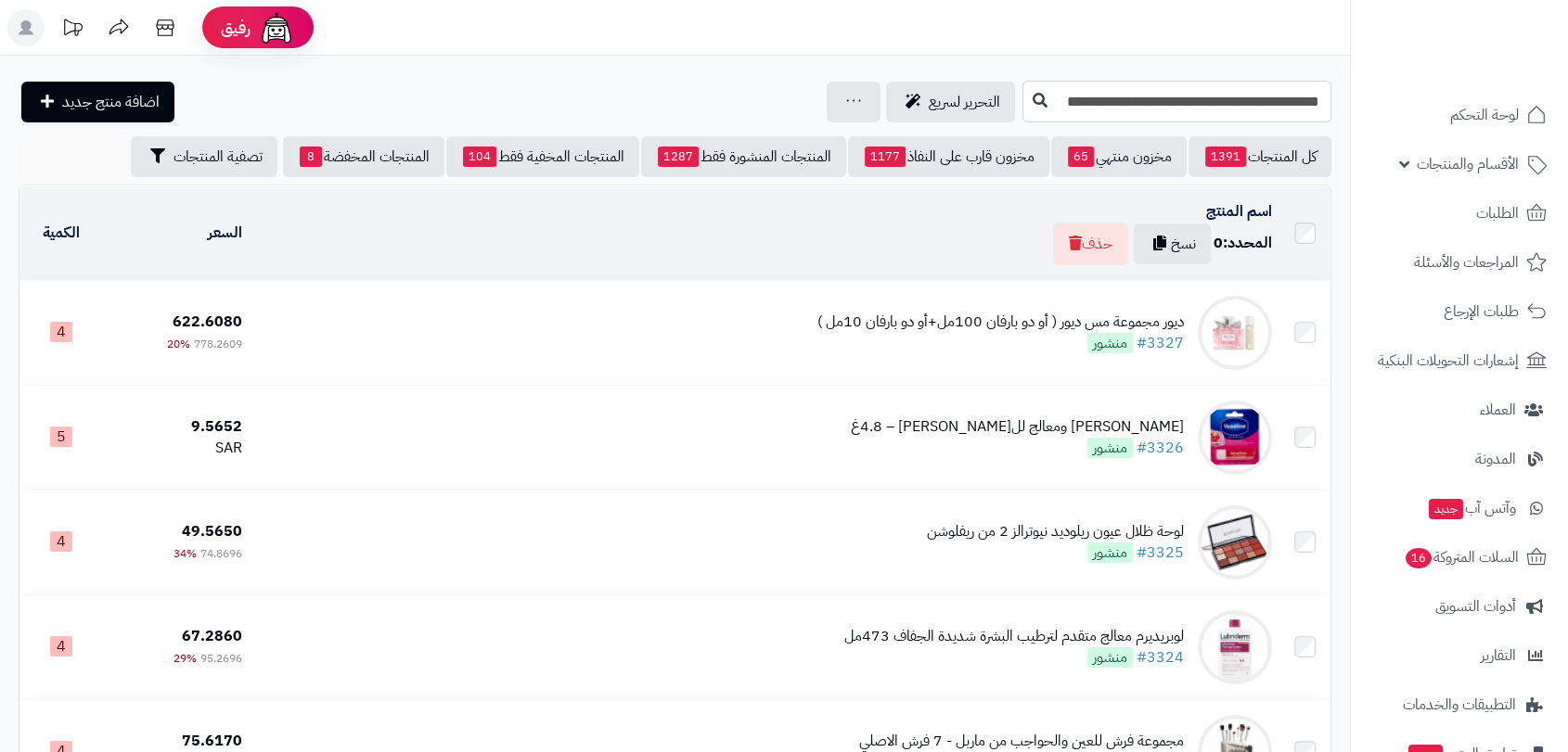 type on "**********" 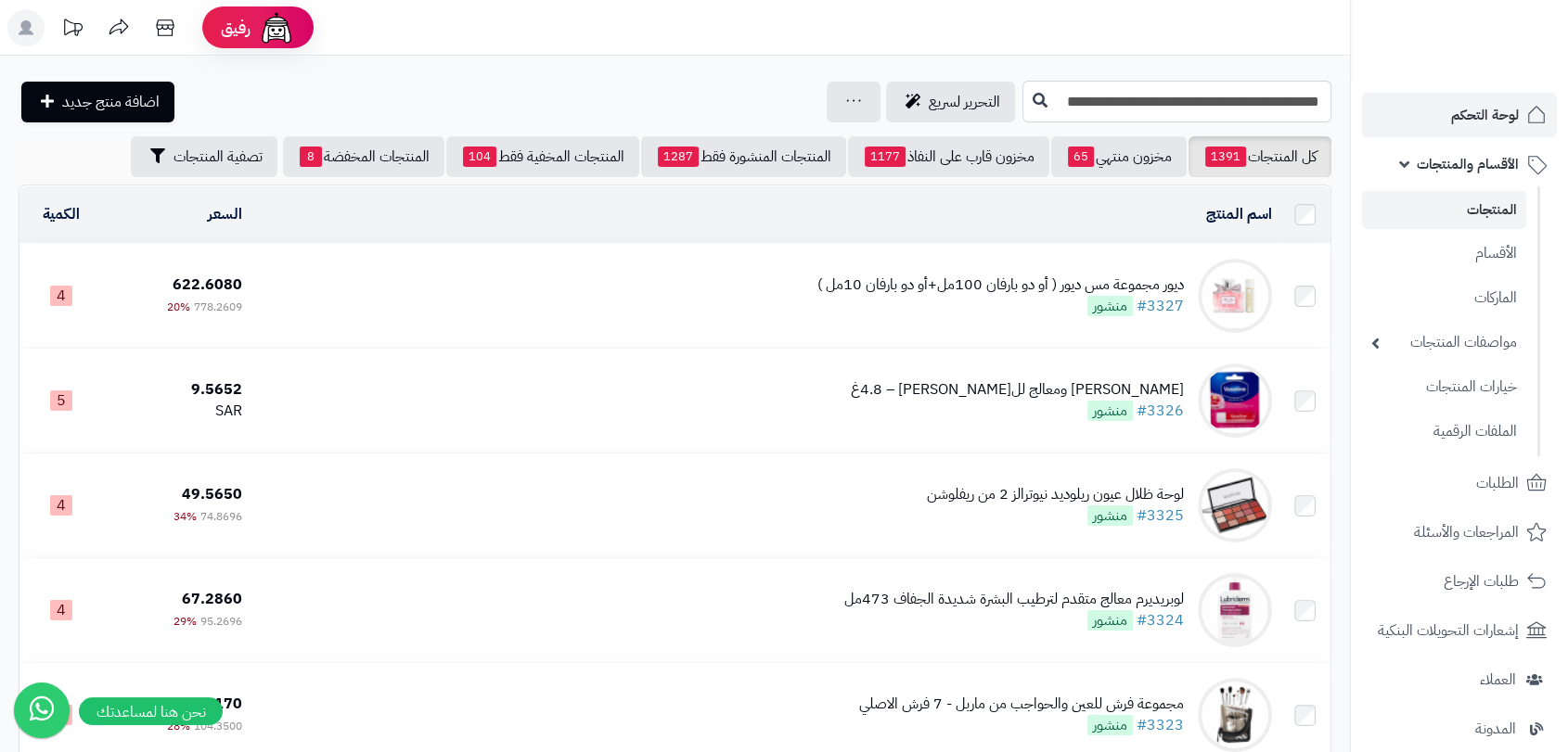 drag, startPoint x: 1058, startPoint y: 95, endPoint x: 1510, endPoint y: 122, distance: 452.8057 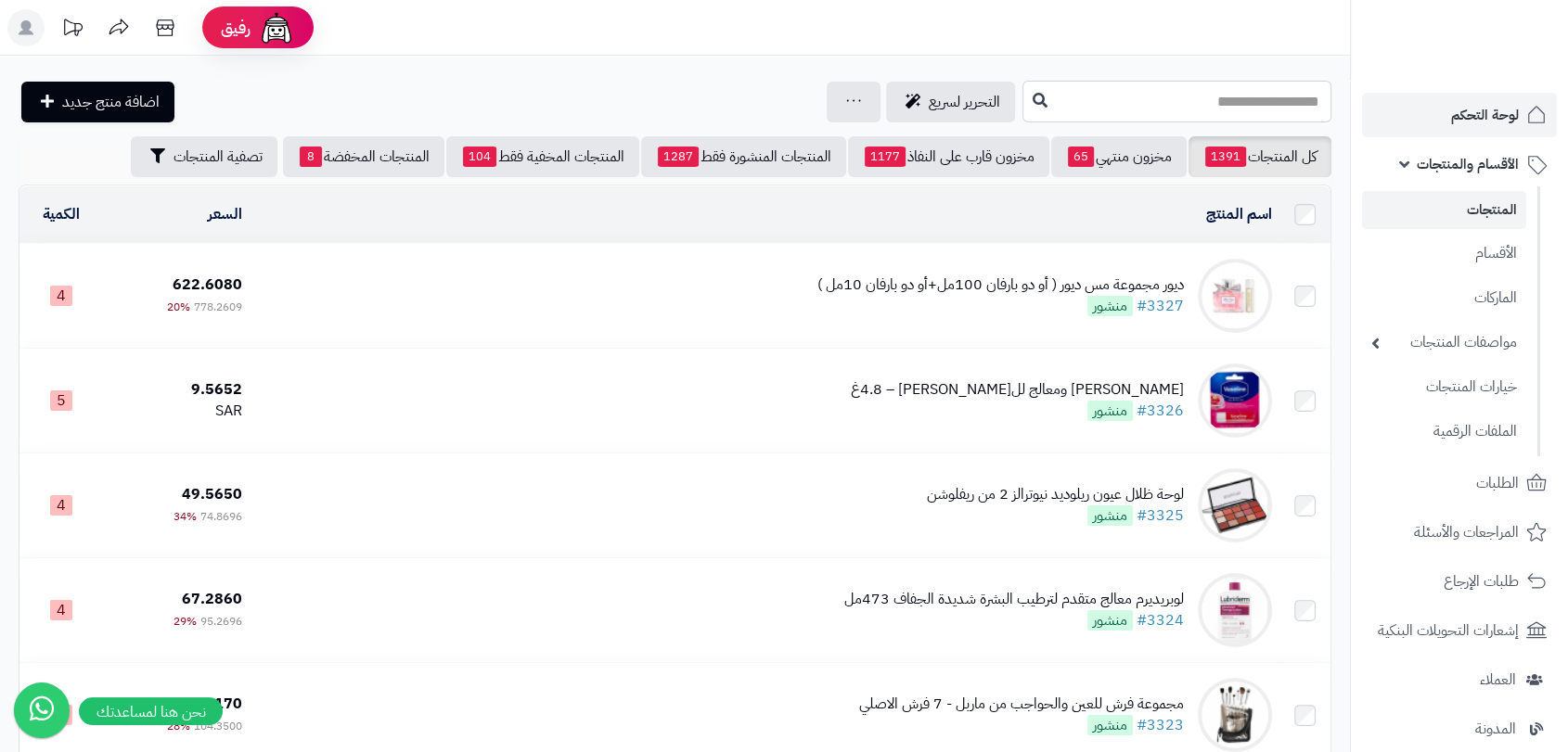 scroll, scrollTop: 0, scrollLeft: 0, axis: both 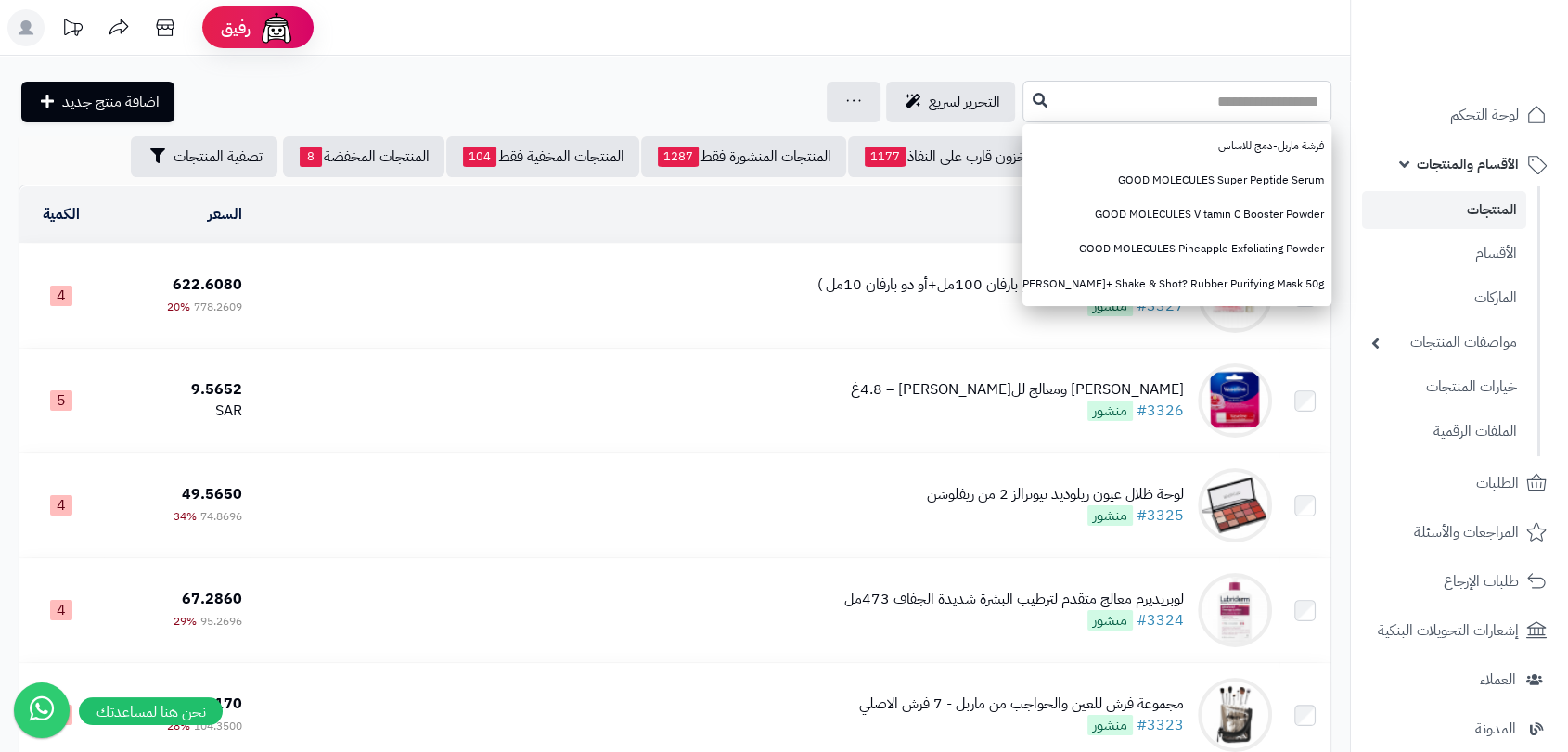 paste on "**********" 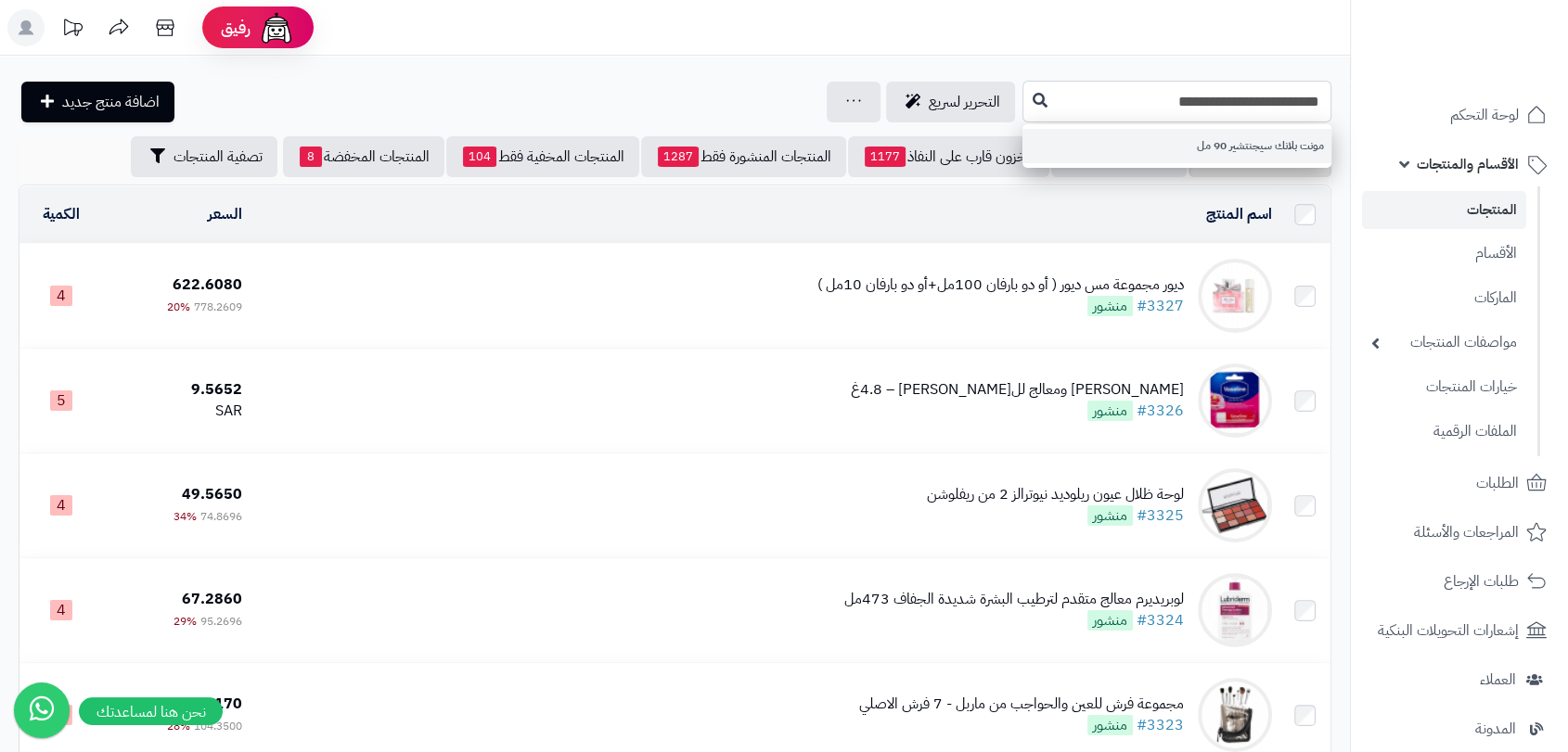 type on "**********" 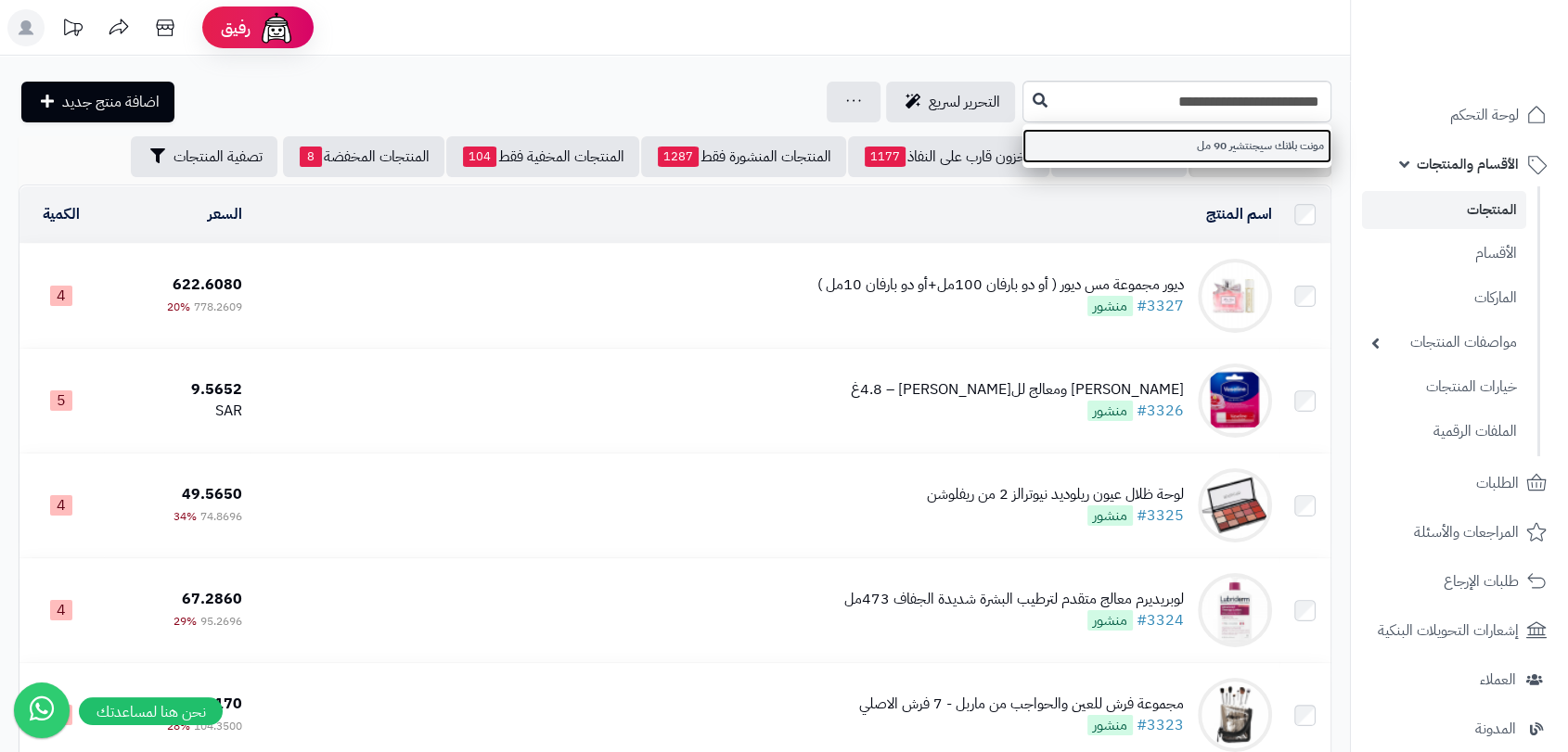 click on "مونت بلانك سيجنتشير 90 مل" at bounding box center [1176, 146] 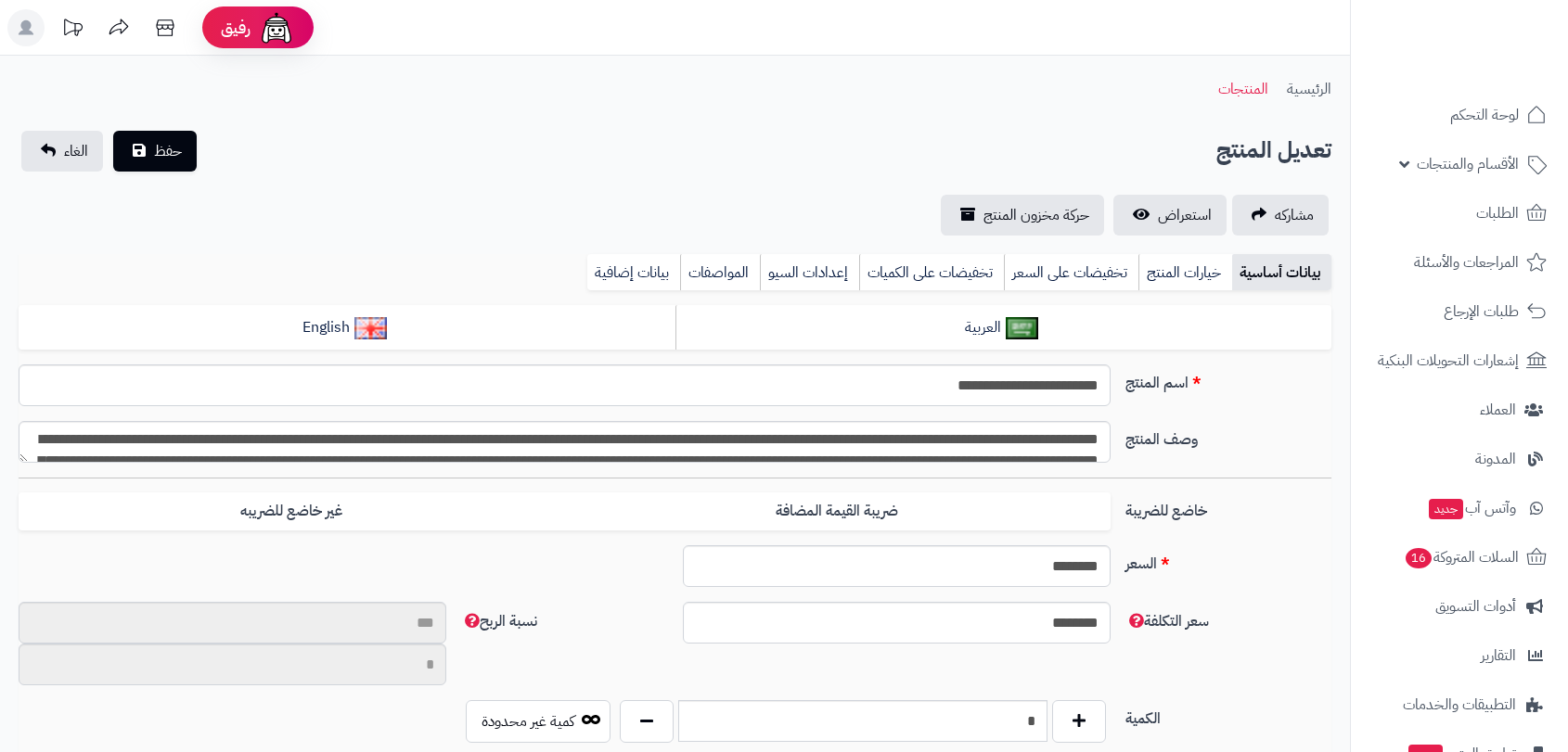 scroll, scrollTop: 0, scrollLeft: 0, axis: both 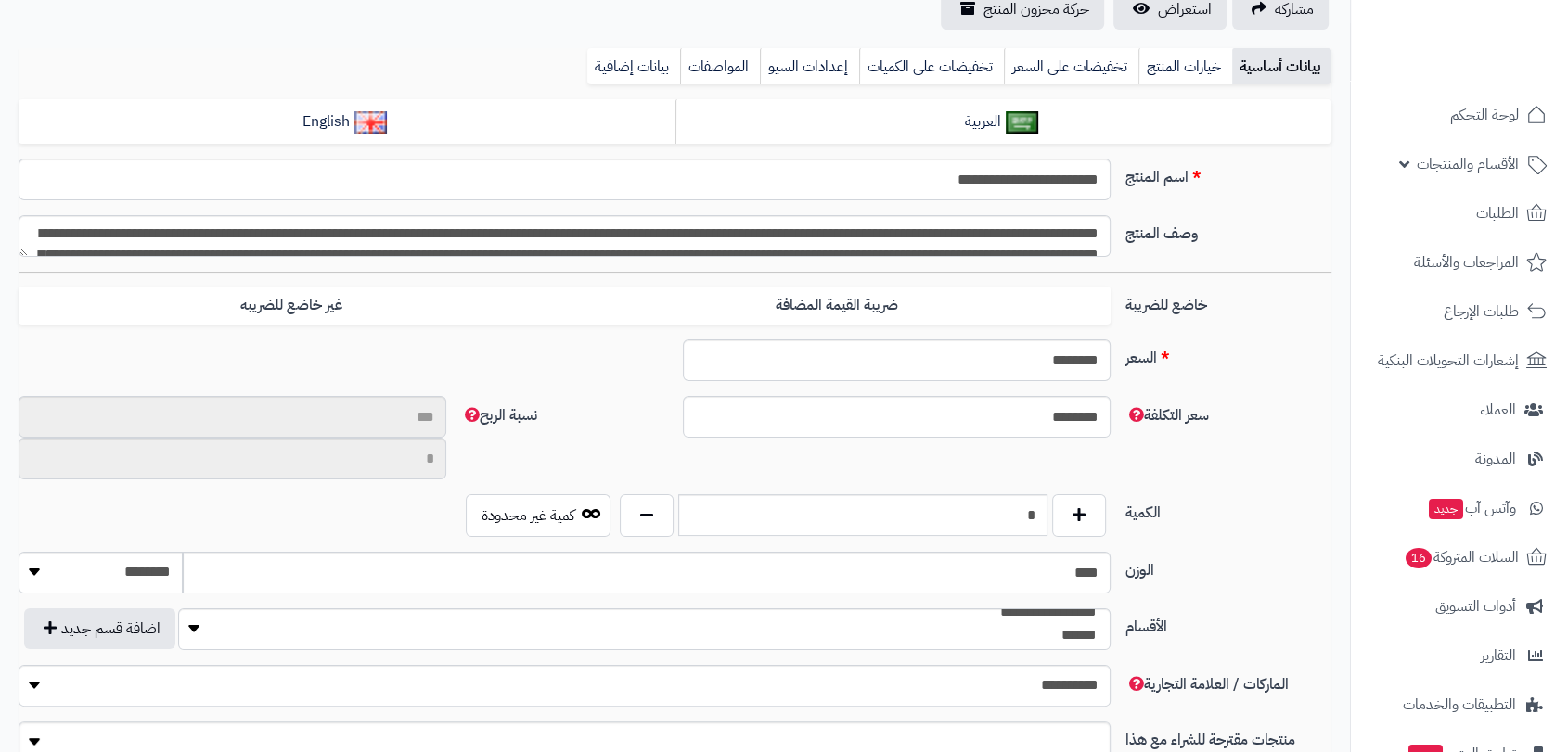type on "******" 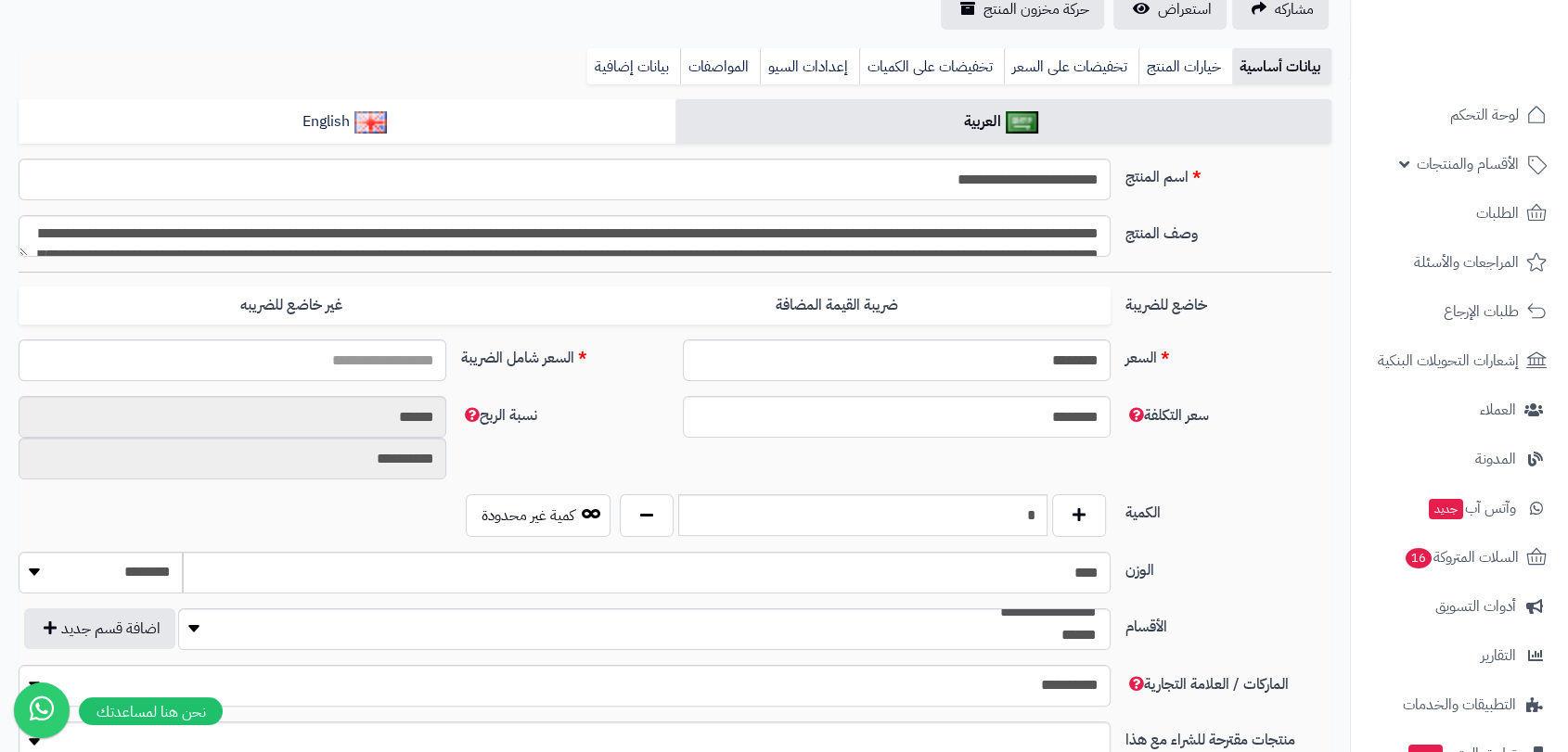 type on "******" 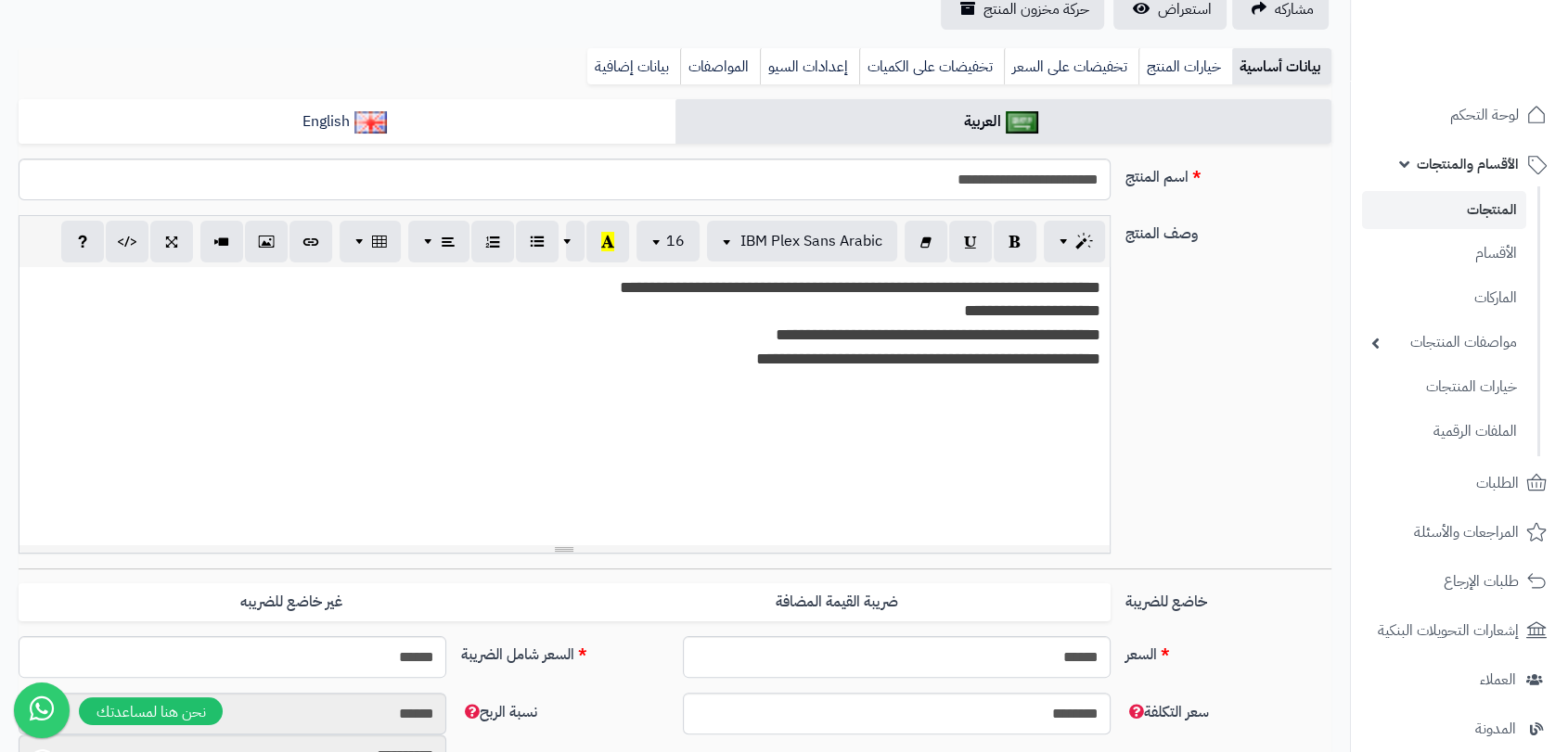 scroll, scrollTop: 0, scrollLeft: 15, axis: horizontal 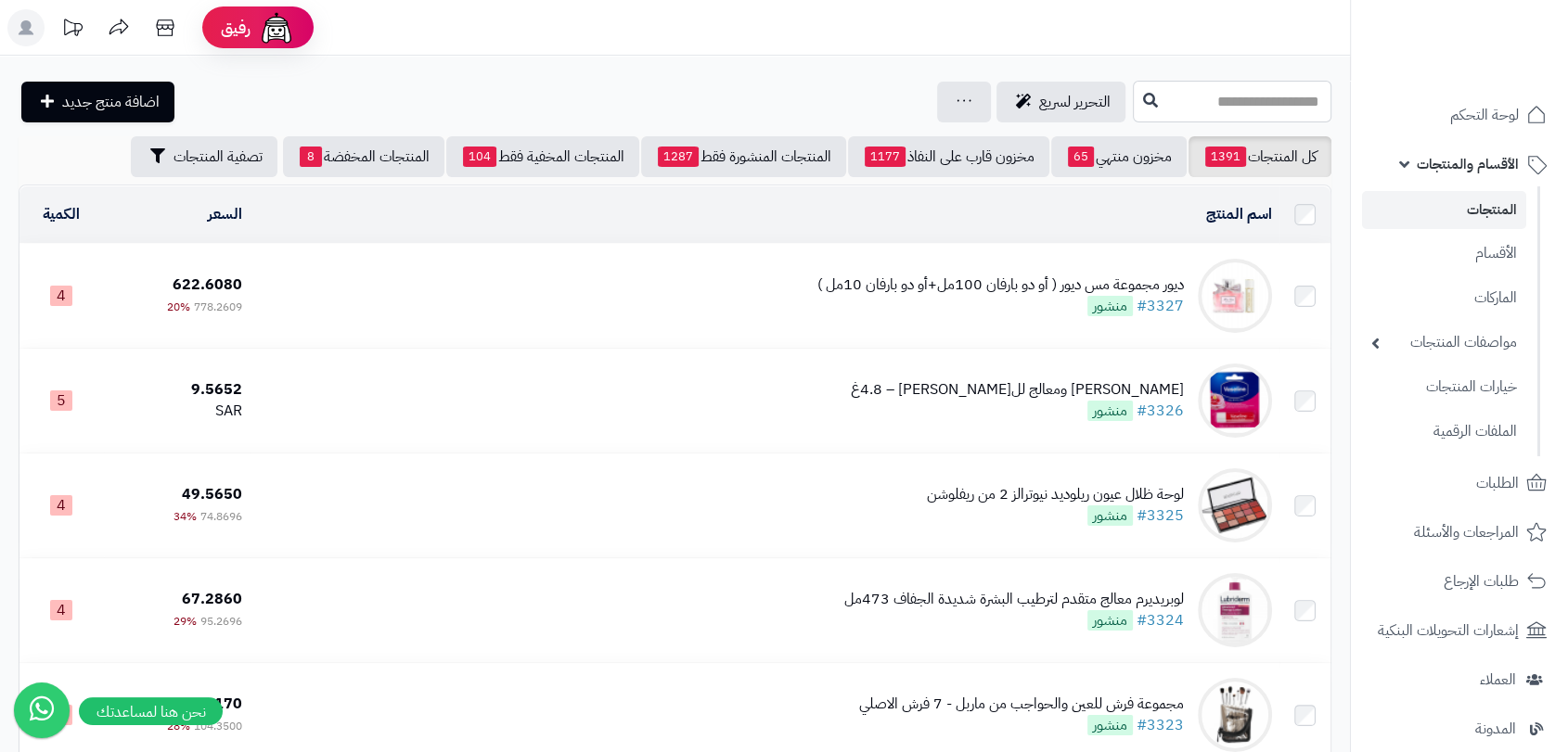 click at bounding box center [1232, 101] 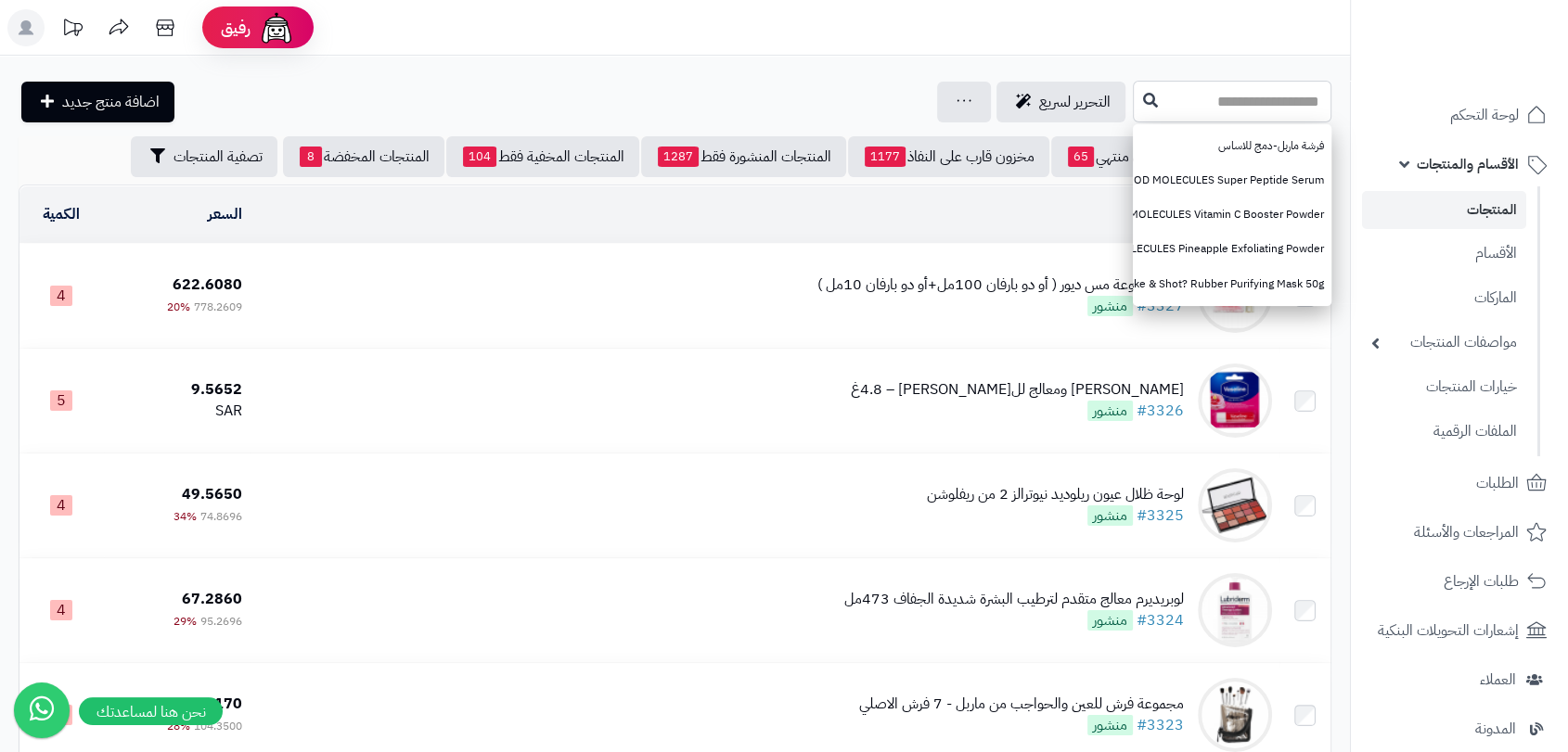 paste on "**********" 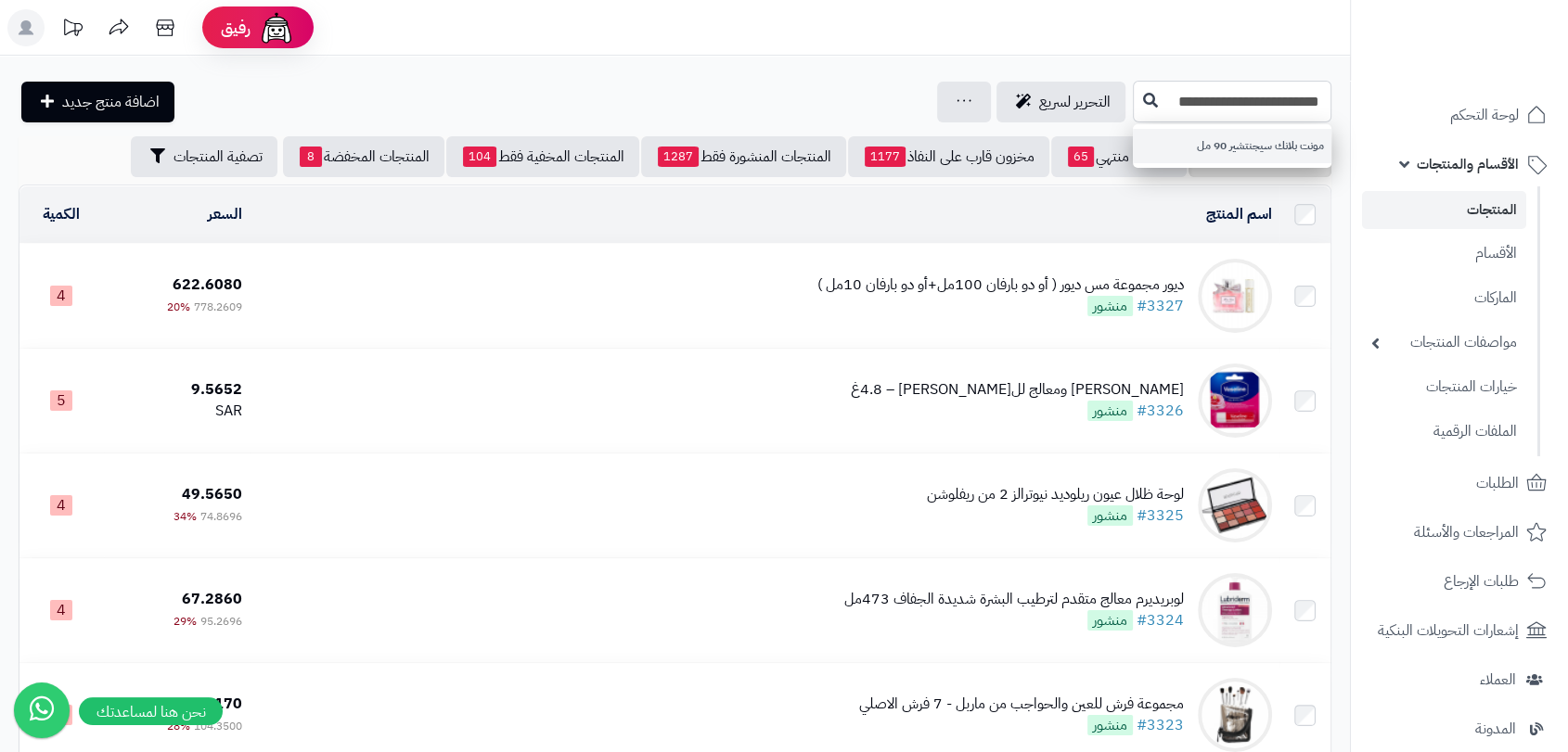 type on "**********" 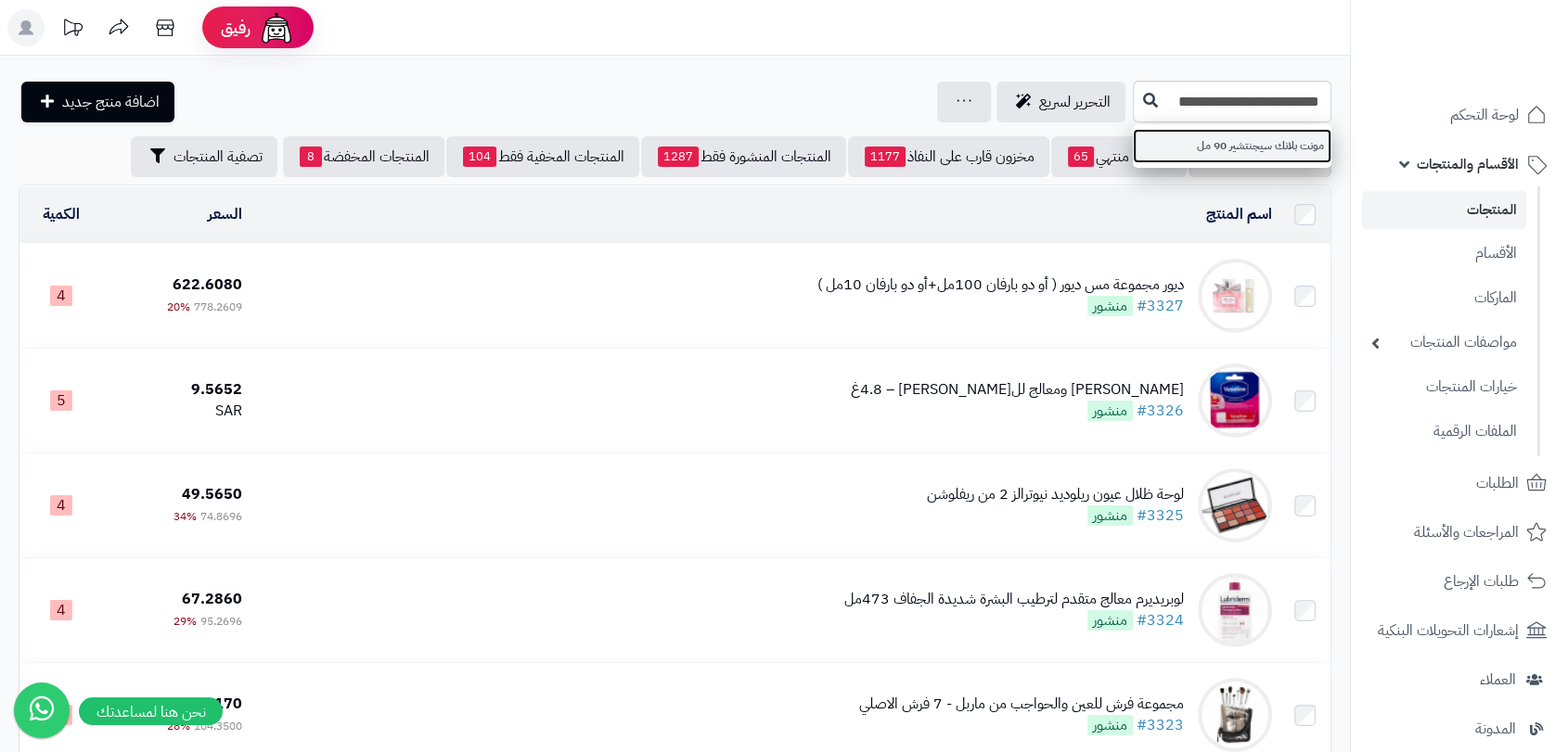 click on "مونت بلانك سيجنتشير 90 مل" at bounding box center [1232, 146] 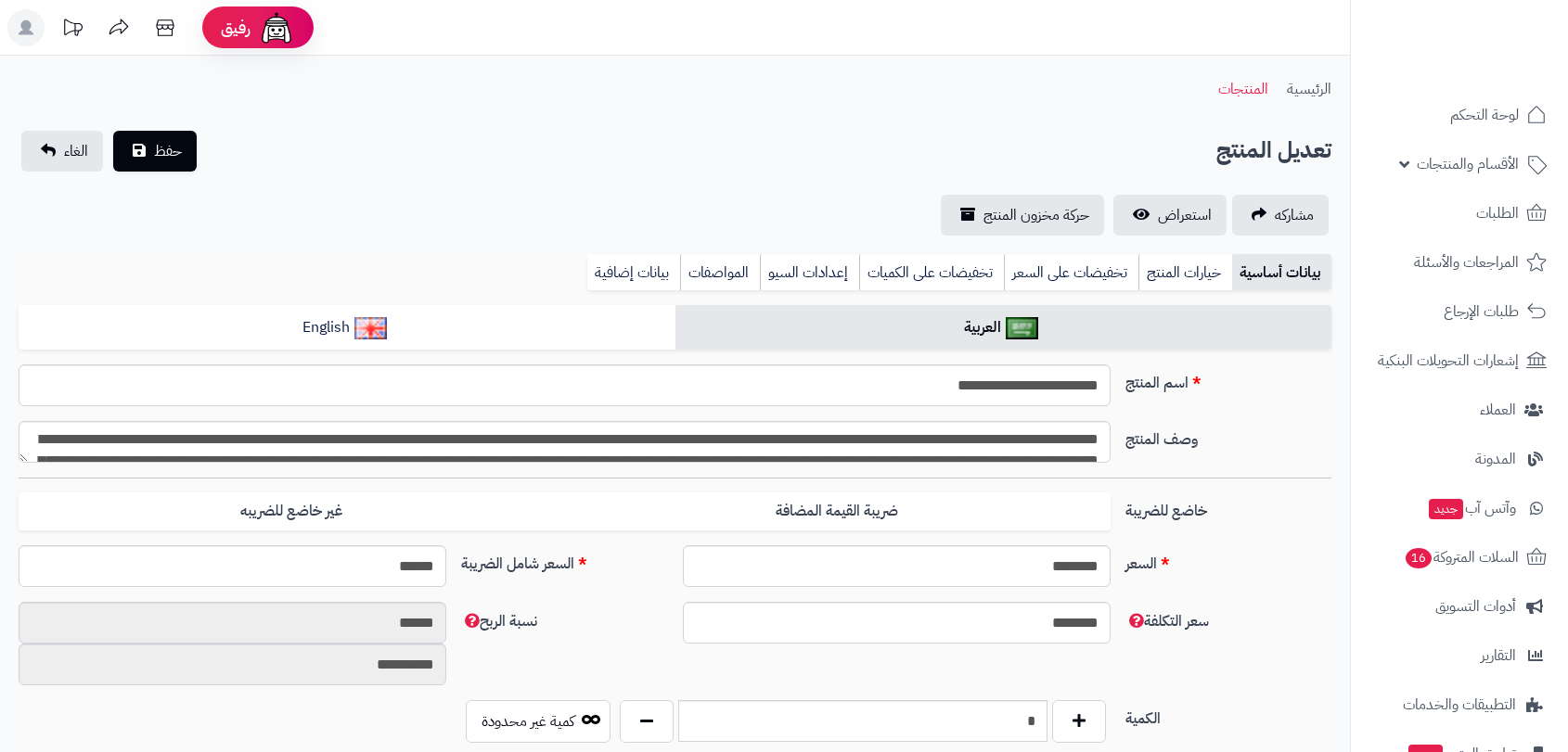 scroll, scrollTop: 0, scrollLeft: 0, axis: both 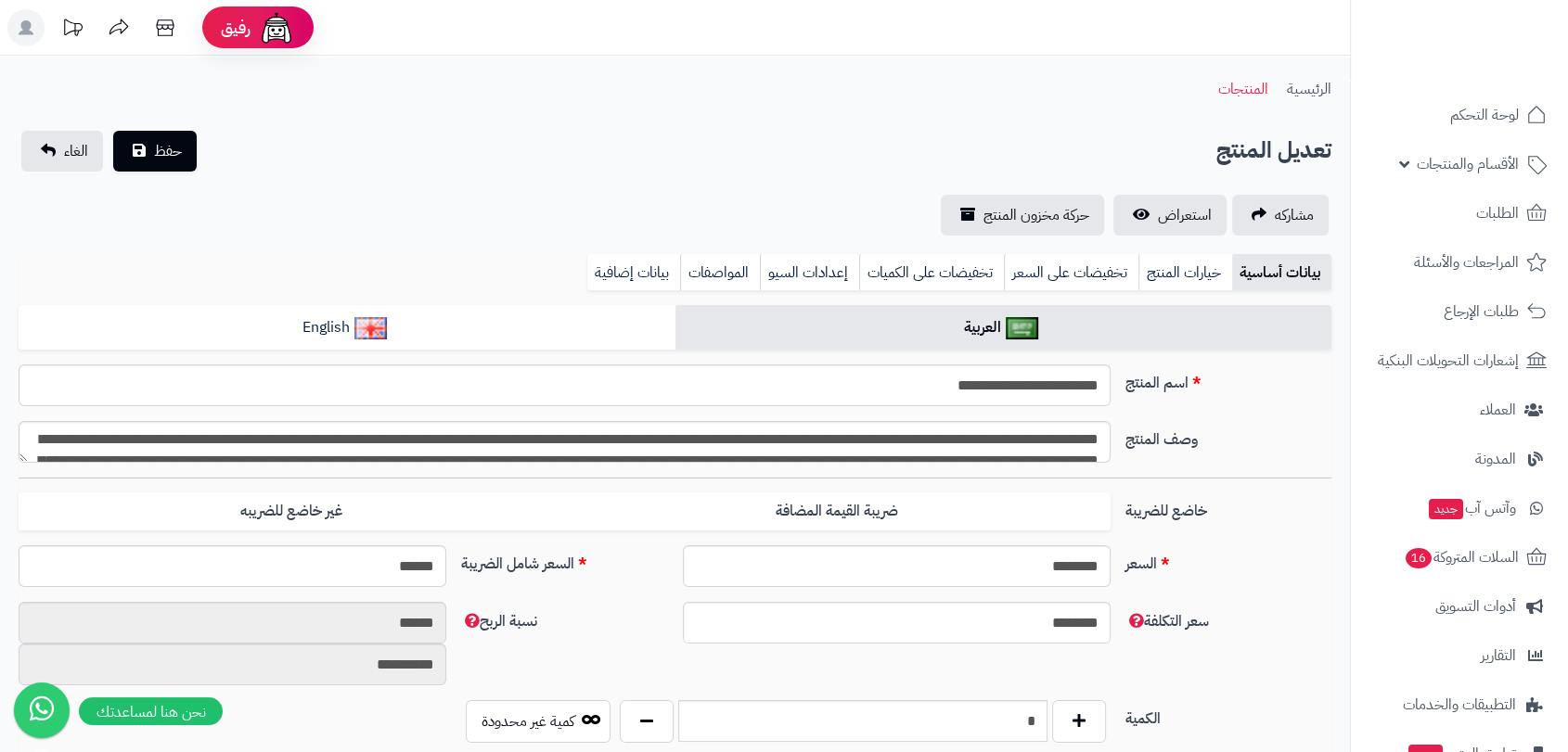 type on "******" 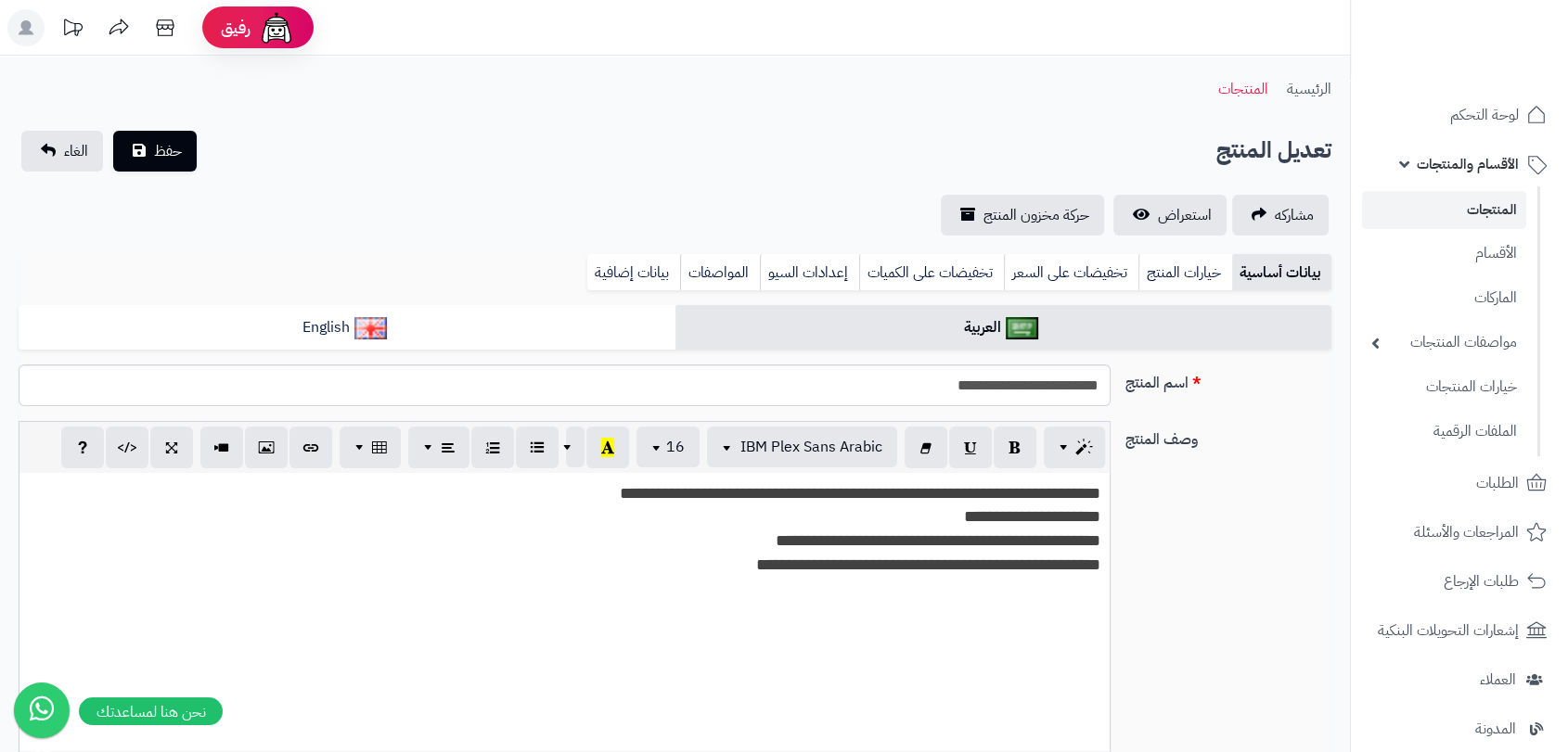 scroll, scrollTop: 0, scrollLeft: 15, axis: horizontal 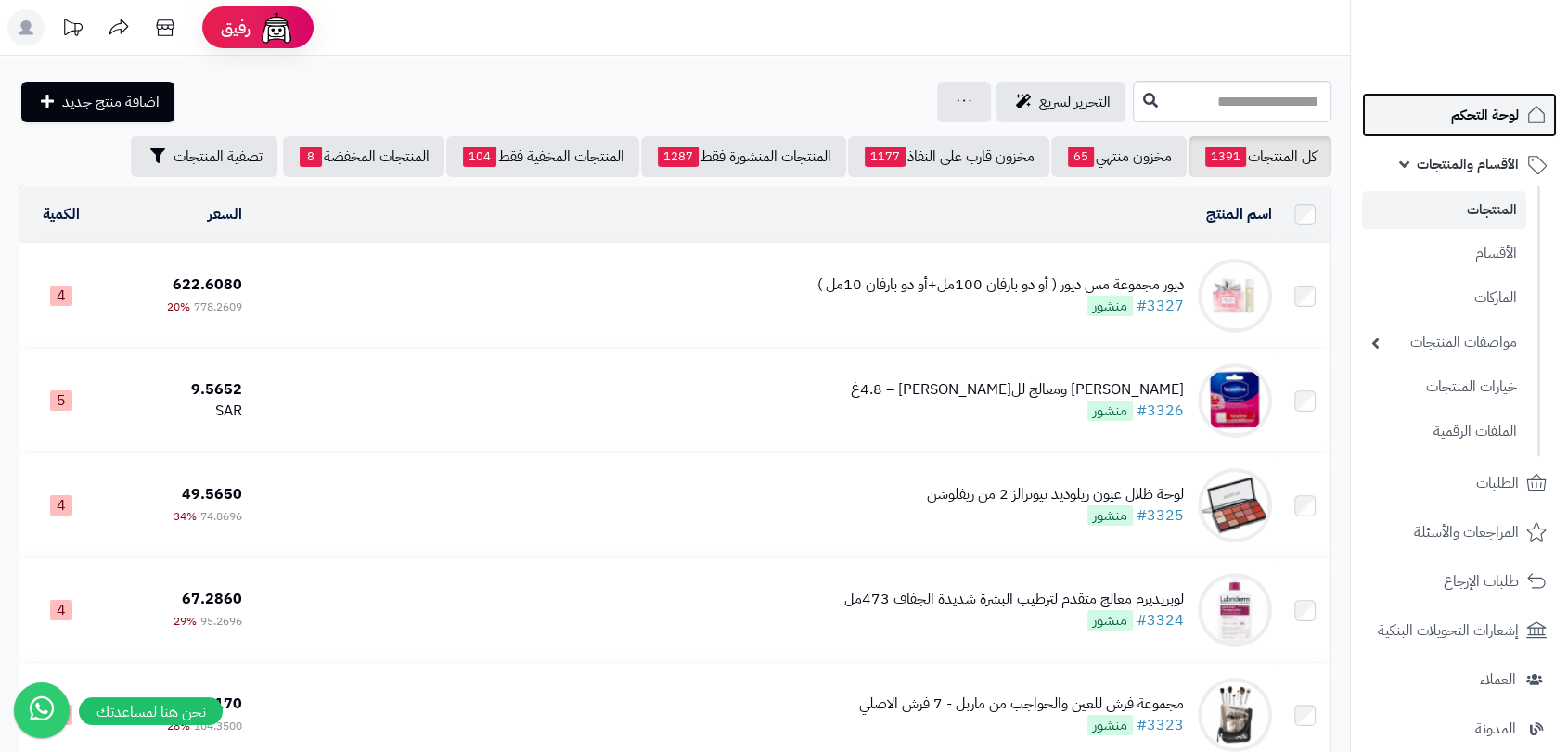 click on "لوحة التحكم" at bounding box center (1484, 115) 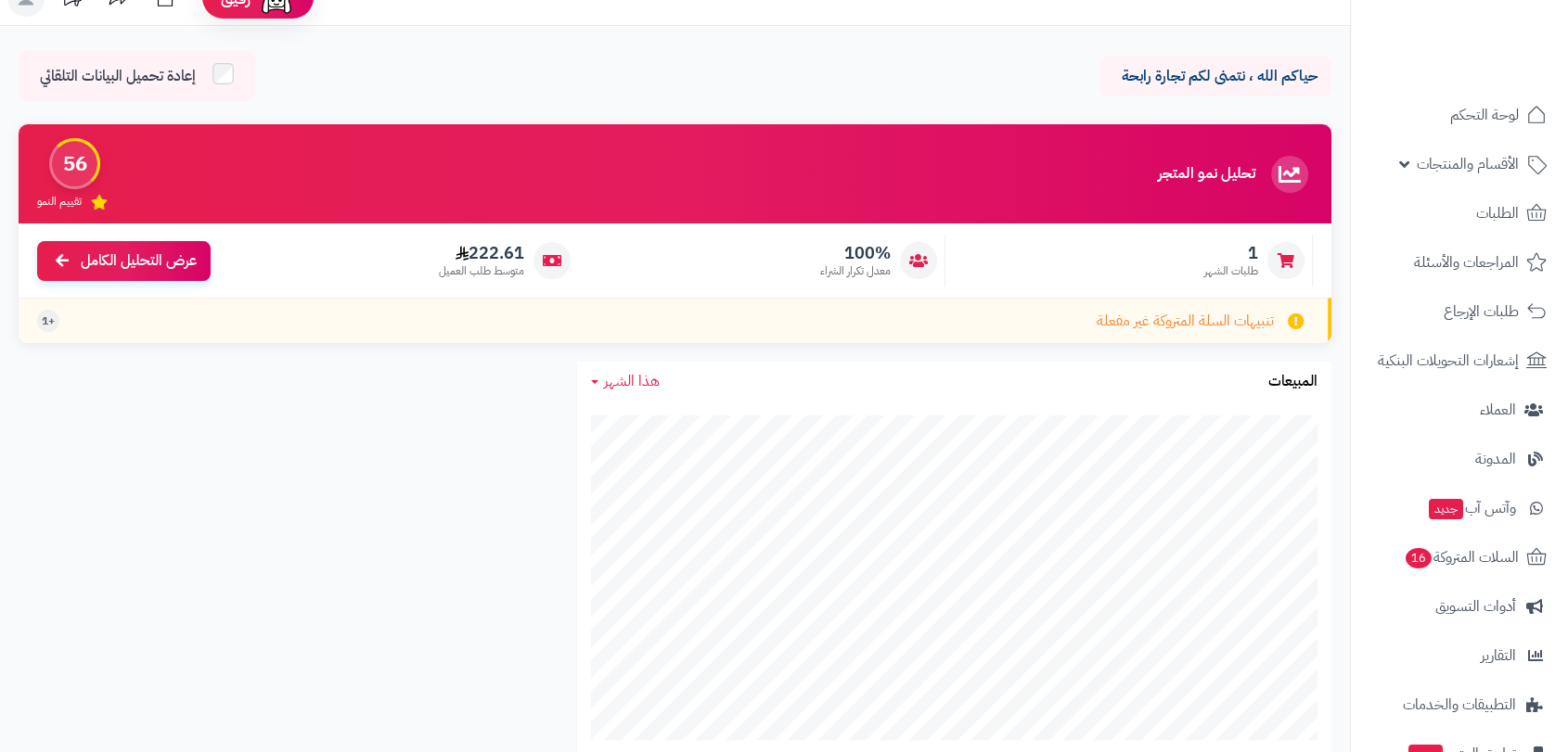 scroll, scrollTop: 104, scrollLeft: 0, axis: vertical 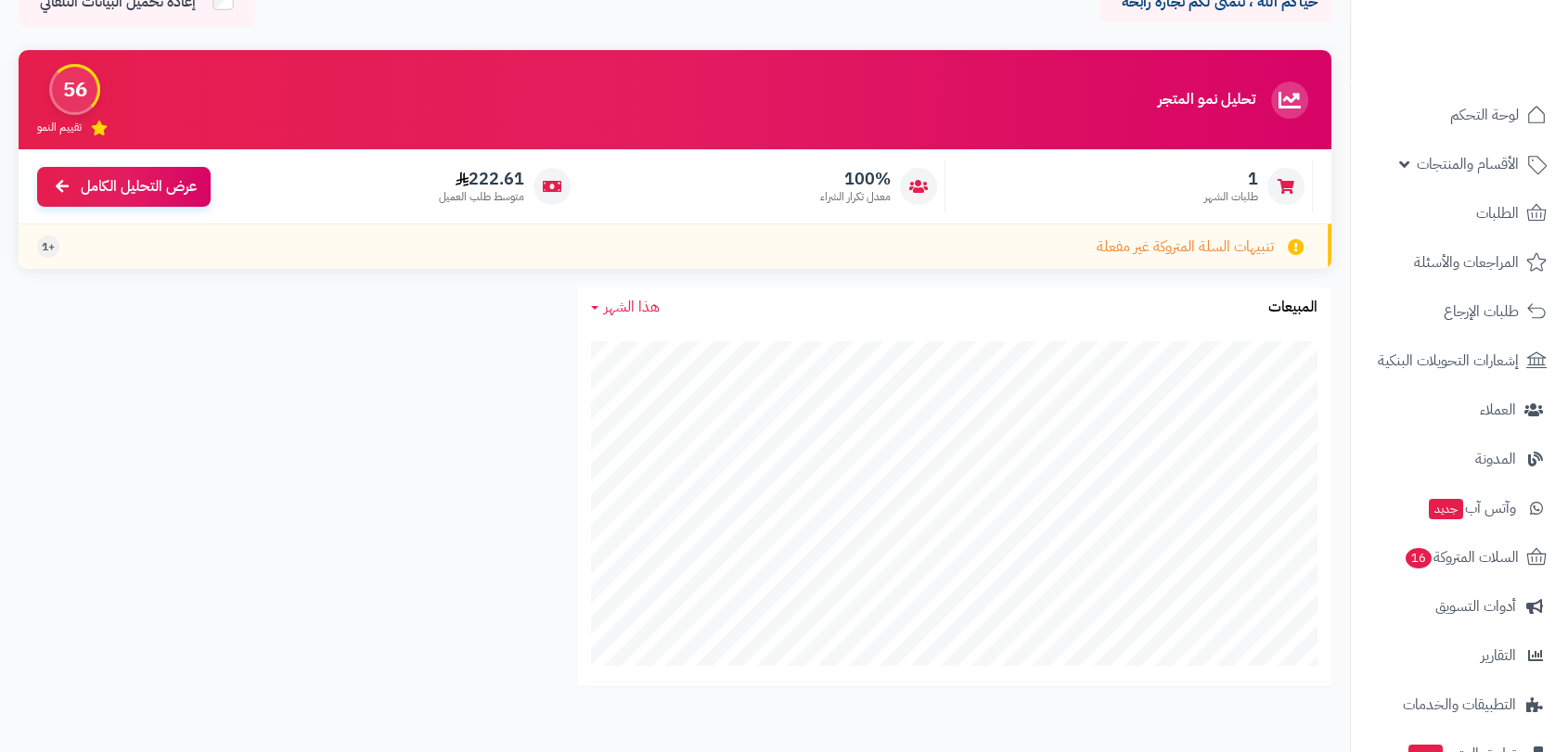 click on "تحليل نمو المتجر
المرحلة الأولى
56
تقييم النمو
1
طلبات الشهر
100%
معدل تكرار الشراء
222.61
متوسط طلب العميل
عرض التحليل الكامل
تنبيهات السلة المتروكة غير مفعلة
+1
هذا الشهر
[DATE] الأسبوع الشهر السنة المبيعات جاري التحميل..." at bounding box center (675, 384) 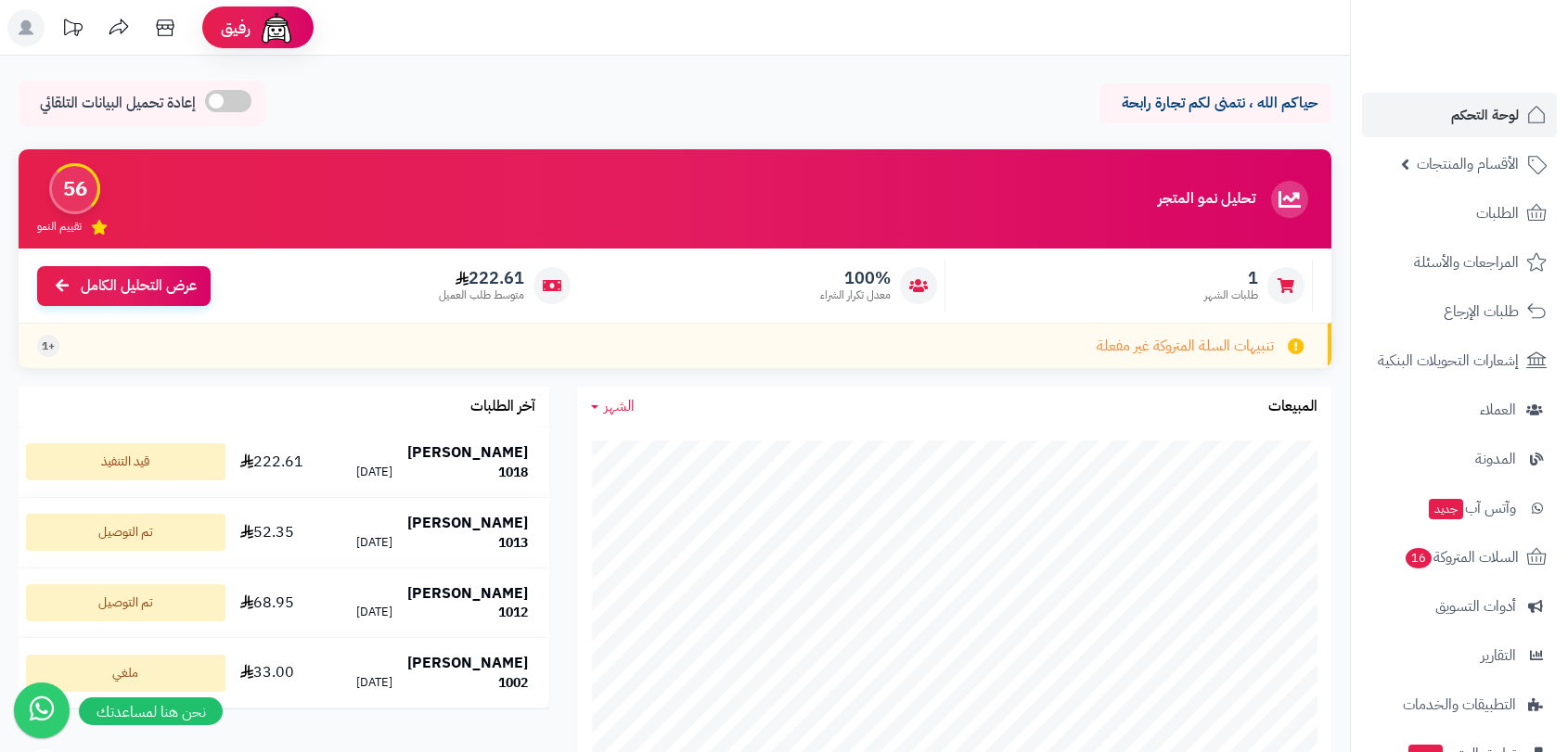 scroll, scrollTop: 103, scrollLeft: 0, axis: vertical 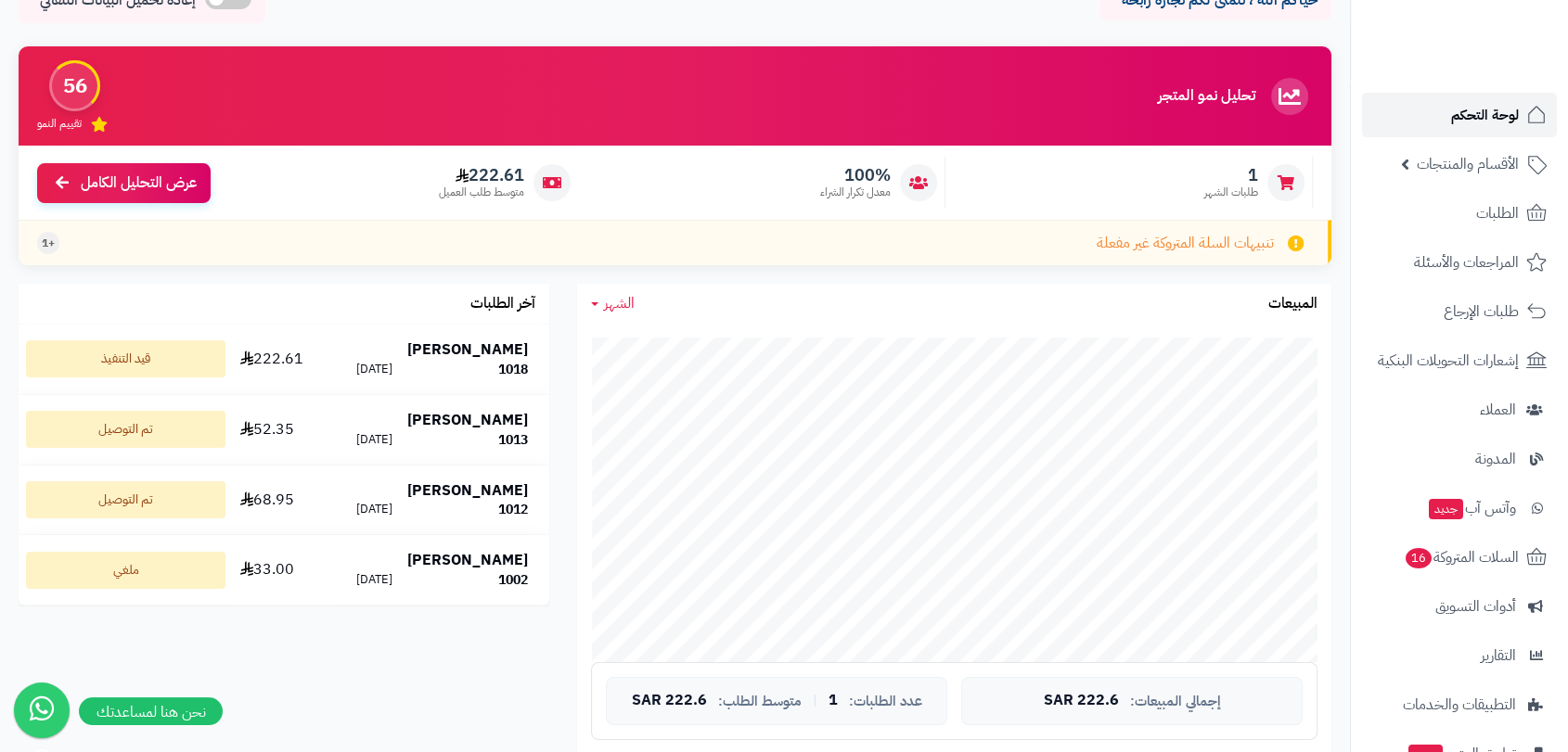click on "لوحة التحكم" at bounding box center (1484, 115) 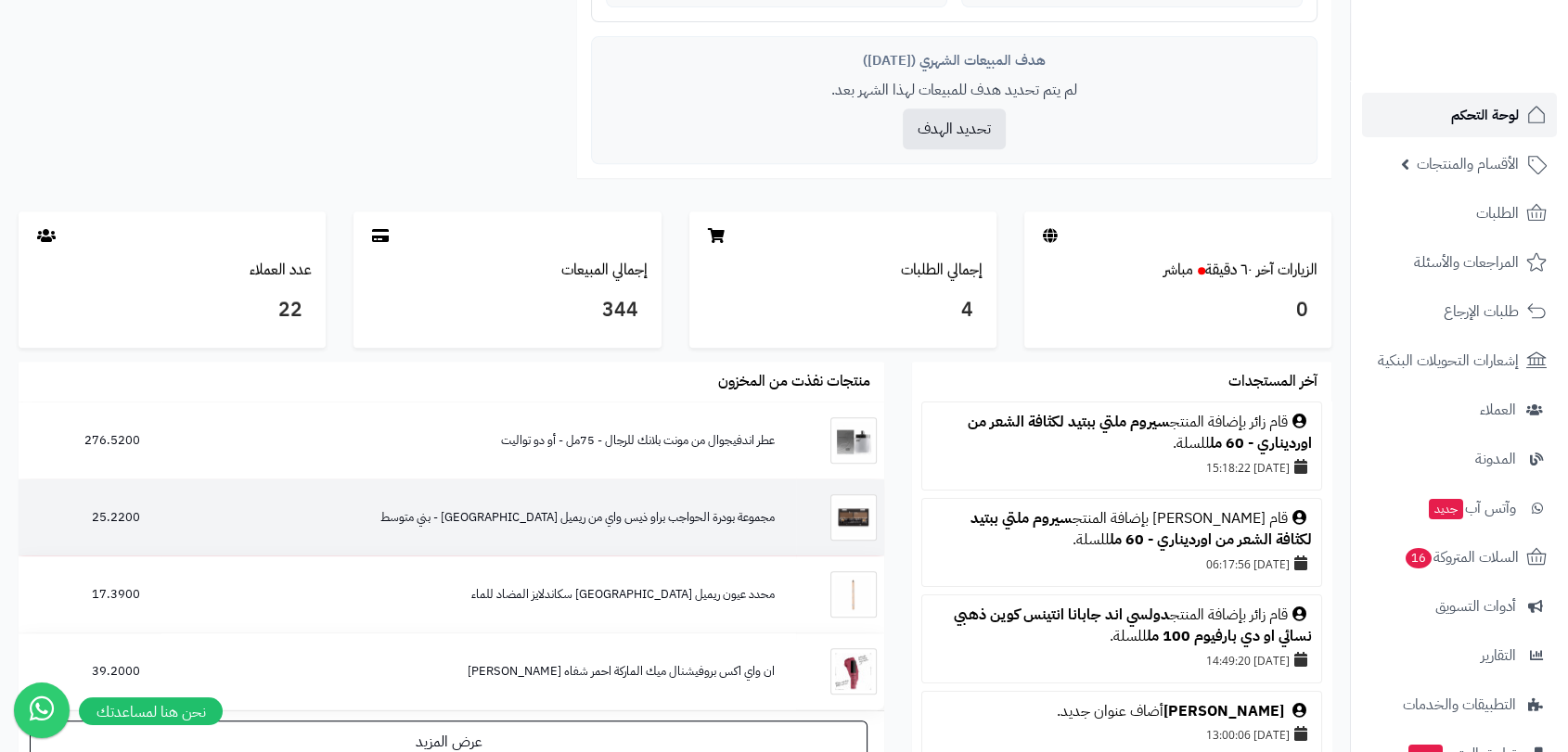scroll, scrollTop: 823, scrollLeft: 0, axis: vertical 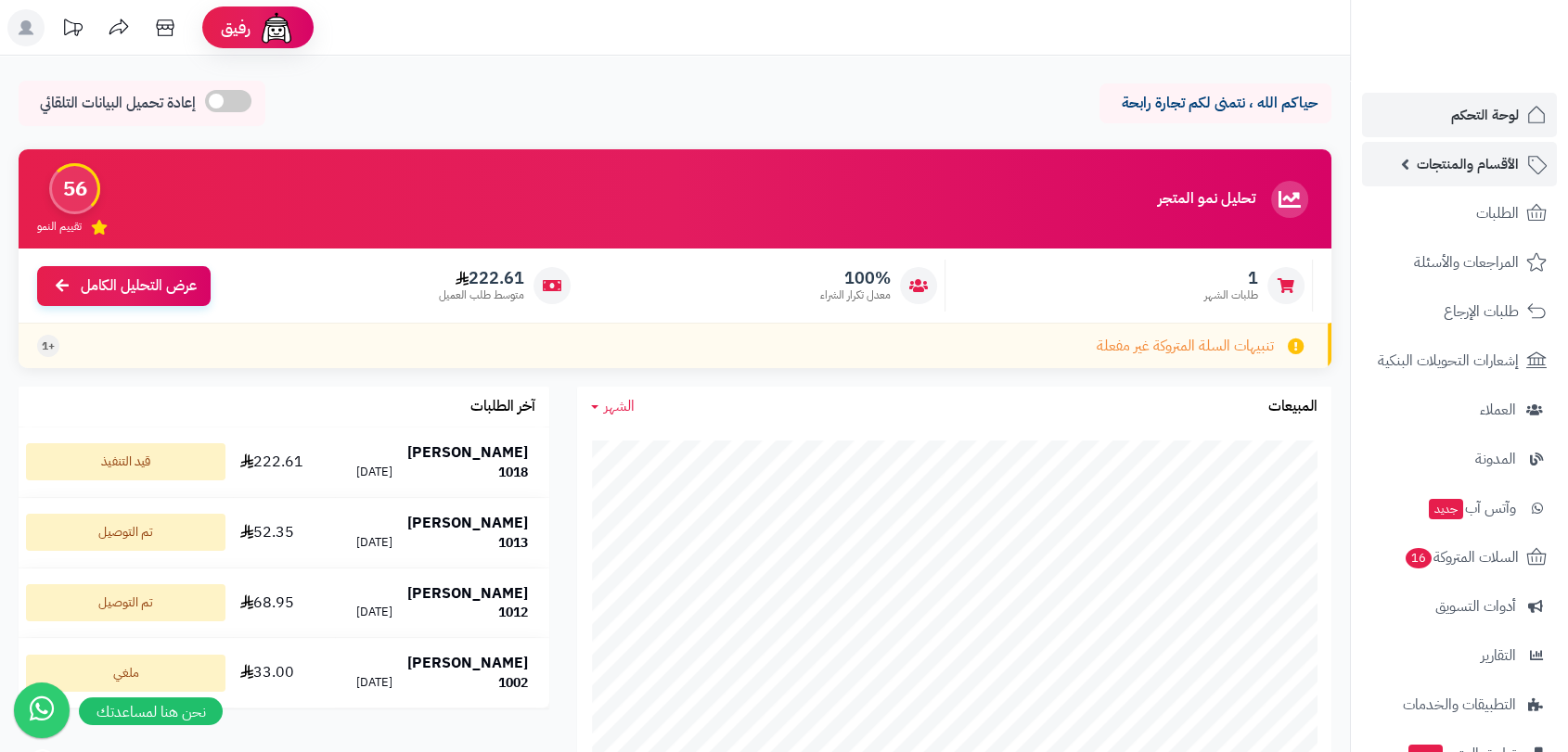 click on "الأقسام والمنتجات" at bounding box center (1468, 164) 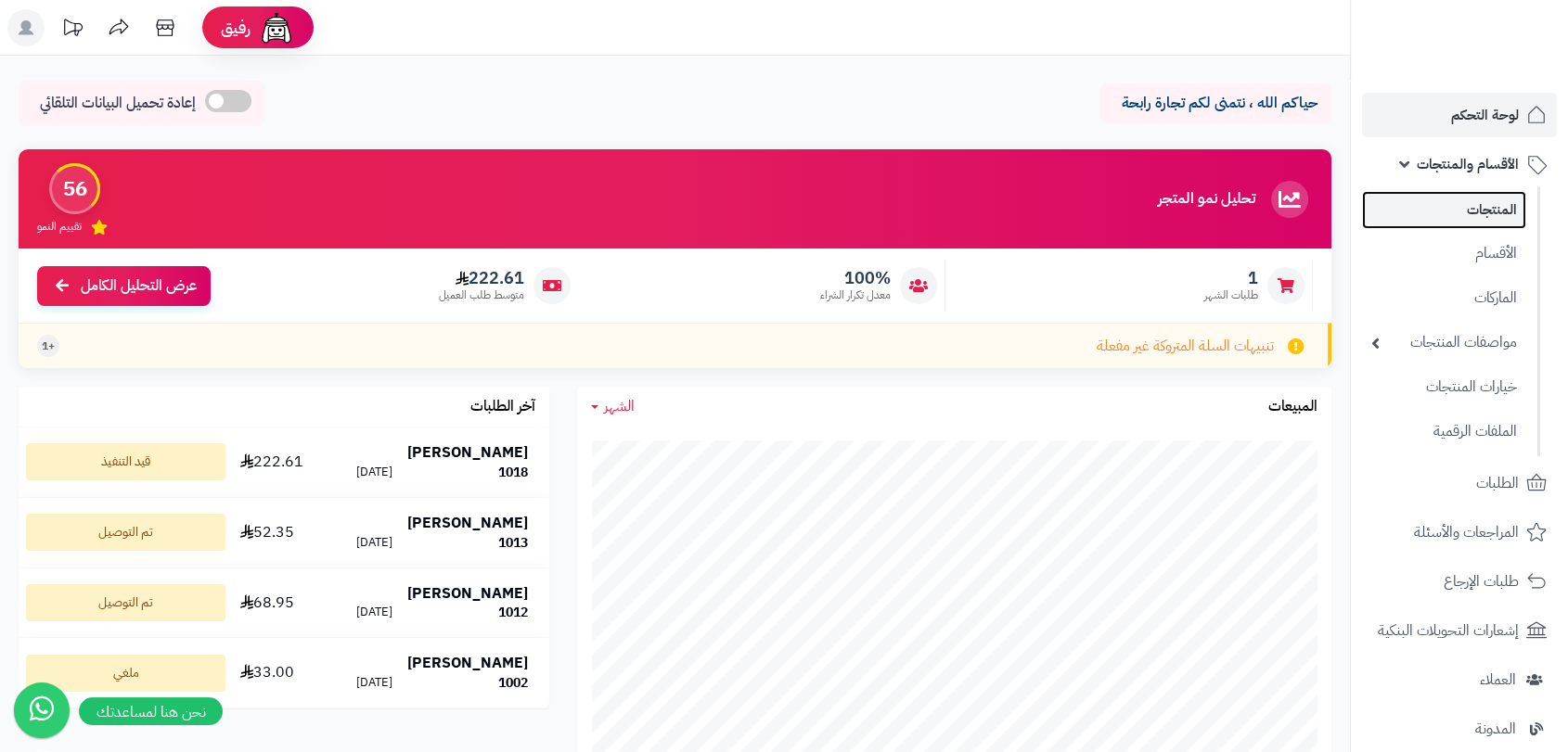 click on "المنتجات" at bounding box center (1444, 210) 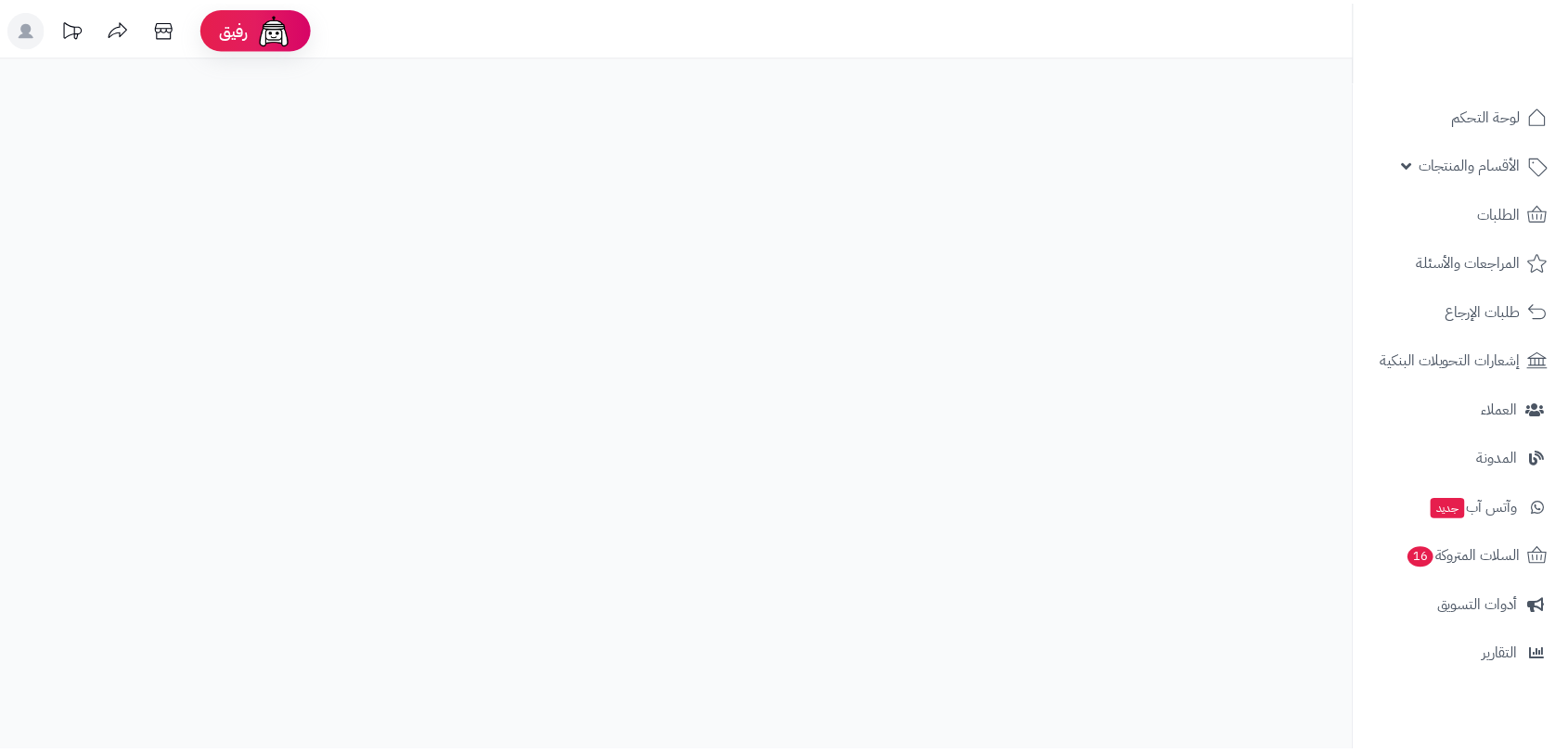 scroll, scrollTop: 0, scrollLeft: 0, axis: both 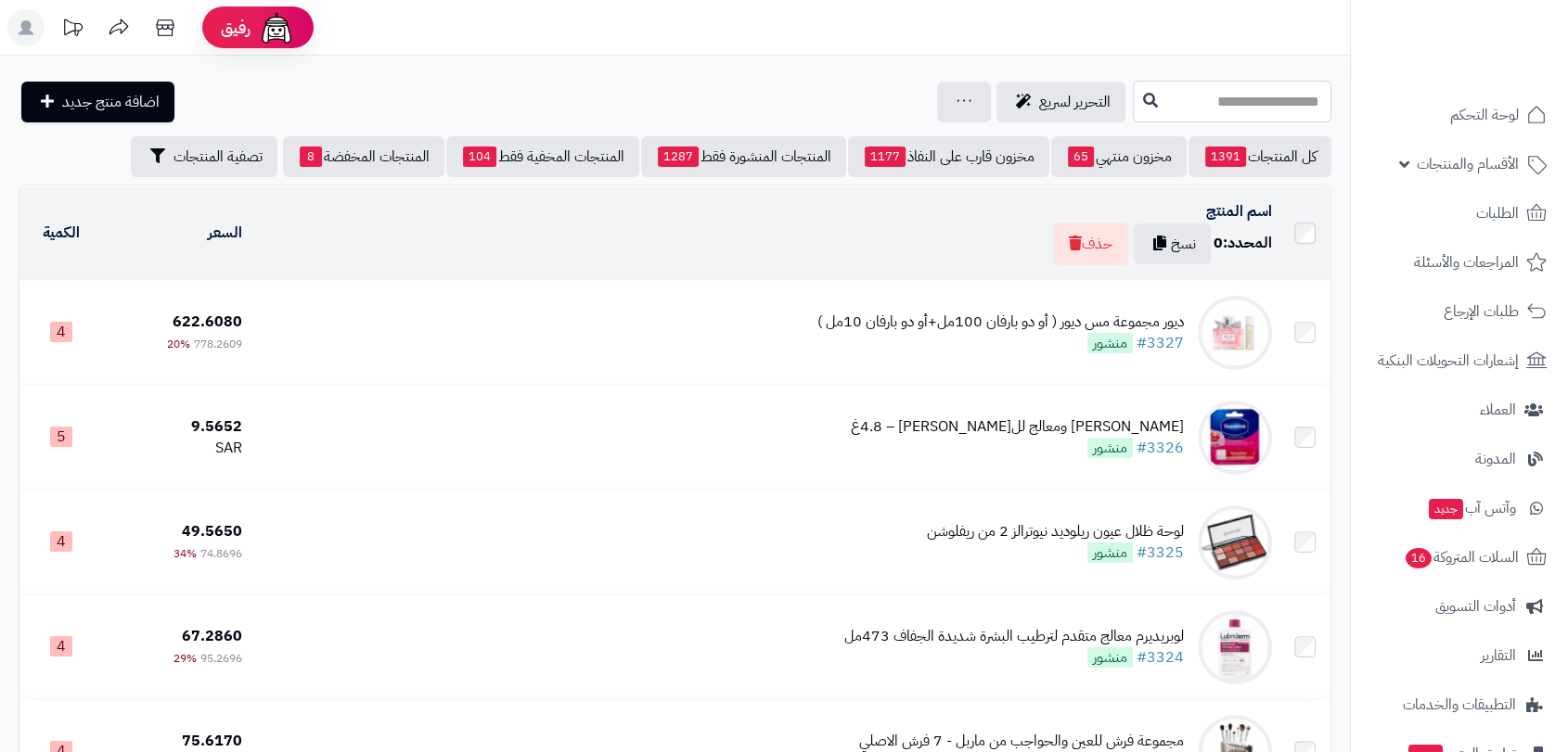 click at bounding box center [1232, 101] 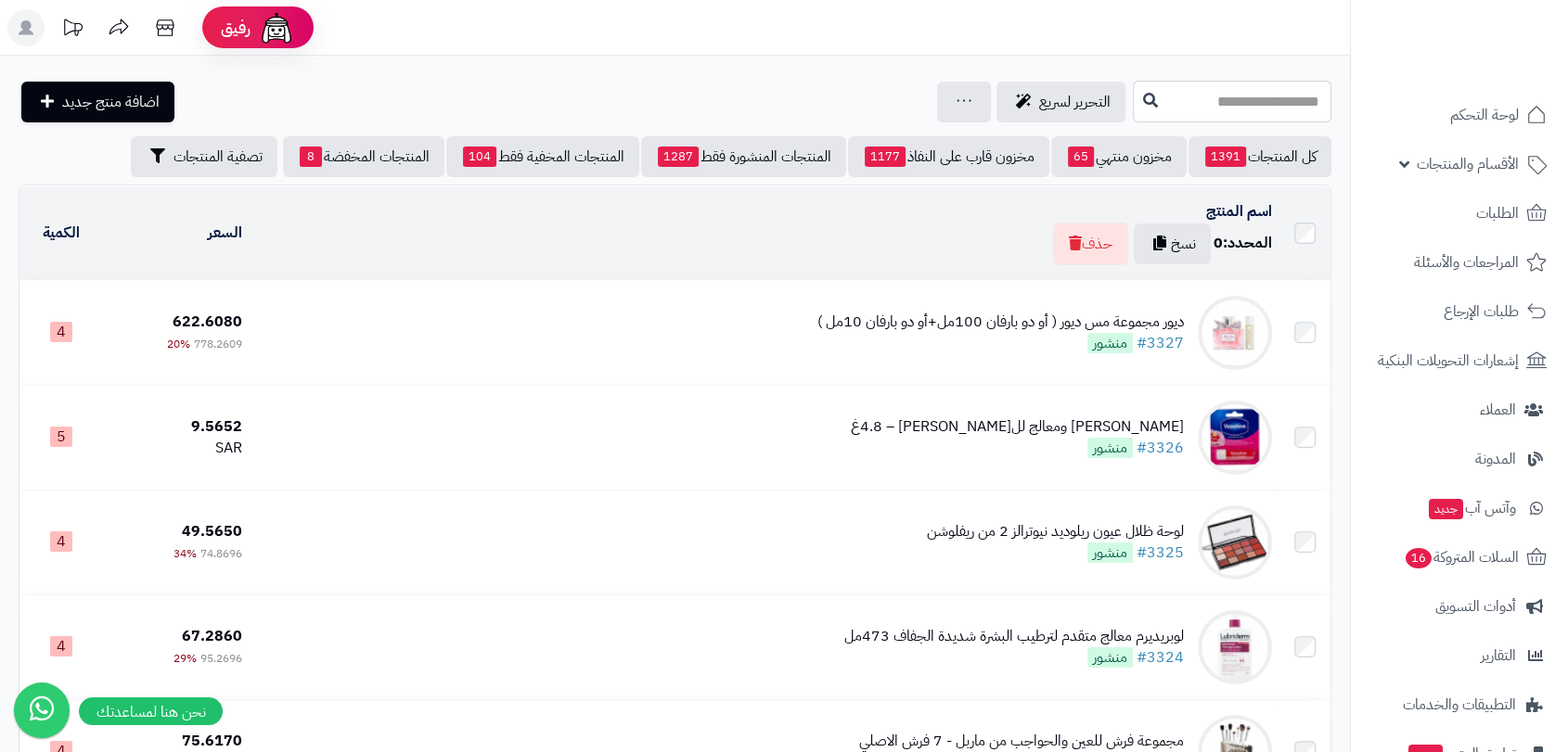 paste on "**********" 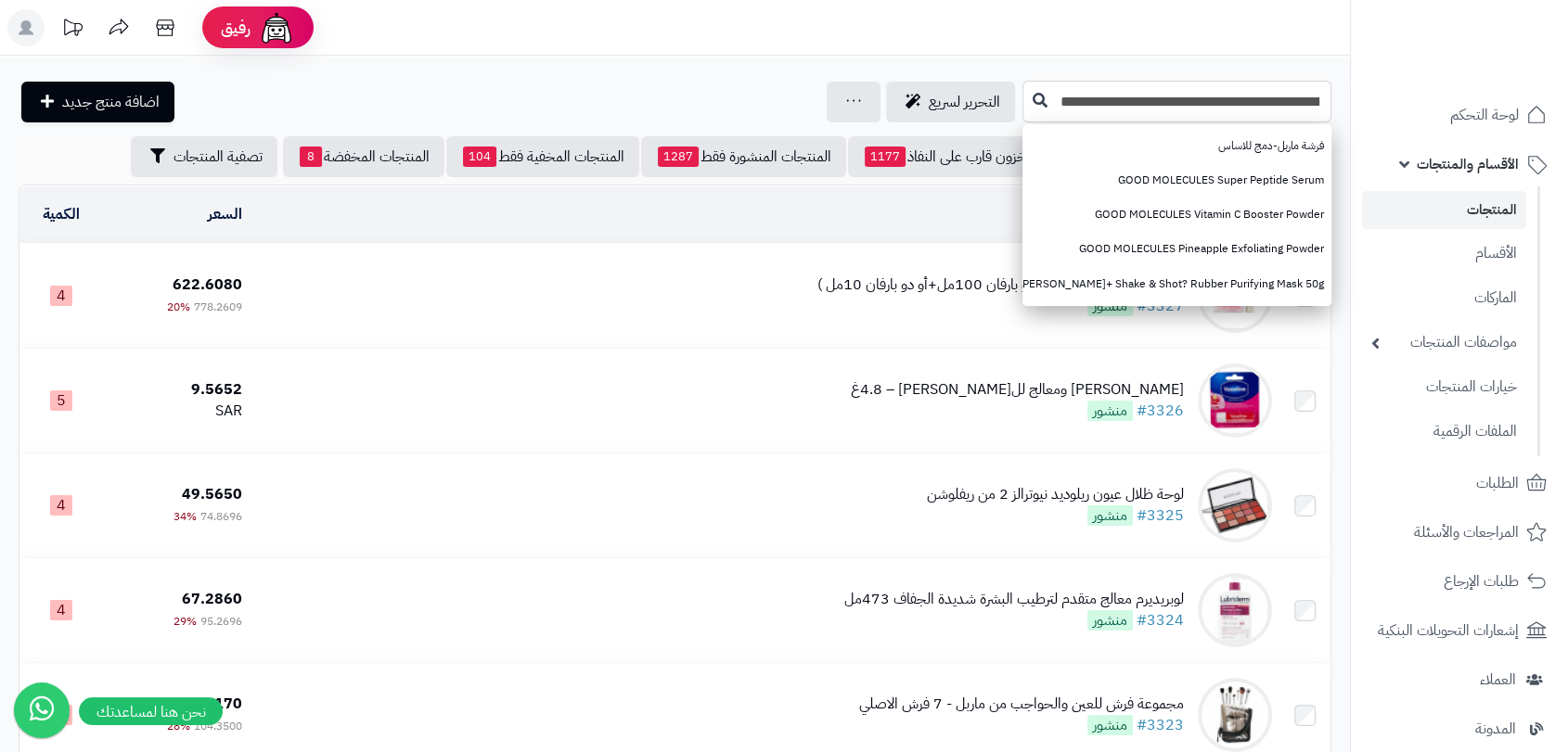 scroll, scrollTop: 0, scrollLeft: -48, axis: horizontal 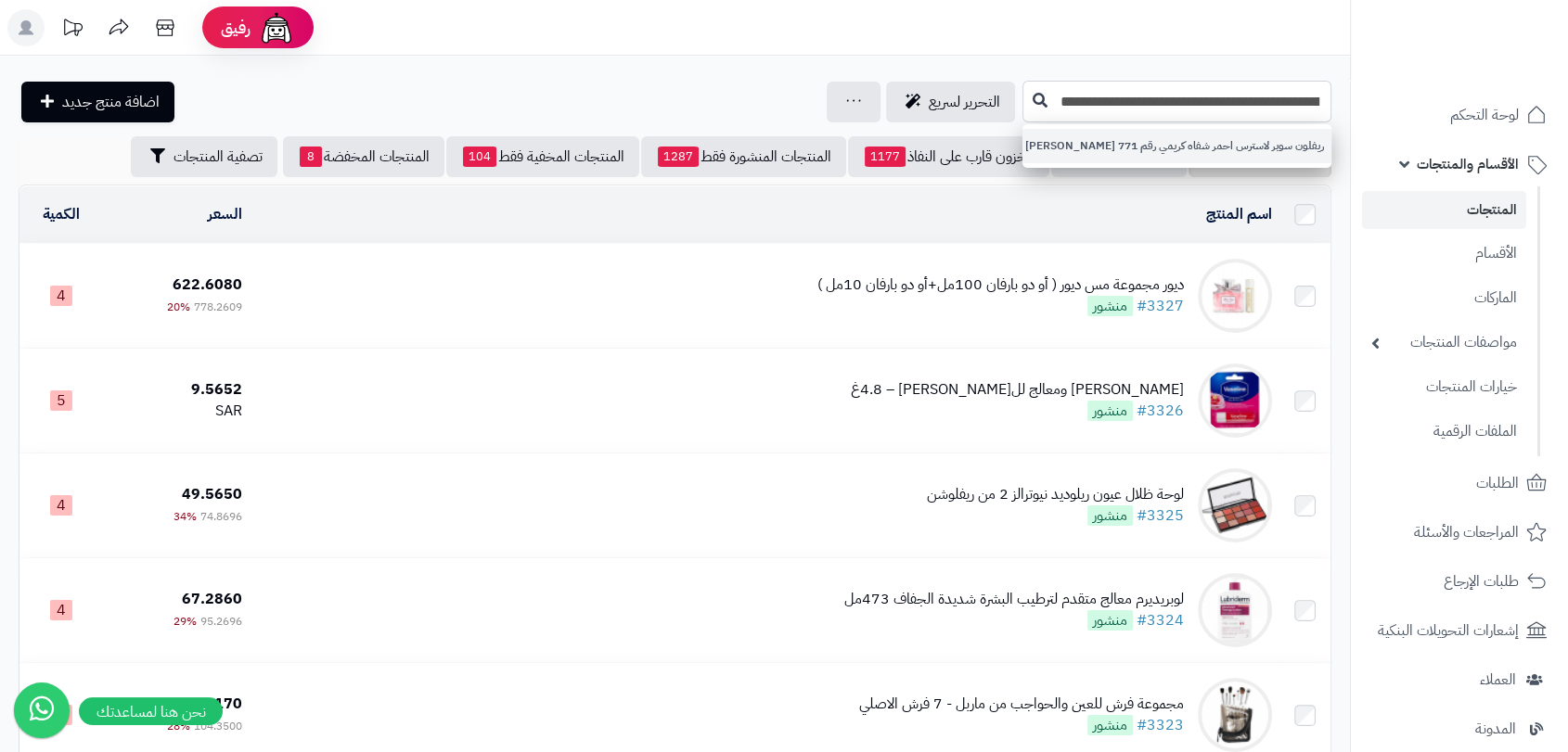 type on "**********" 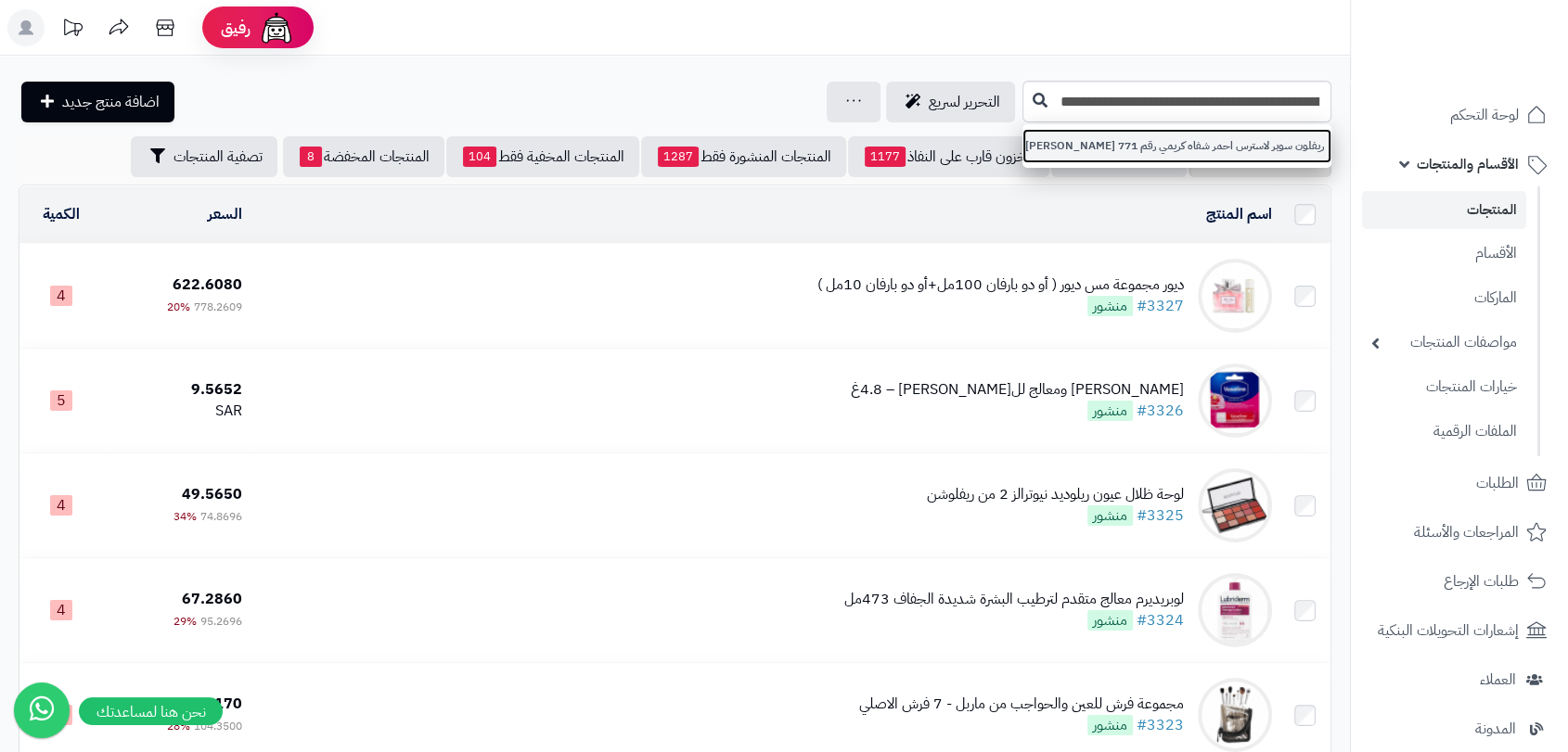 scroll, scrollTop: 0, scrollLeft: 0, axis: both 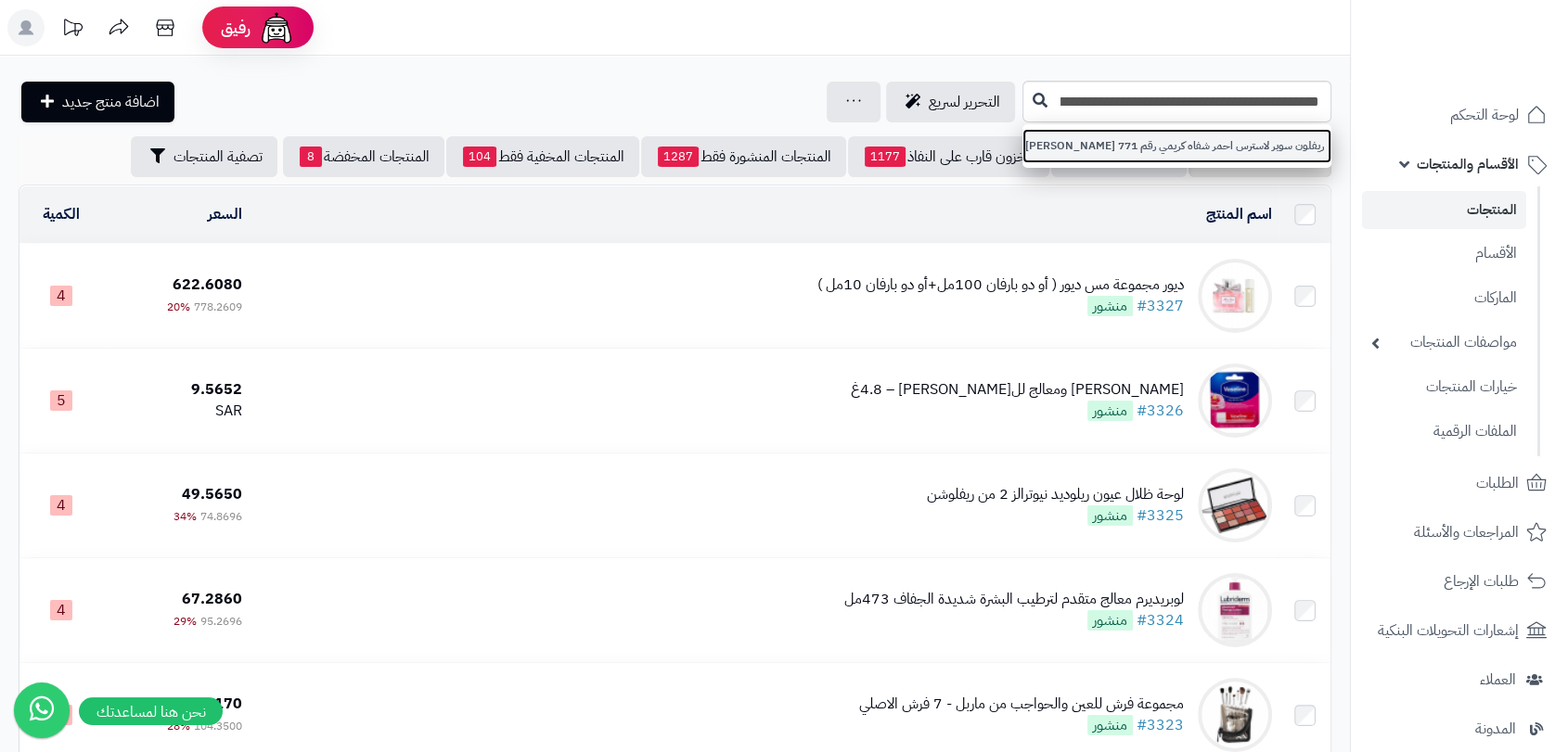 click on "ريفلون سوبر لاسترس احمر شفاه كريمي رقم 771 بيري كراش" at bounding box center (1176, 146) 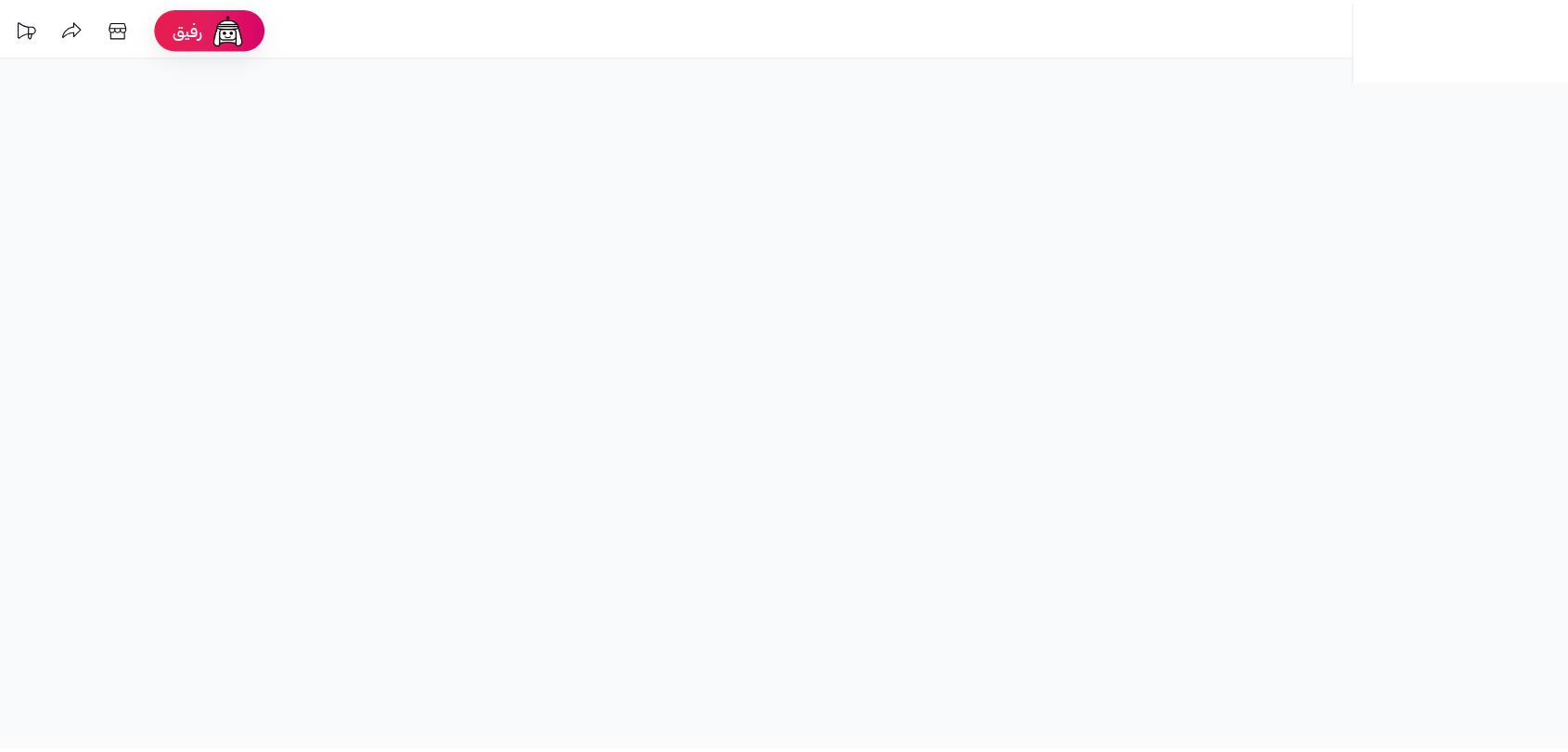 scroll, scrollTop: 0, scrollLeft: 0, axis: both 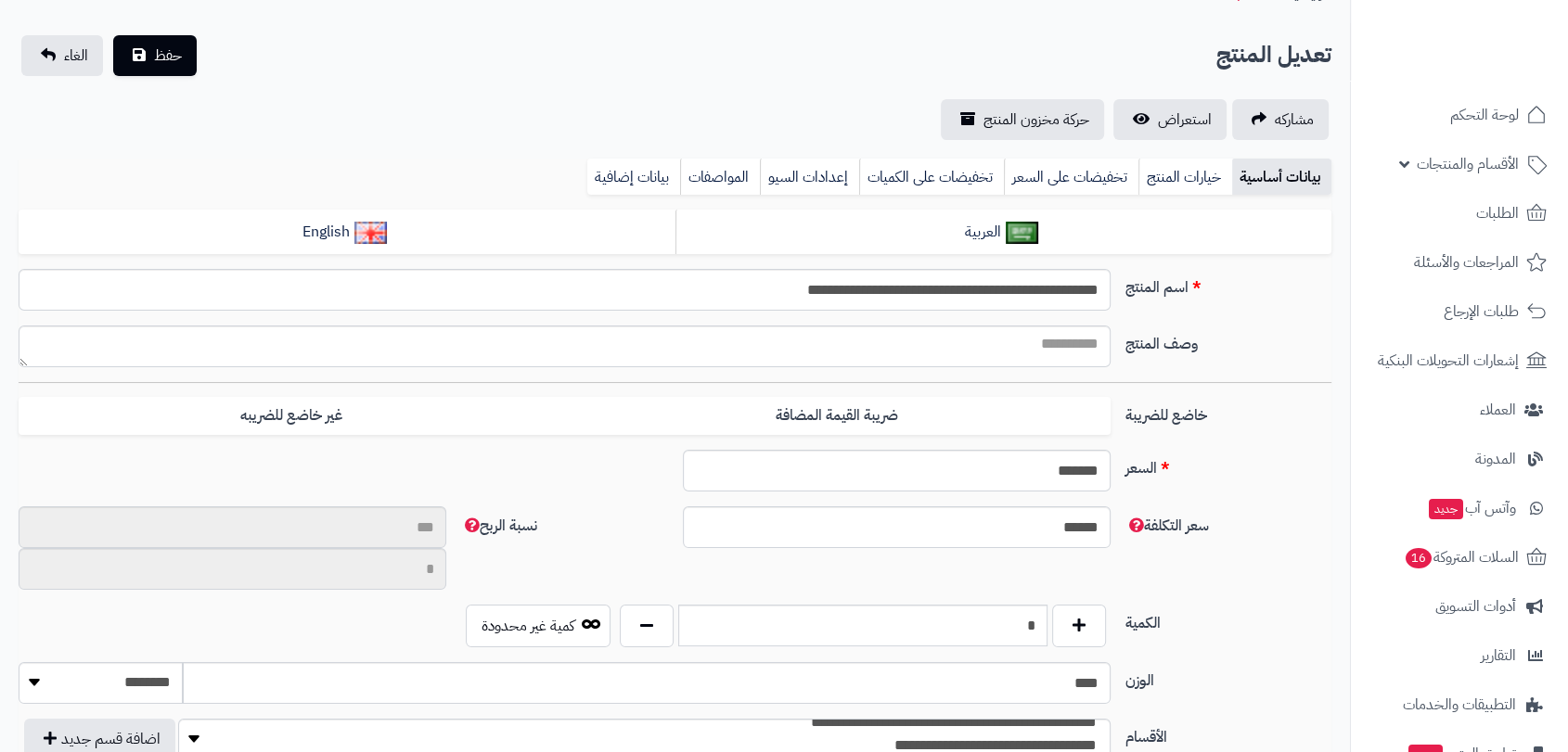 type on "**" 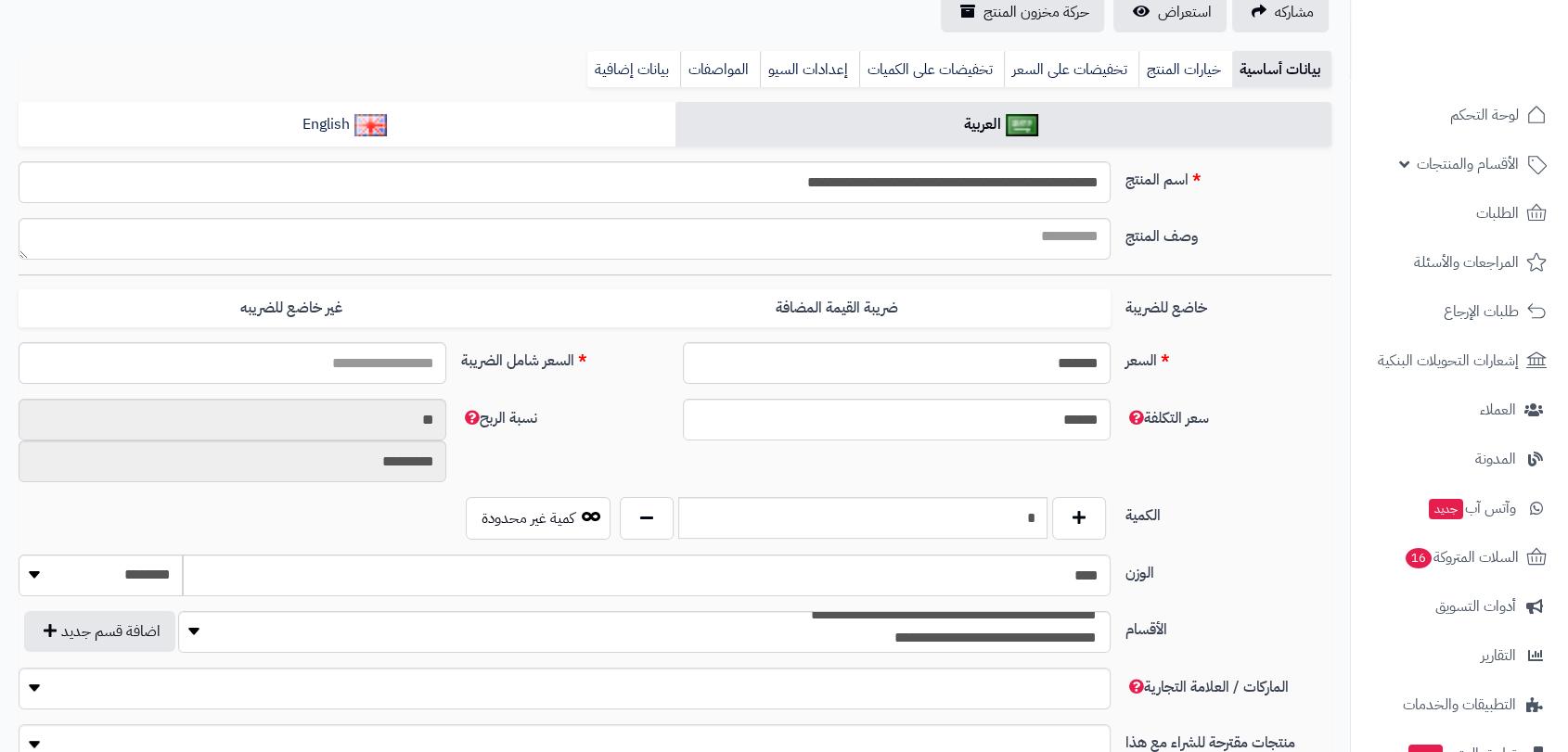 scroll, scrollTop: 206, scrollLeft: 0, axis: vertical 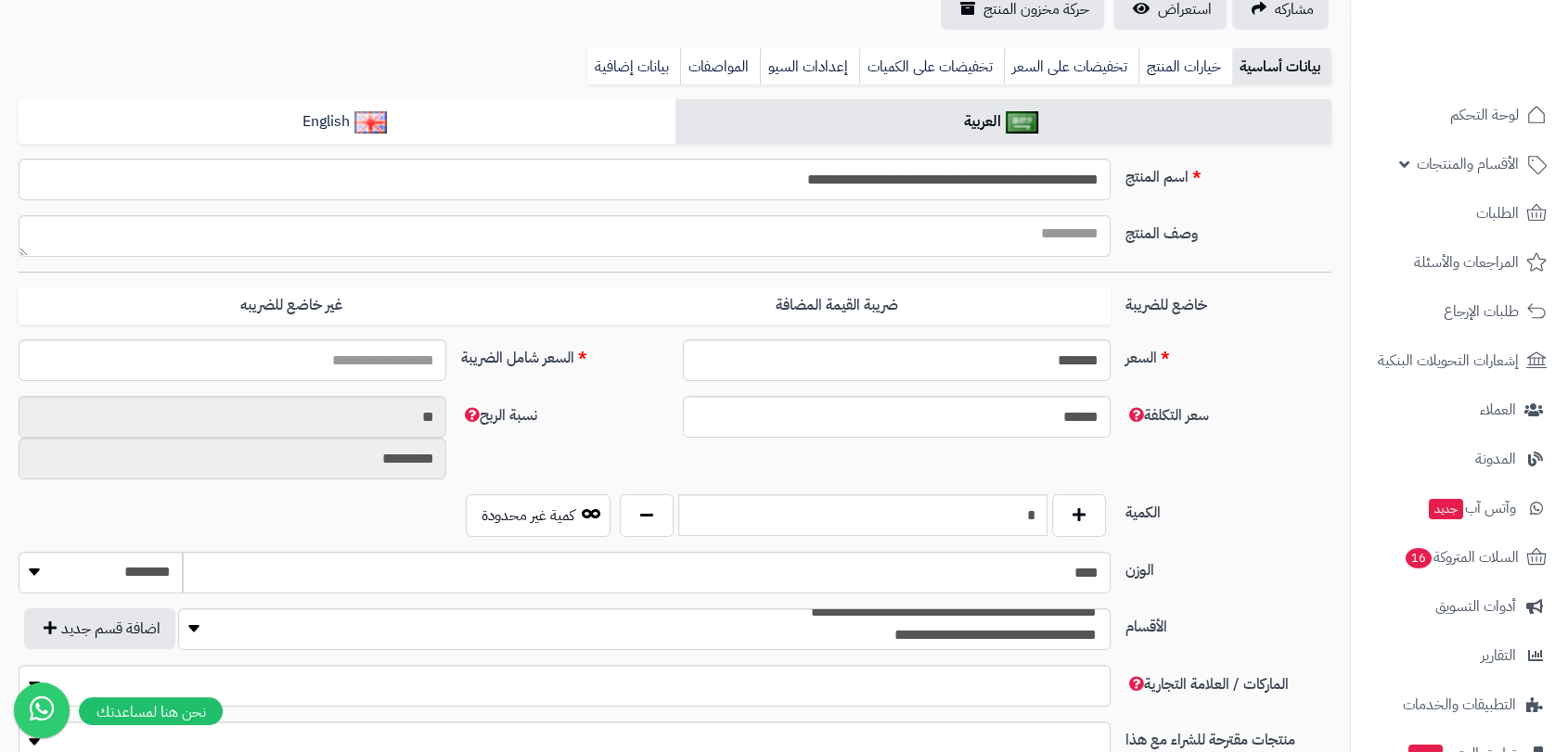 type on "*****" 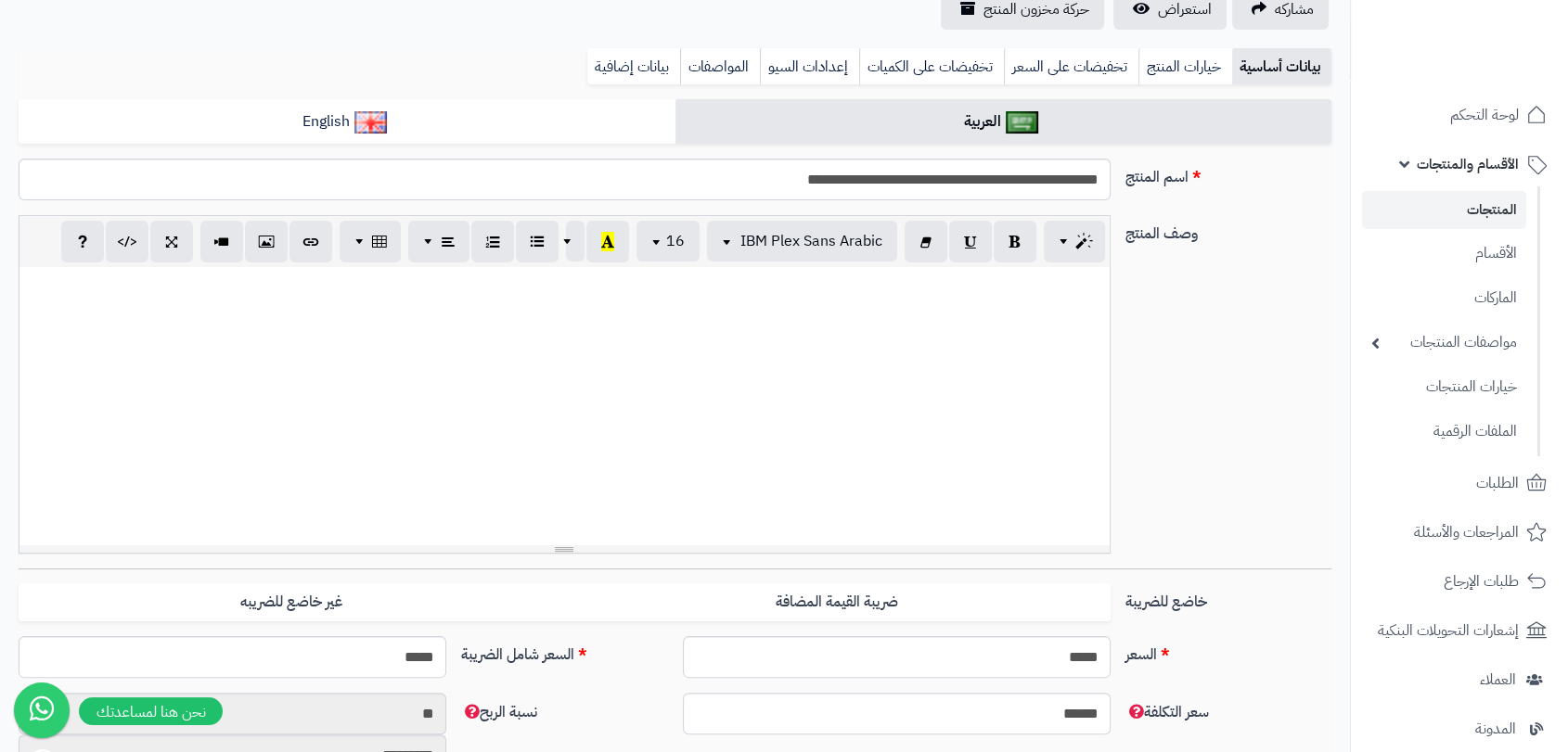 scroll, scrollTop: 318, scrollLeft: 0, axis: vertical 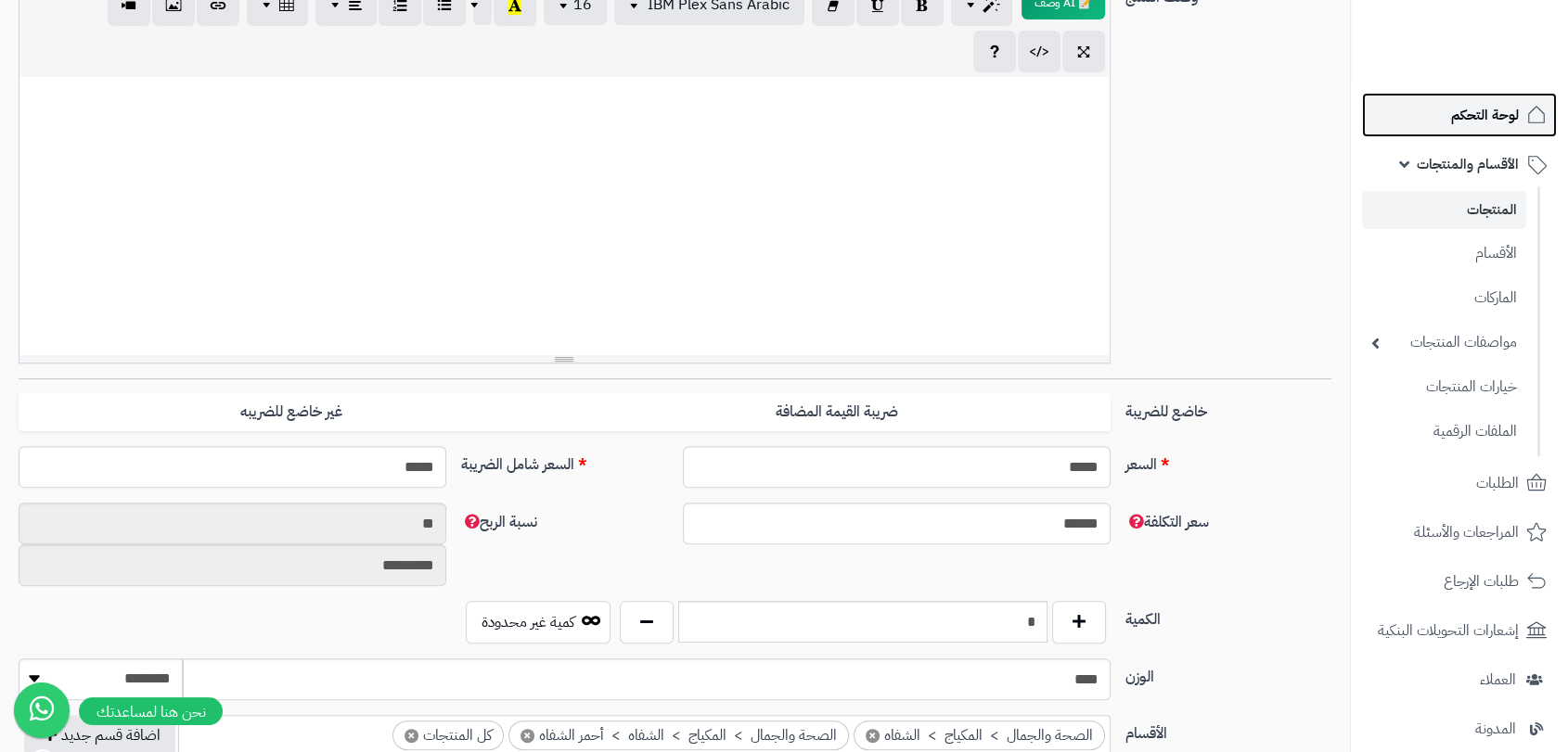 click on "لوحة التحكم" at bounding box center (1484, 115) 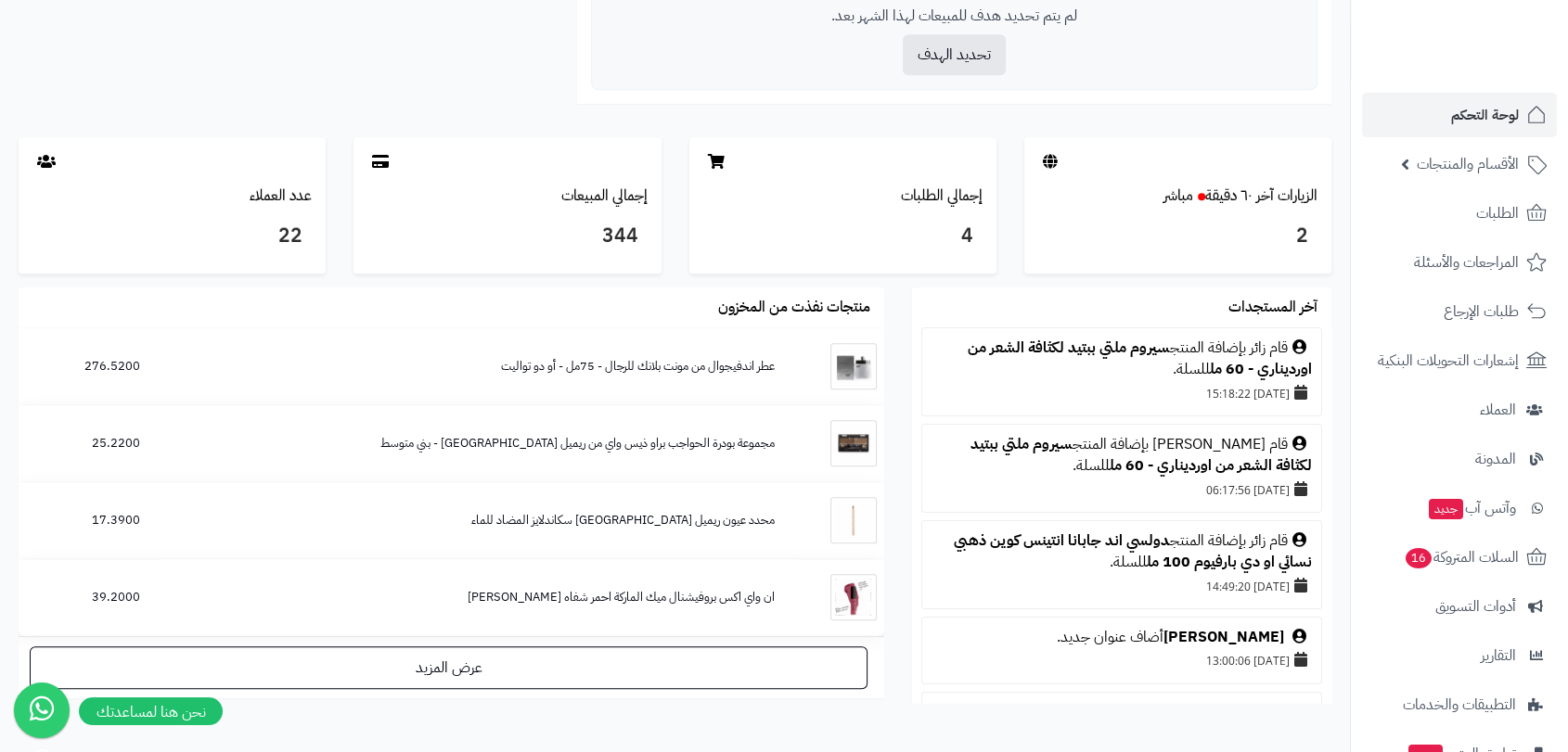 scroll, scrollTop: 887, scrollLeft: 0, axis: vertical 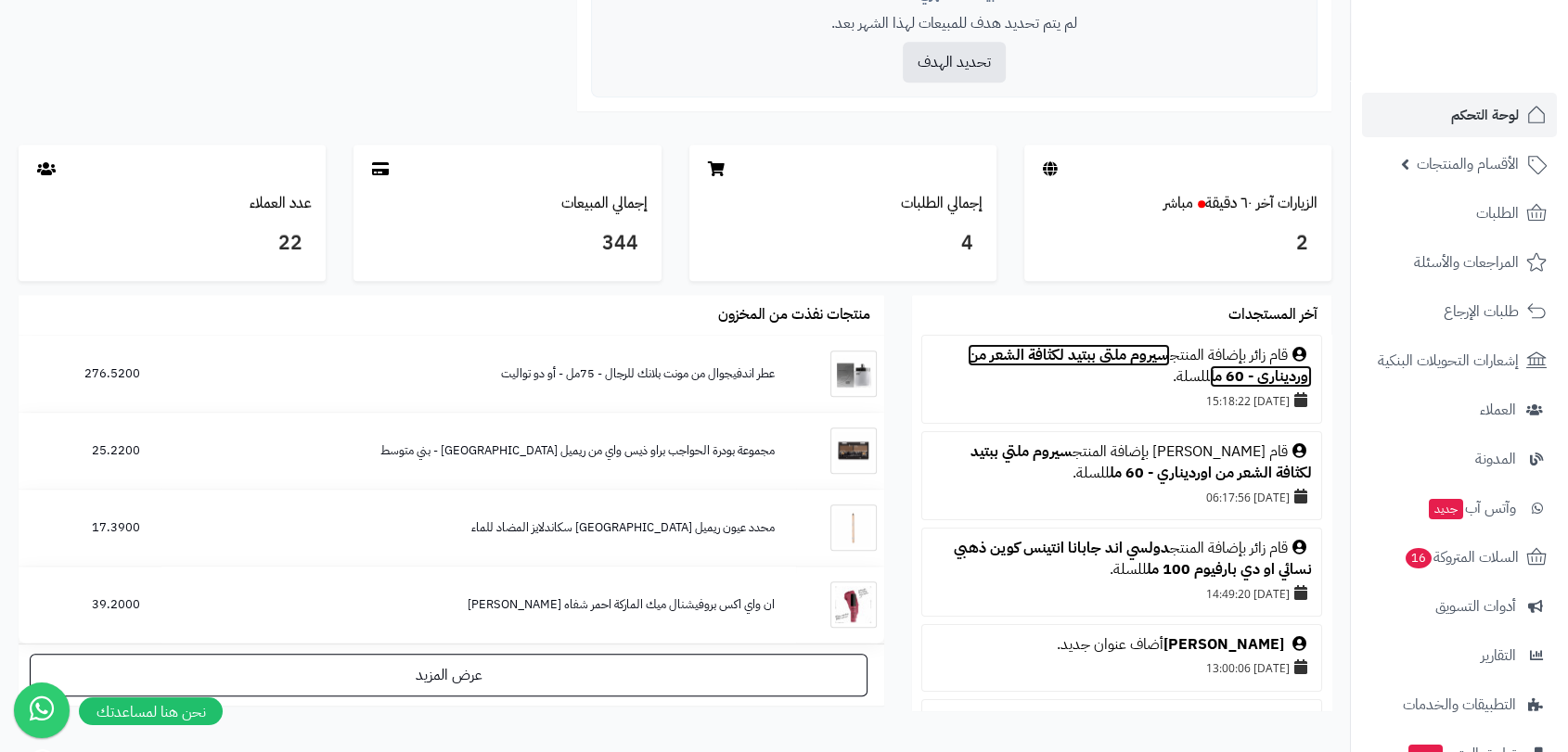 click on "سيروم ملتي ببتيد لكثافة الشعر من اورديناري - 60 مل" at bounding box center (1139, 365) 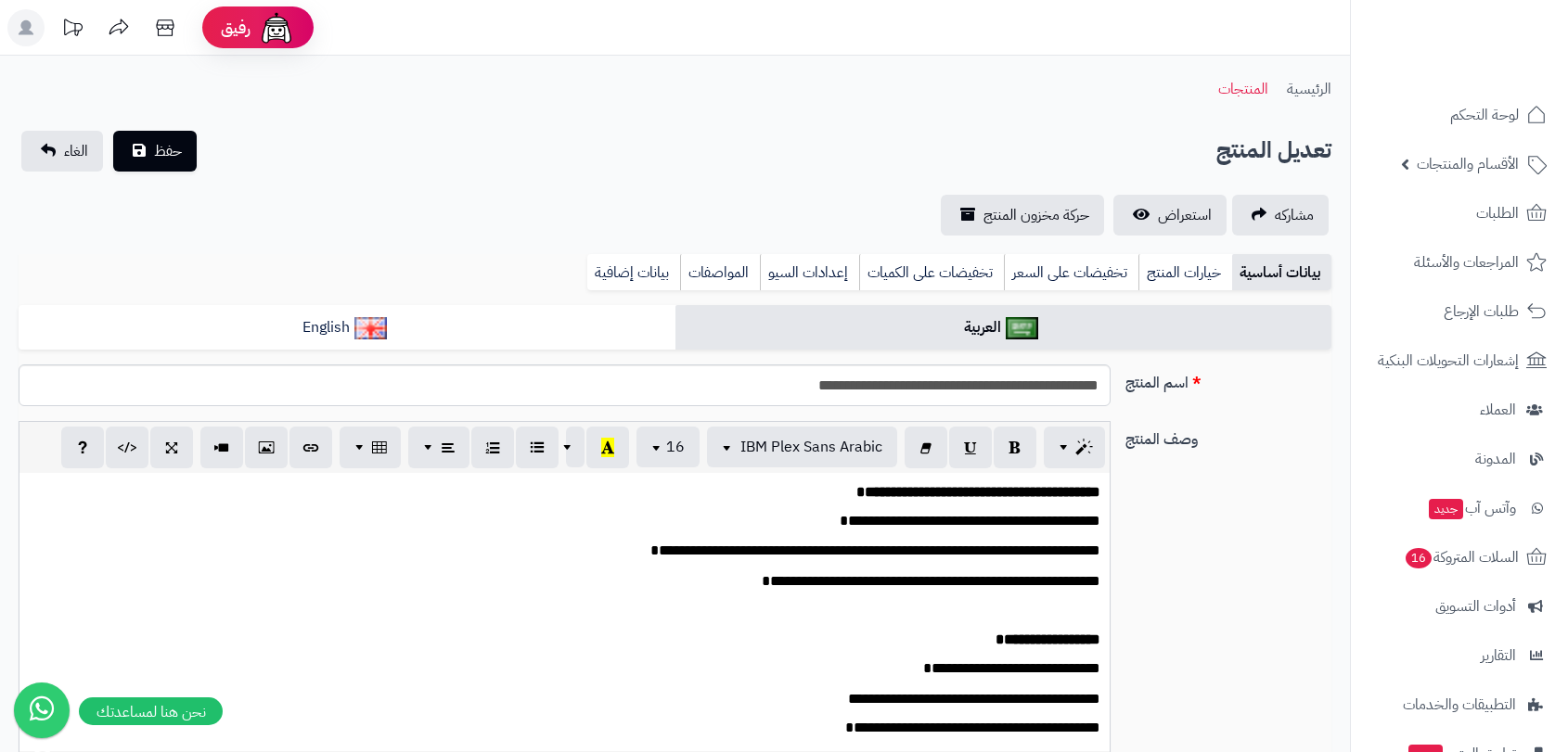 scroll, scrollTop: 0, scrollLeft: 0, axis: both 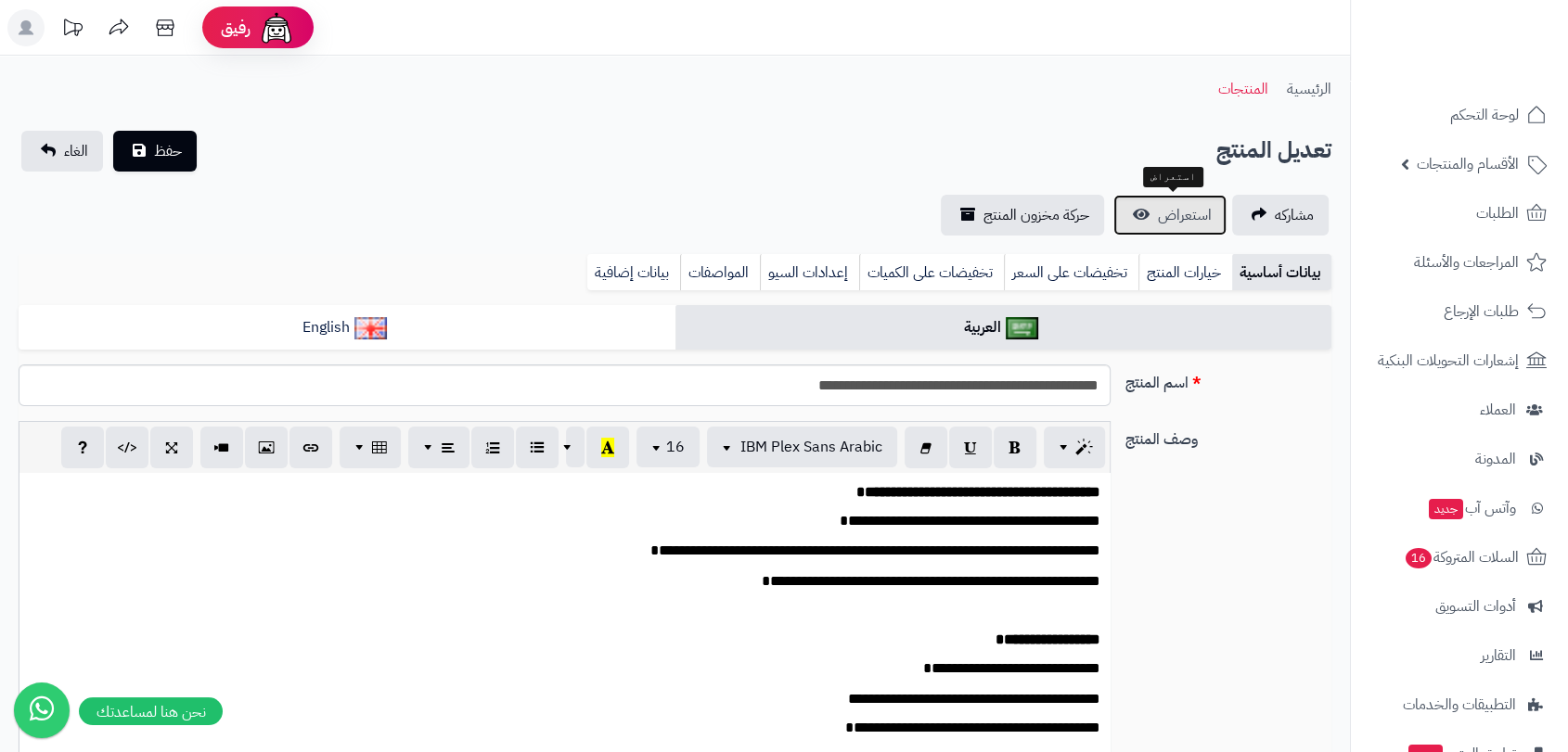 click on "استعراض" at bounding box center [1185, 215] 